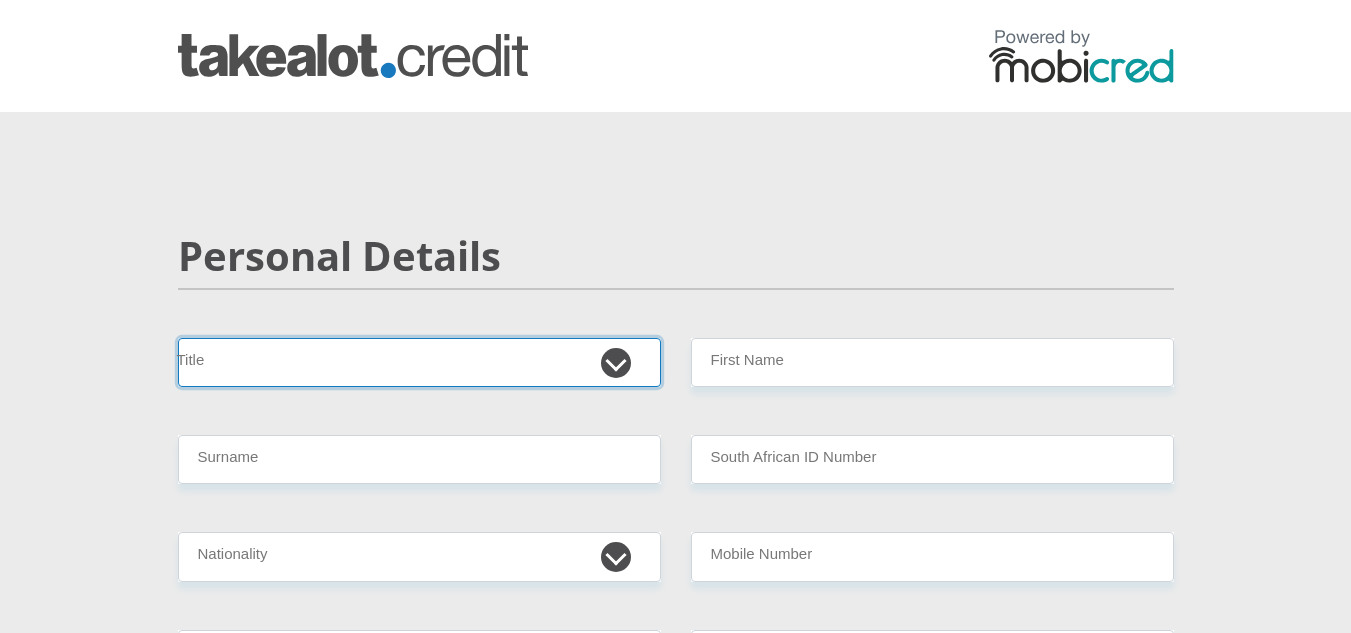 click on "Mr
Ms
Mrs
Dr
Other" at bounding box center [419, 362] 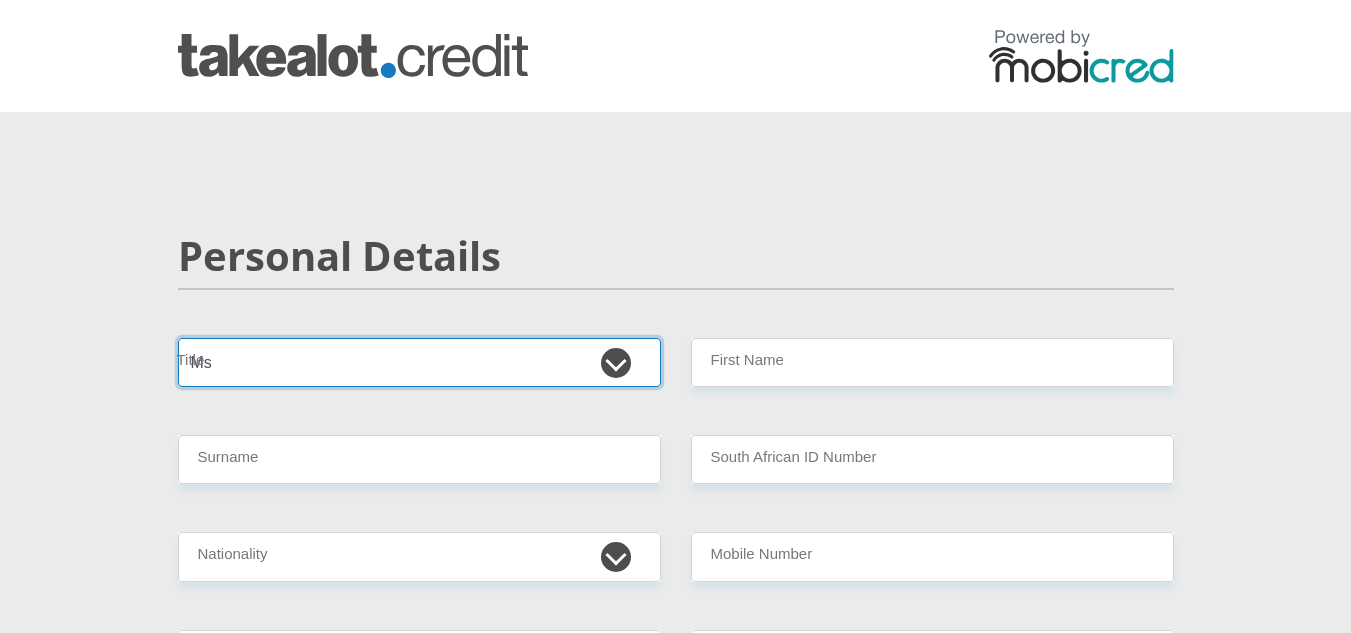 click on "Mr
Ms
Mrs
Dr
Other" at bounding box center [419, 362] 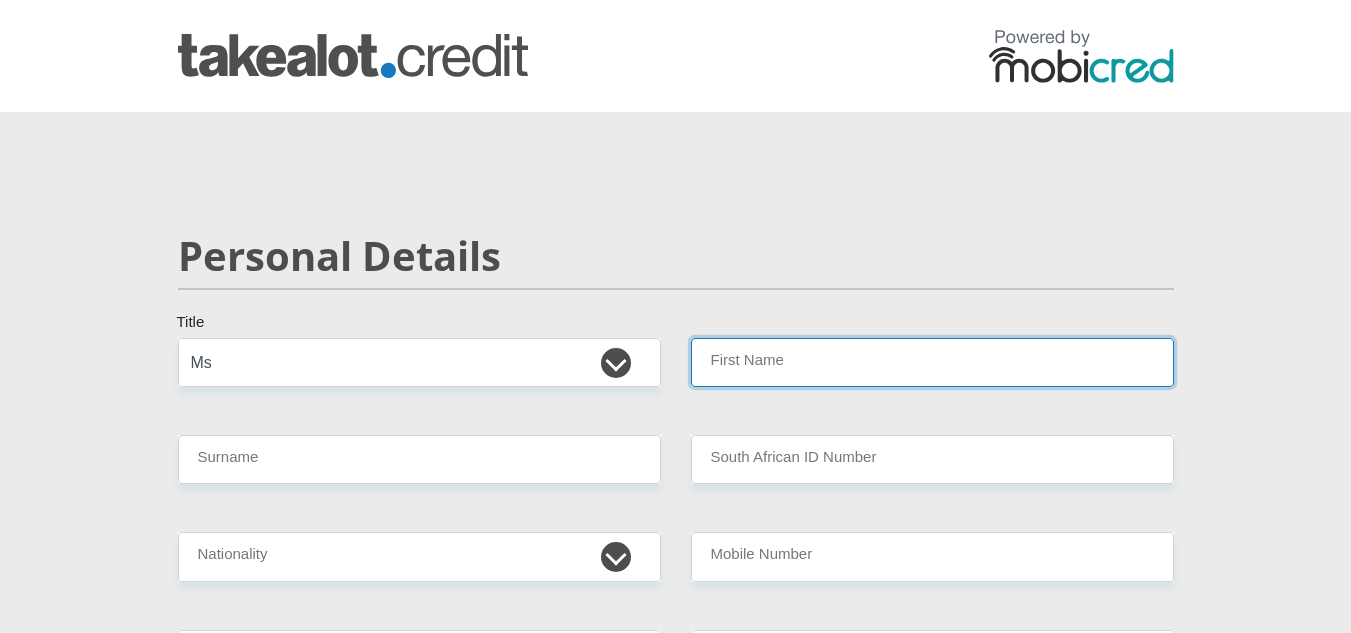 click on "First Name" at bounding box center [932, 362] 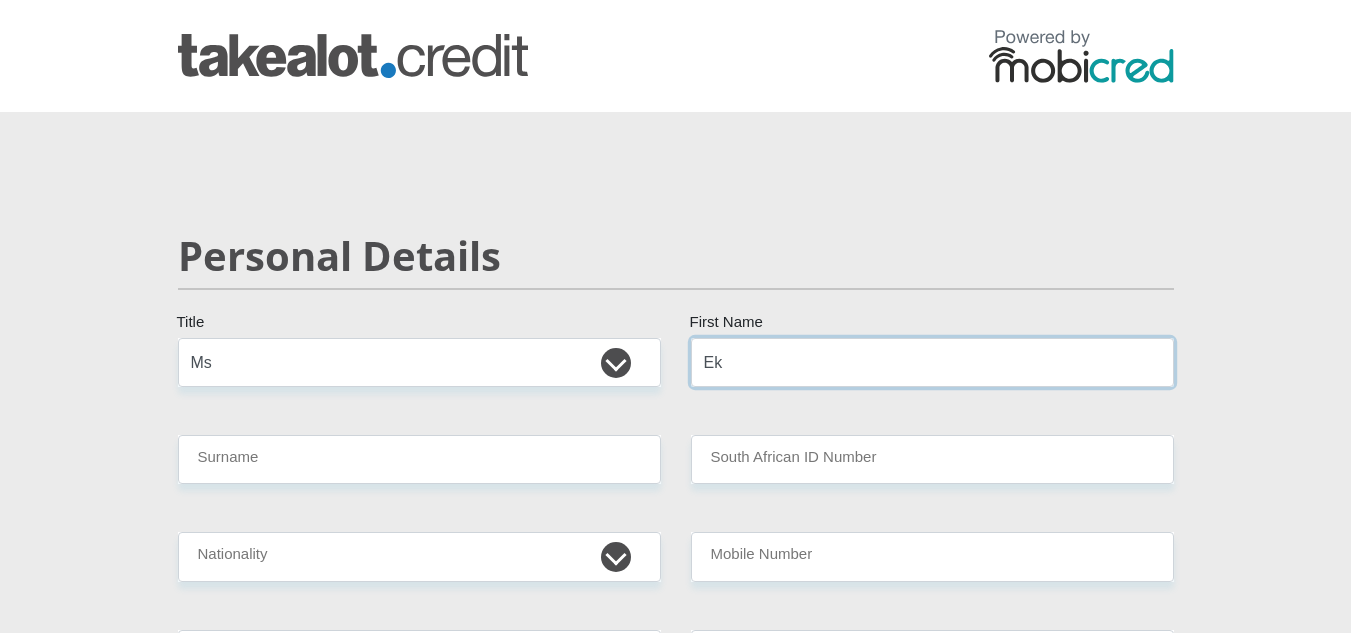 type on "E" 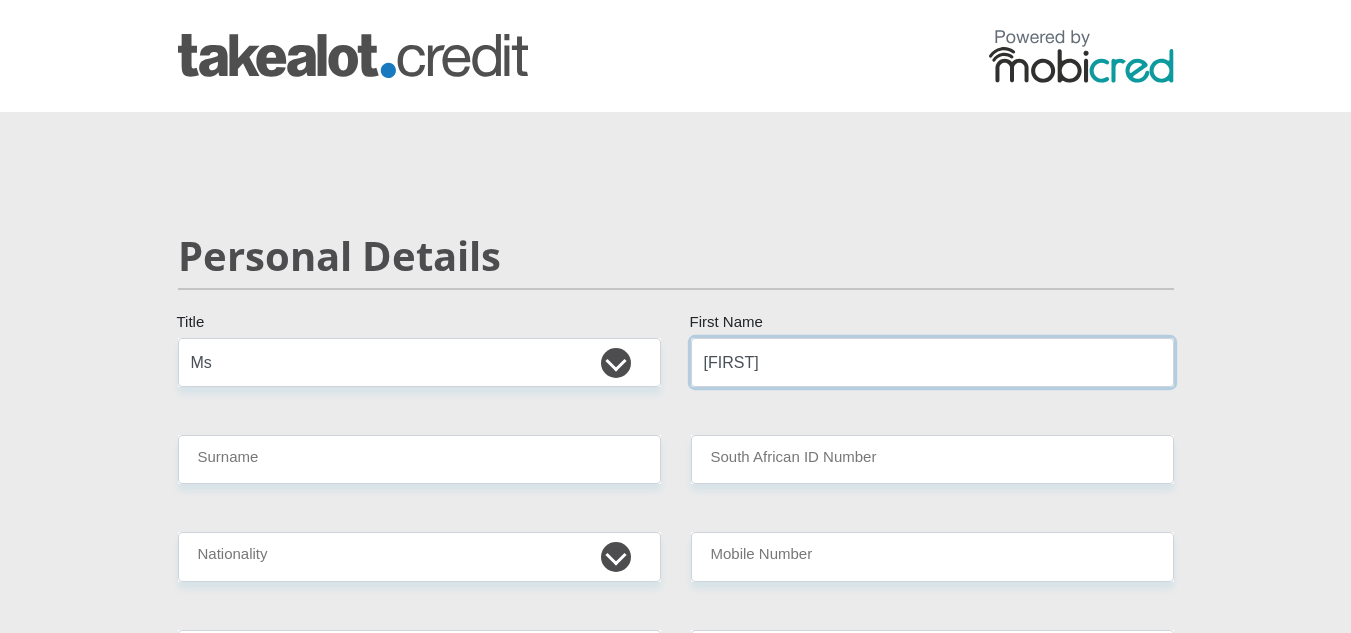 type on "[FIRST]" 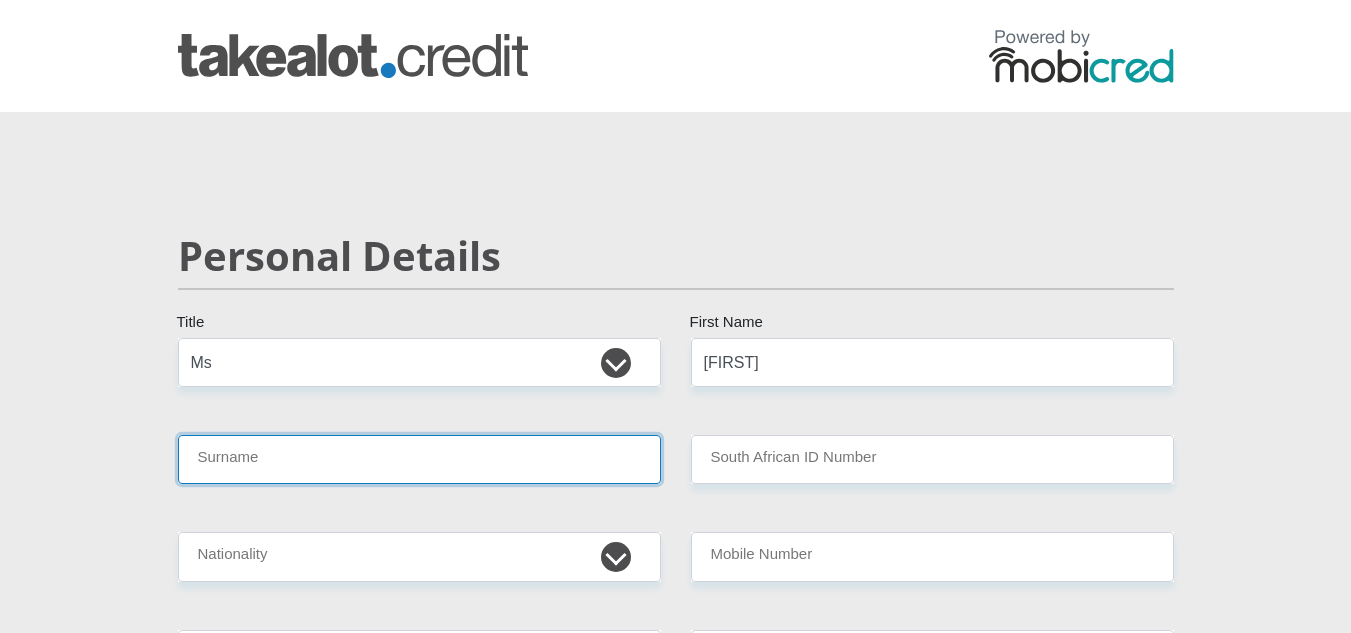 drag, startPoint x: 268, startPoint y: 477, endPoint x: 264, endPoint y: 465, distance: 12.649111 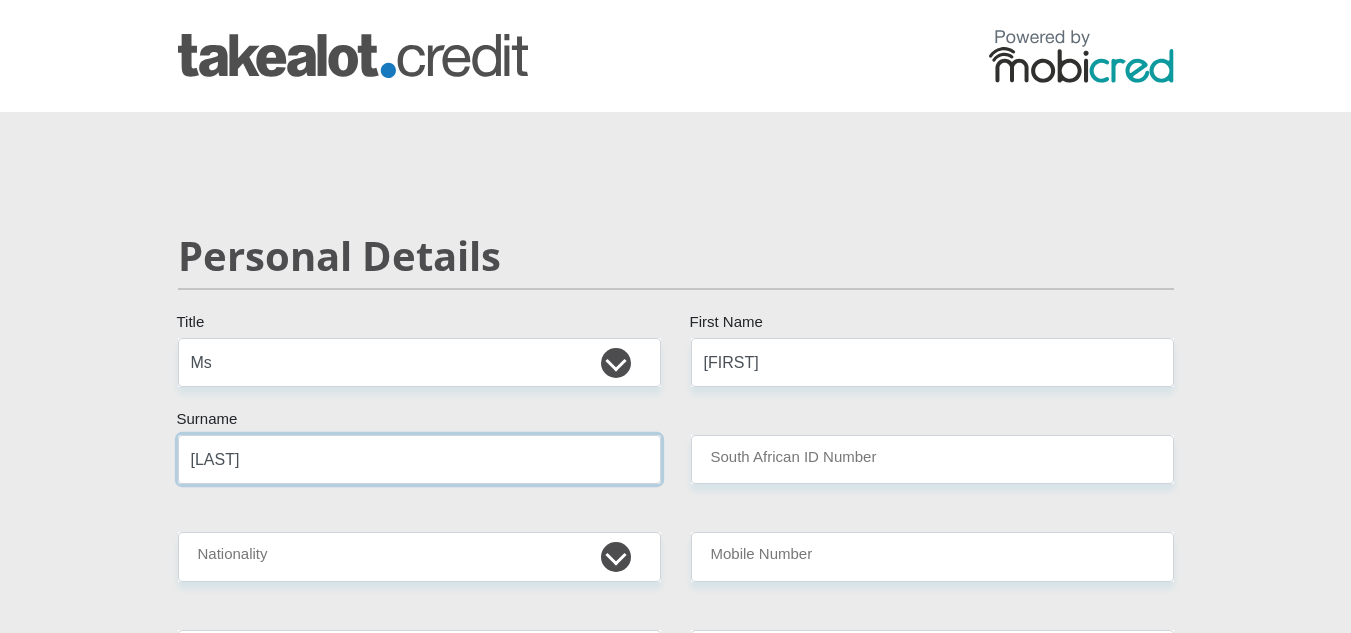 type on "[LAST]" 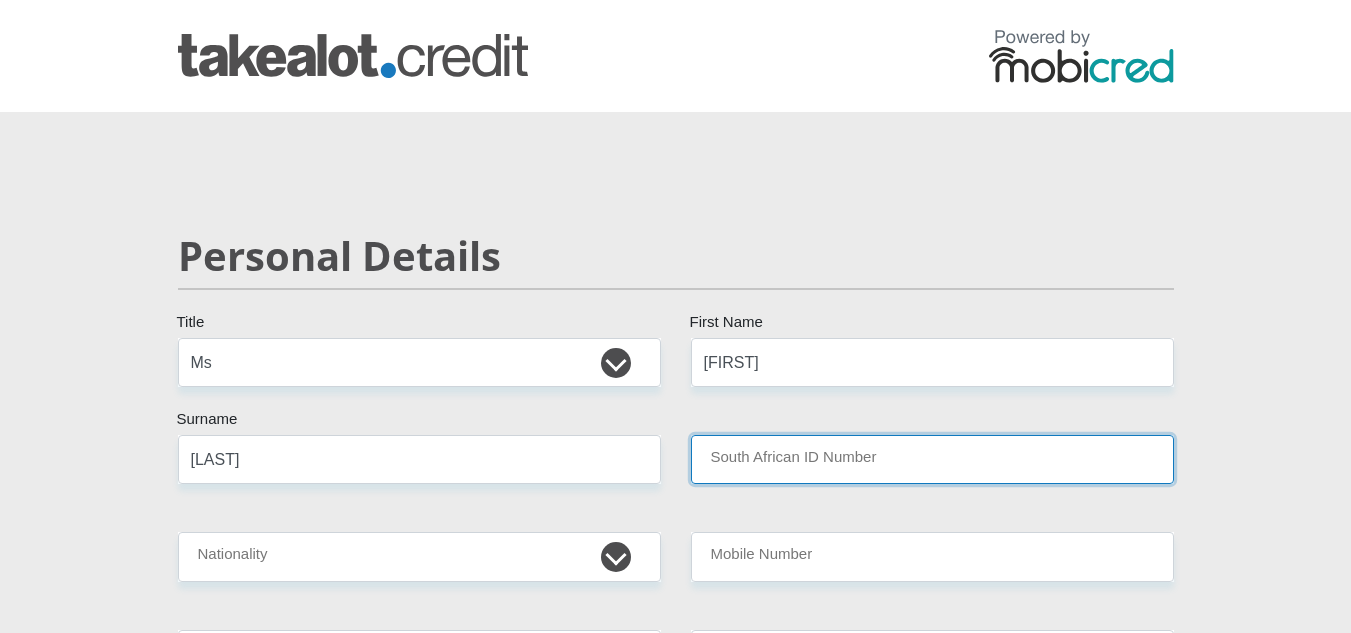 click on "South African ID Number" at bounding box center (932, 459) 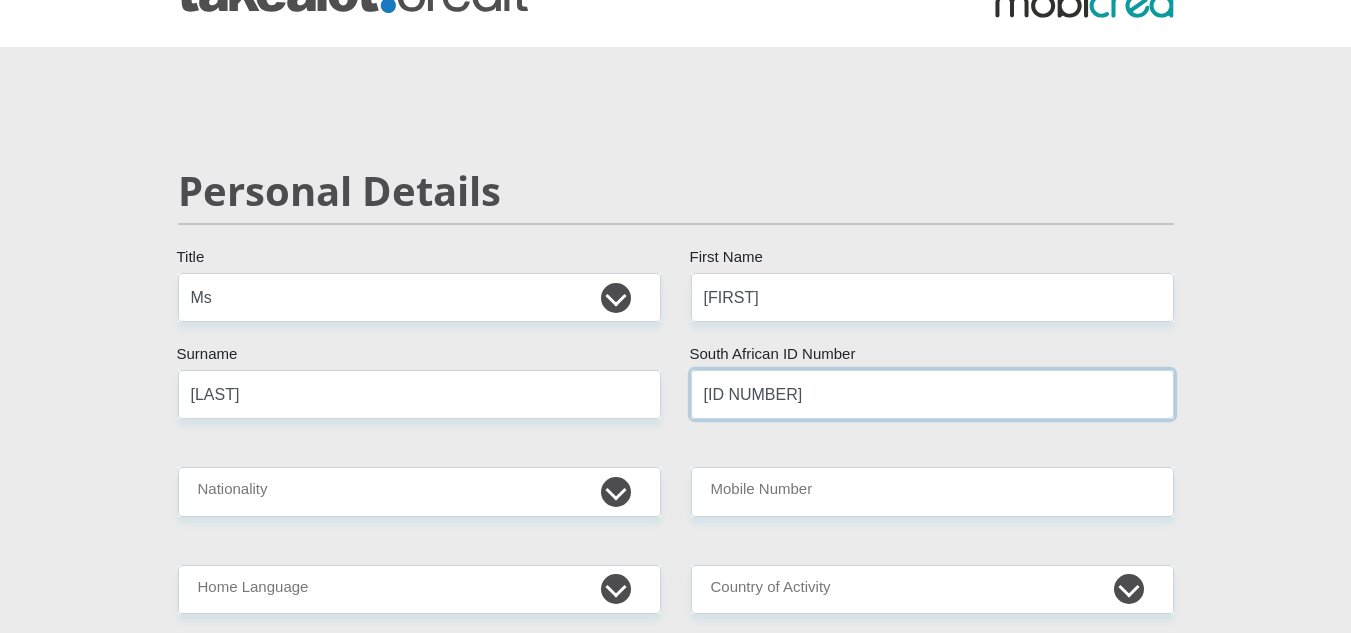 scroll, scrollTop: 100, scrollLeft: 0, axis: vertical 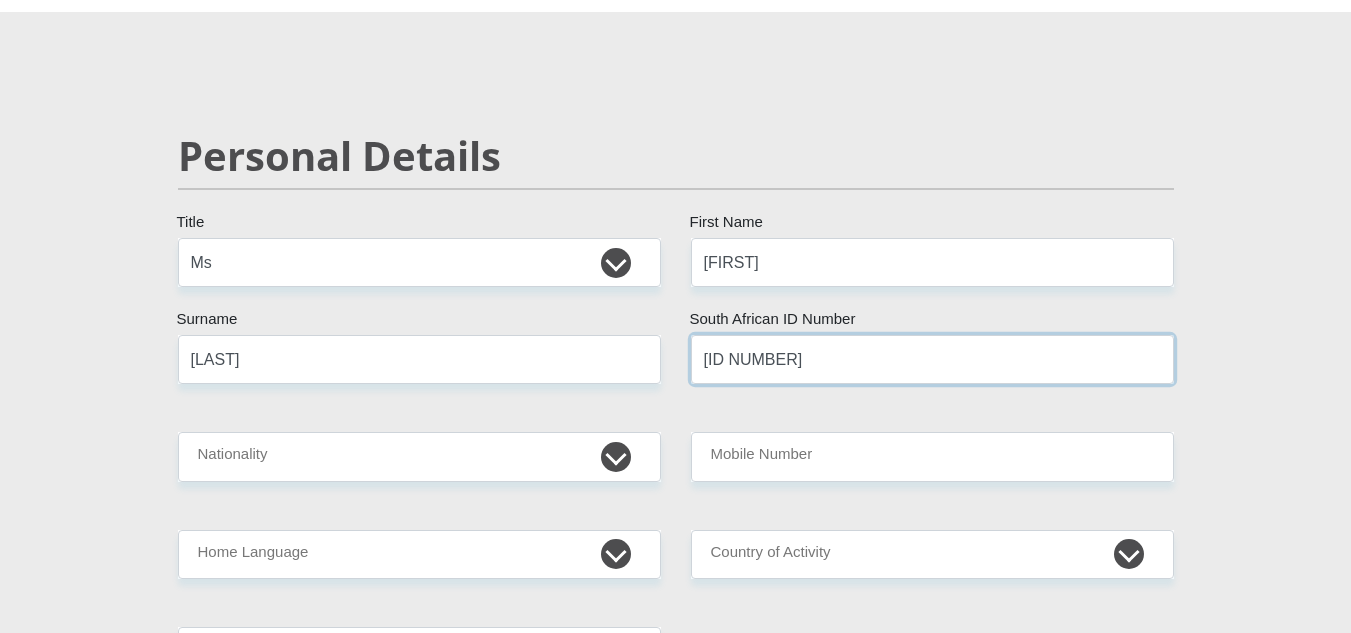 type on "[ID NUMBER]" 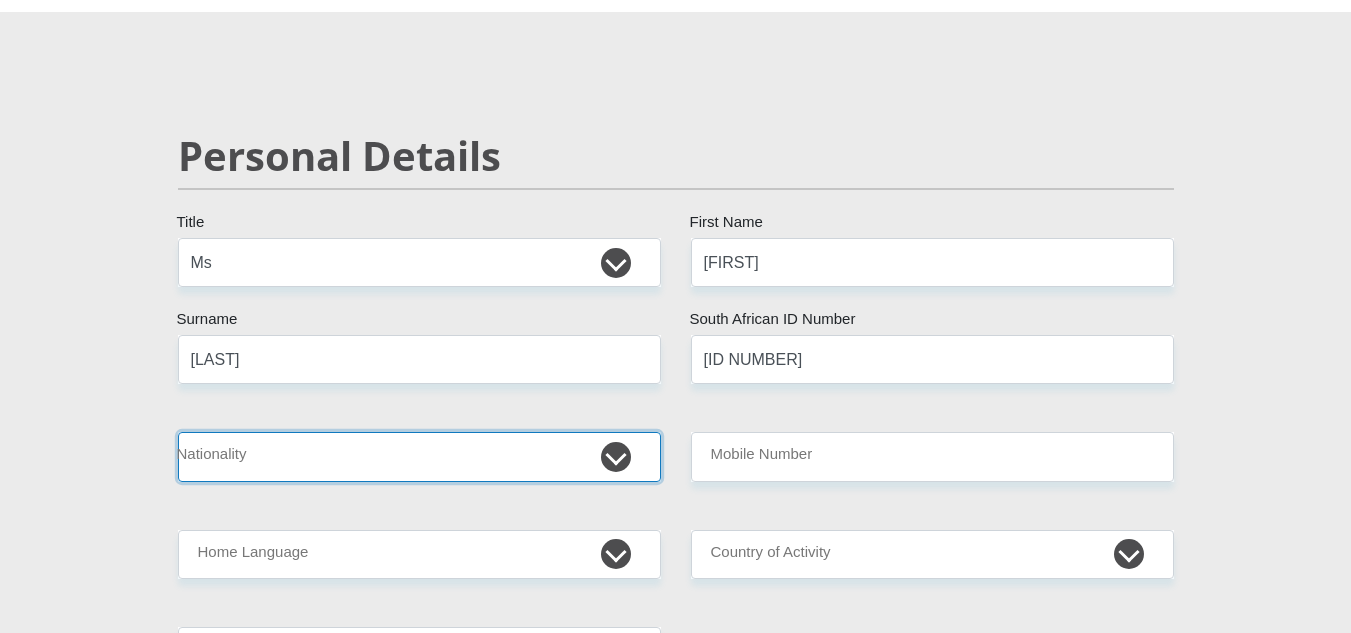 click on "South Africa
Afghanistan
Aland Islands
Albania
Algeria
America Samoa
American Virgin Islands
Andorra
Angola
Anguilla
Antarctica
Antigua and Barbuda
Argentina
Armenia
Aruba
Ascension Island
Australia
Austria
Azerbaijan
Bahamas
Bahrain
Bangladesh
Barbados
Chad" at bounding box center (419, 456) 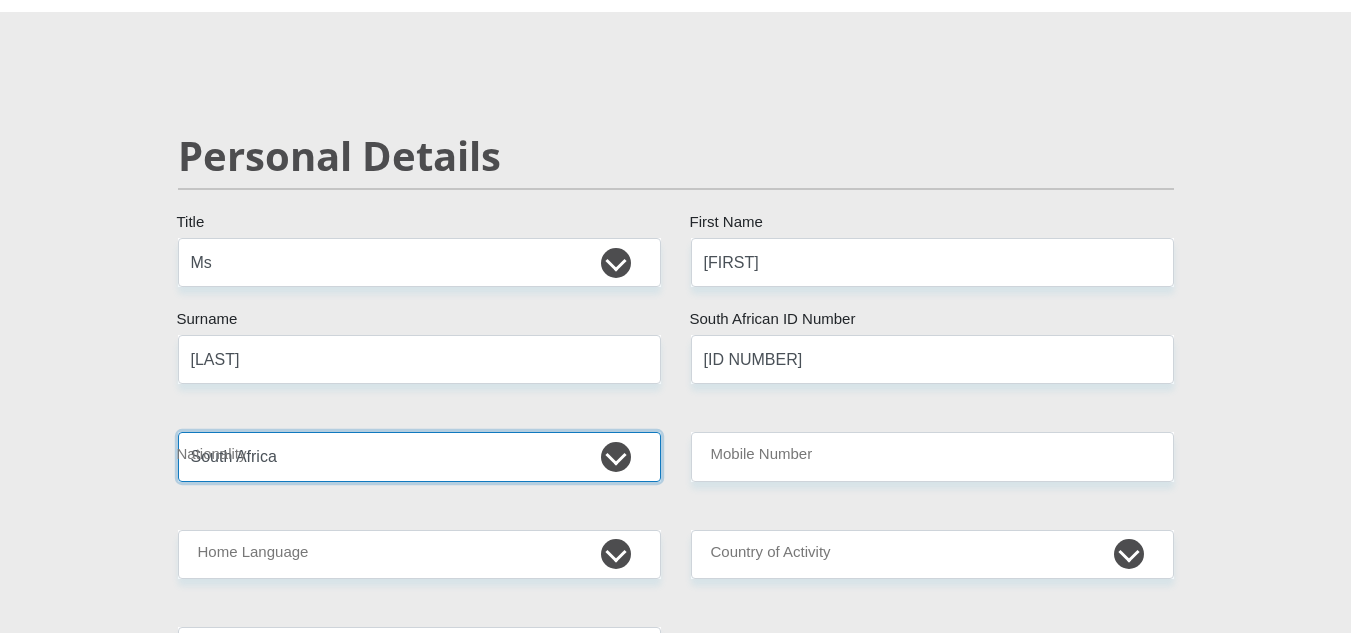 click on "South Africa
Afghanistan
Aland Islands
Albania
Algeria
America Samoa
American Virgin Islands
Andorra
Angola
Anguilla
Antarctica
Antigua and Barbuda
Argentina
Armenia
Aruba
Ascension Island
Australia
Austria
Azerbaijan
Bahamas
Bahrain
Bangladesh
Barbados
Chad" at bounding box center [419, 456] 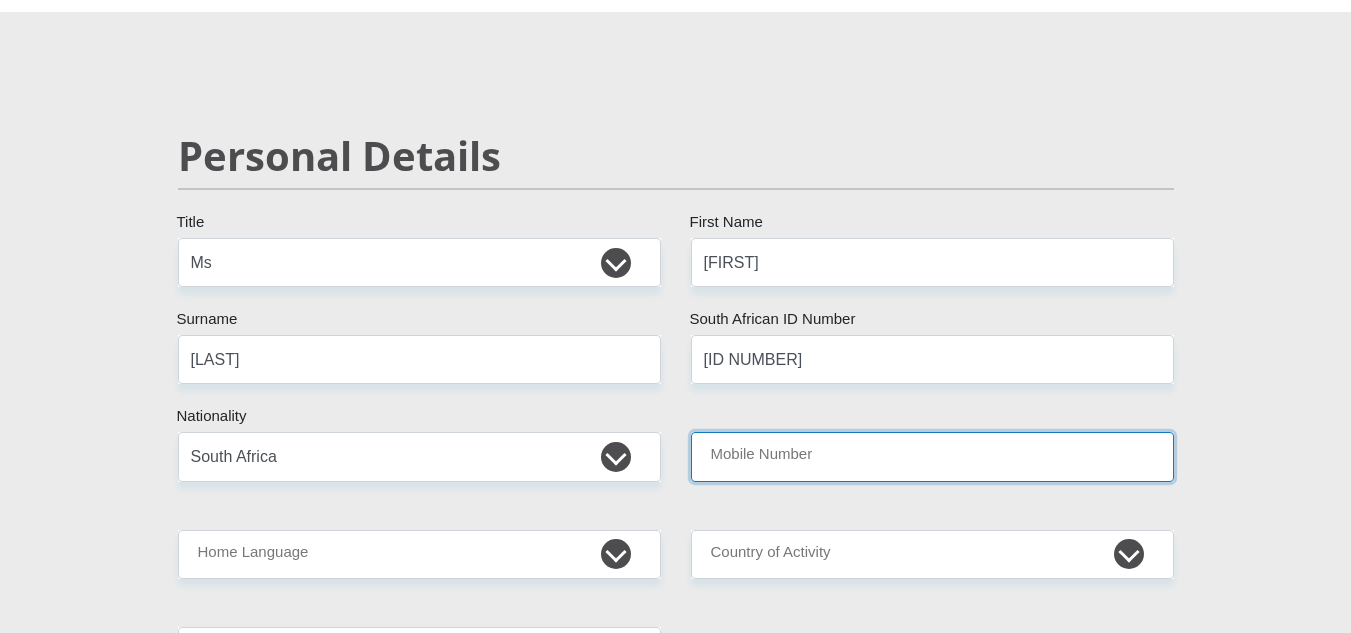 click on "Mobile Number" at bounding box center (932, 456) 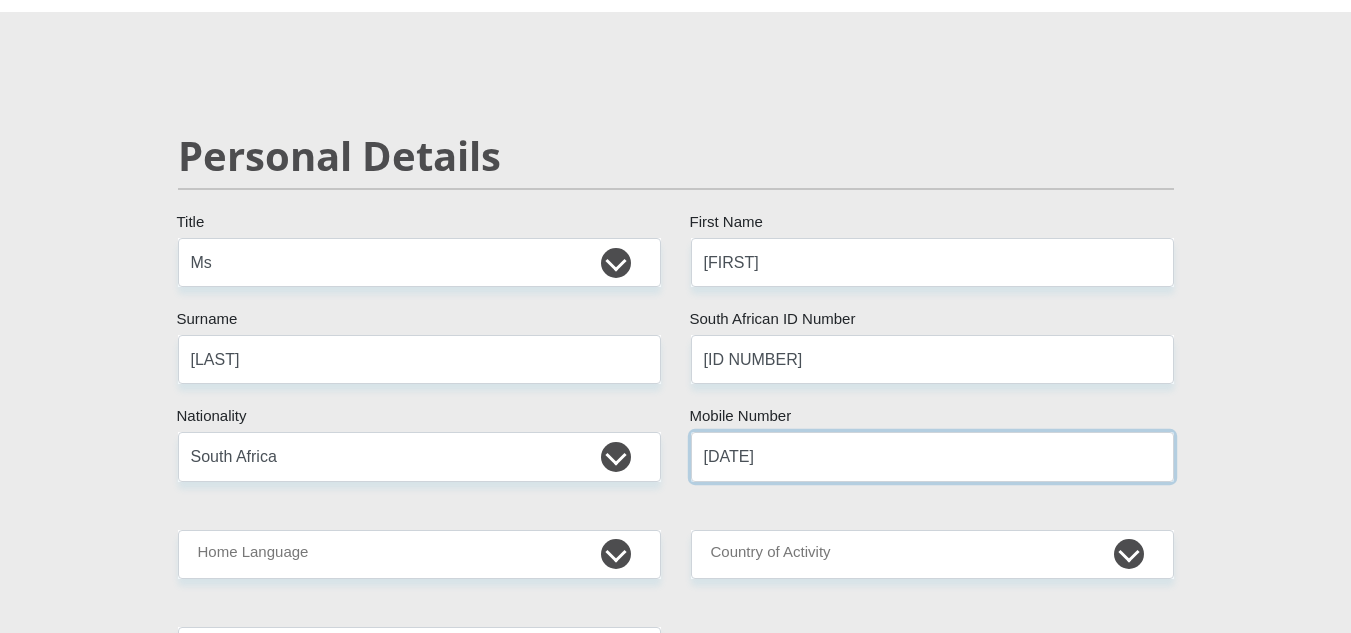 scroll, scrollTop: 200, scrollLeft: 0, axis: vertical 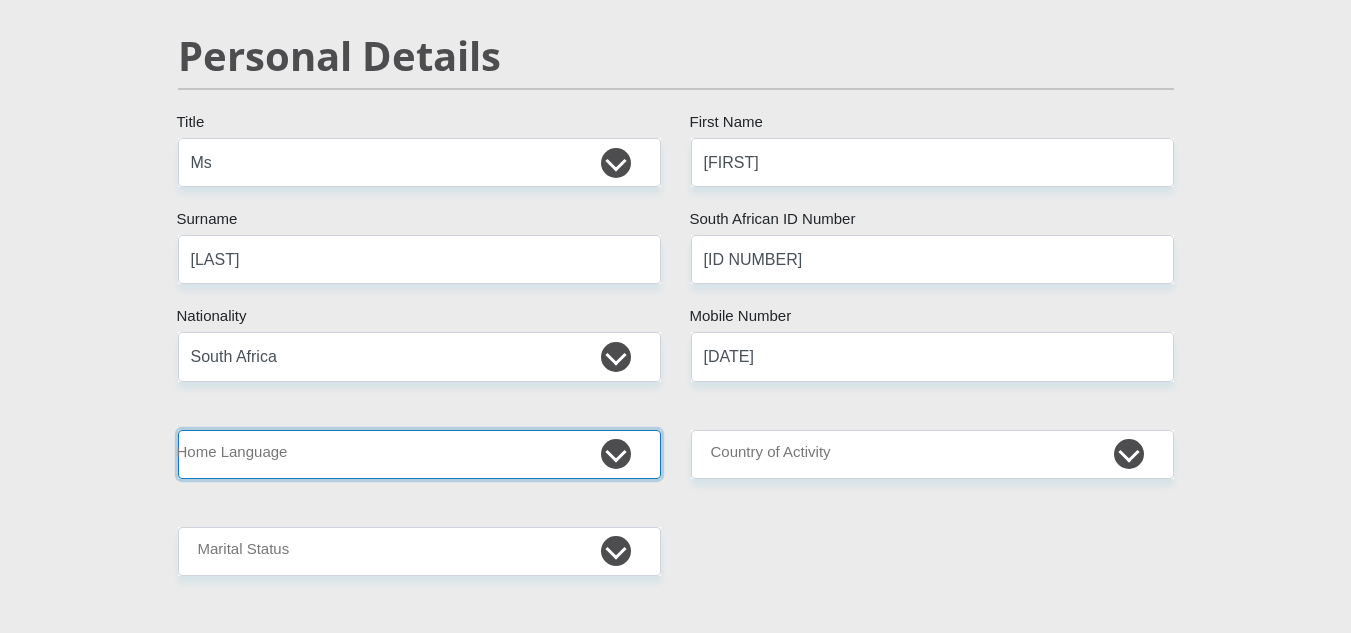 click on "Afrikaans
English
Sepedi
South Ndebele
Southern Sotho
Swati
Tsonga
Tswana
Venda
Xhosa
Zulu
Other" at bounding box center [419, 454] 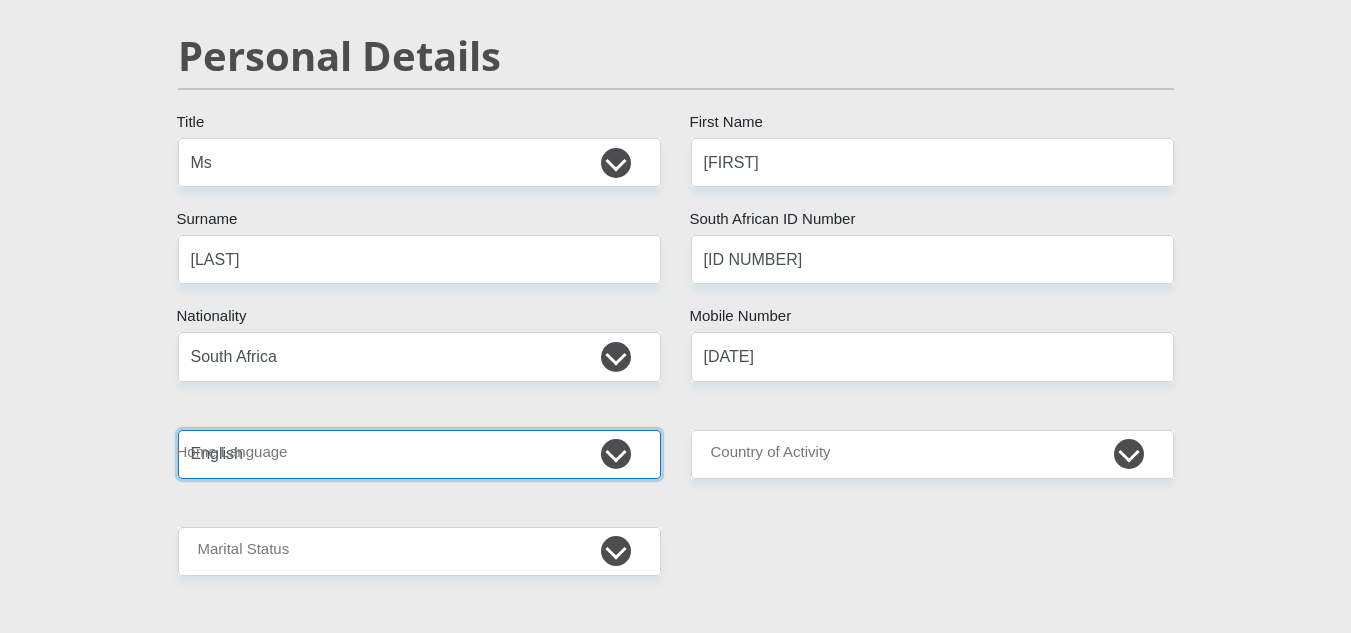 click on "Afrikaans
English
Sepedi
South Ndebele
Southern Sotho
Swati
Tsonga
Tswana
Venda
Xhosa
Zulu
Other" at bounding box center (419, 454) 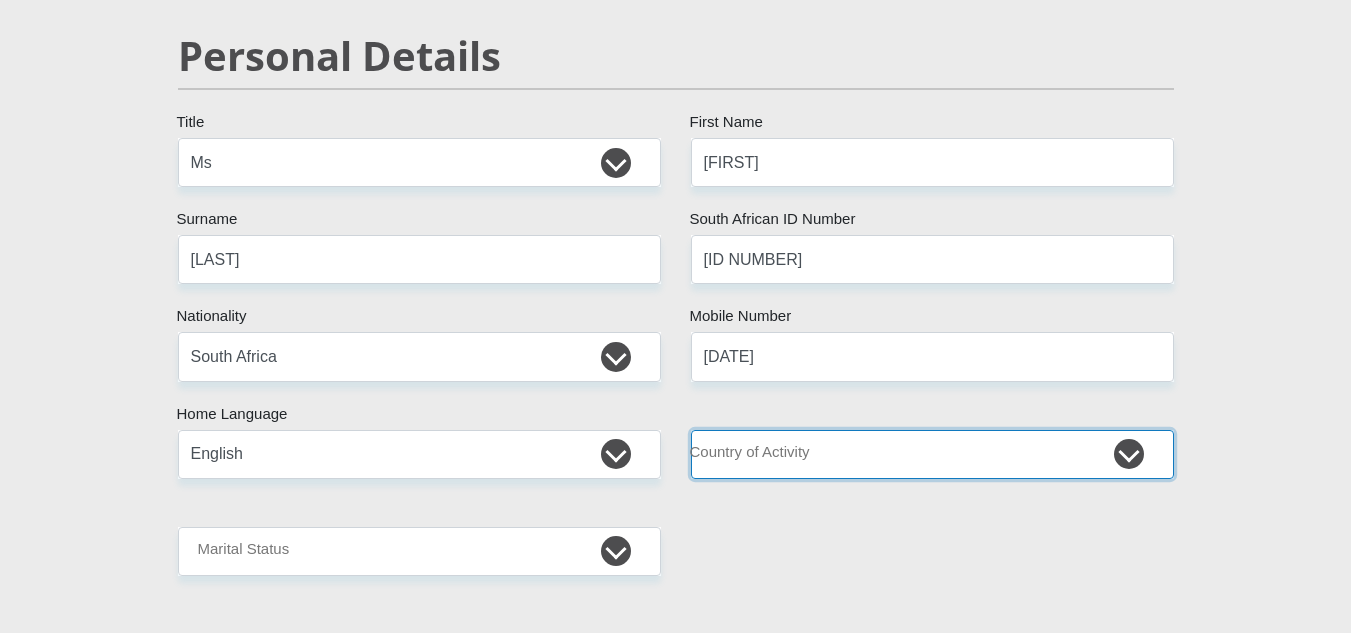 click on "South Africa
Afghanistan
Aland Islands
Albania
Algeria
America Samoa
American Virgin Islands
Andorra
Angola
Anguilla
Antarctica
Antigua and Barbuda
Argentina
Armenia
Aruba
Ascension Island
Australia
Austria
Azerbaijan
Chad" at bounding box center (932, 454) 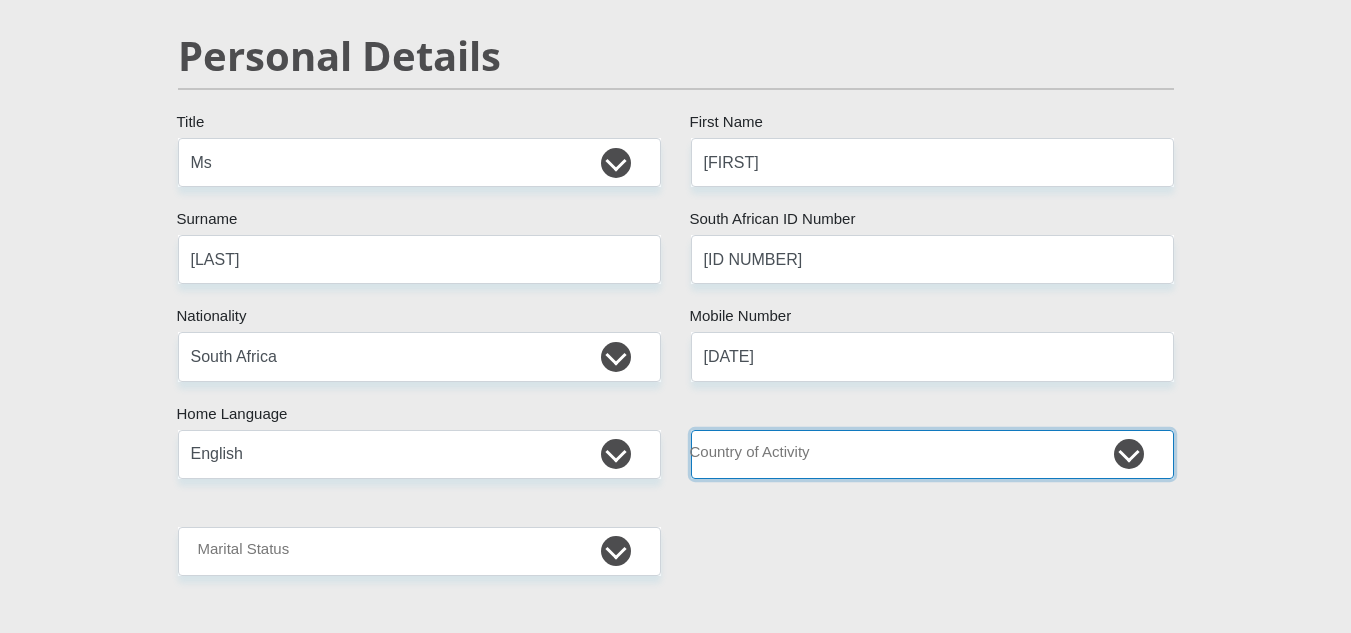 select on "ZAF" 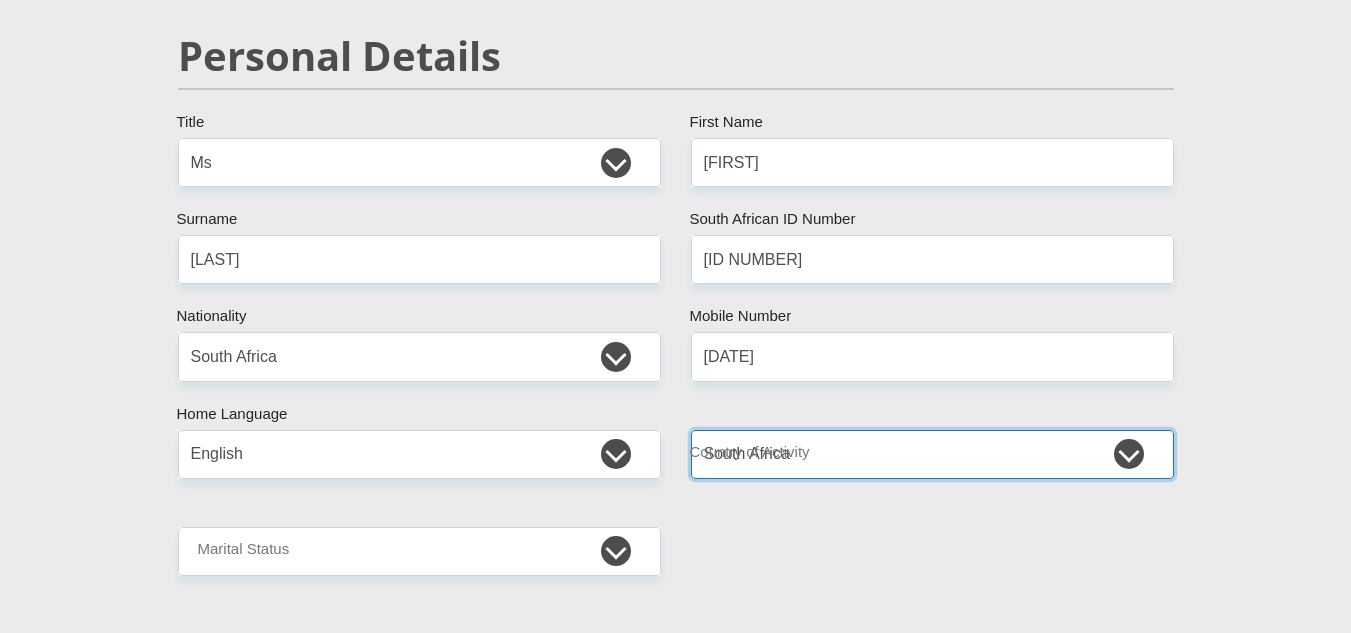 click on "South Africa
Afghanistan
Aland Islands
Albania
Algeria
America Samoa
American Virgin Islands
Andorra
Angola
Anguilla
Antarctica
Antigua and Barbuda
Argentina
Armenia
Aruba
Ascension Island
Australia
Austria
Azerbaijan
Chad" at bounding box center [932, 454] 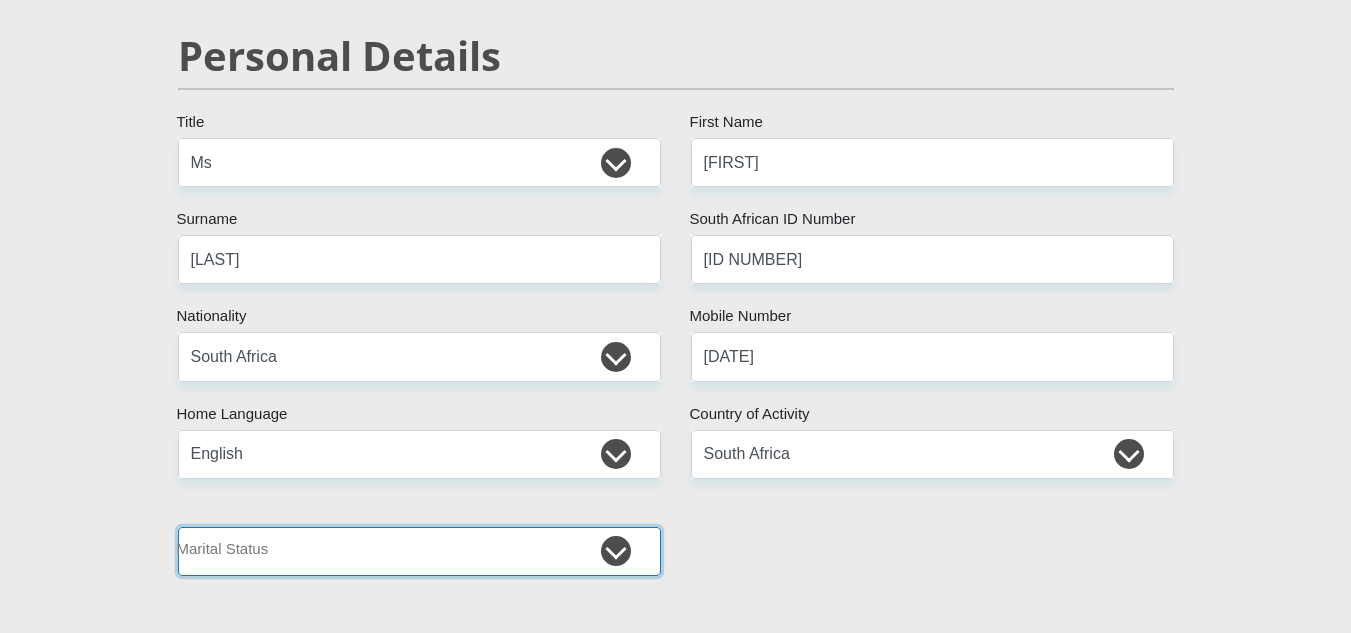 click on "Married ANC
Single
Divorced
Widowed
Married COP or Customary Law" at bounding box center (419, 551) 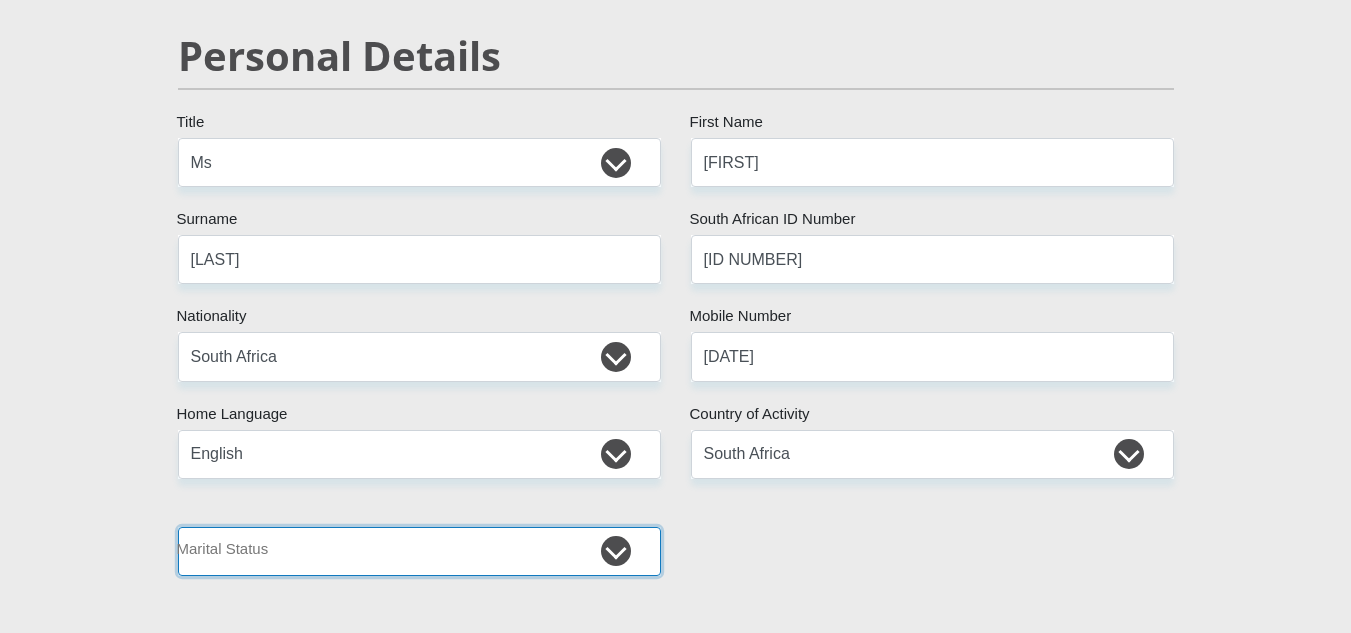 select on "3" 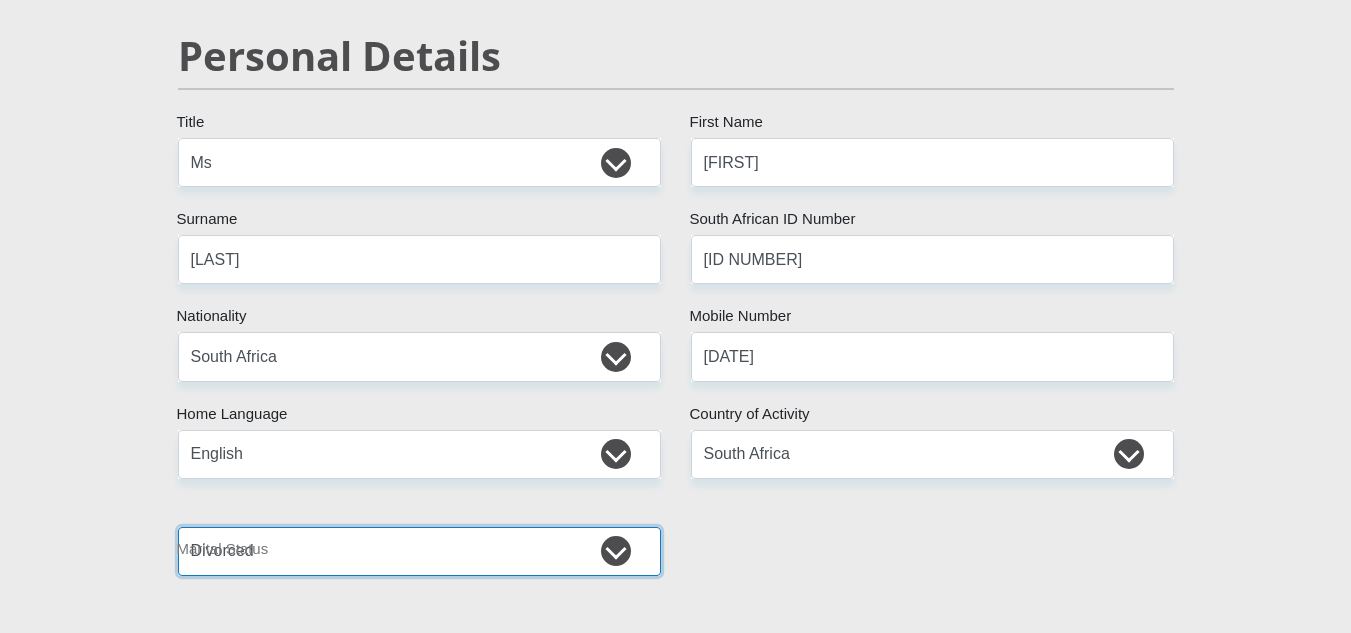 click on "Married ANC
Single
Divorced
Widowed
Married COP or Customary Law" at bounding box center (419, 551) 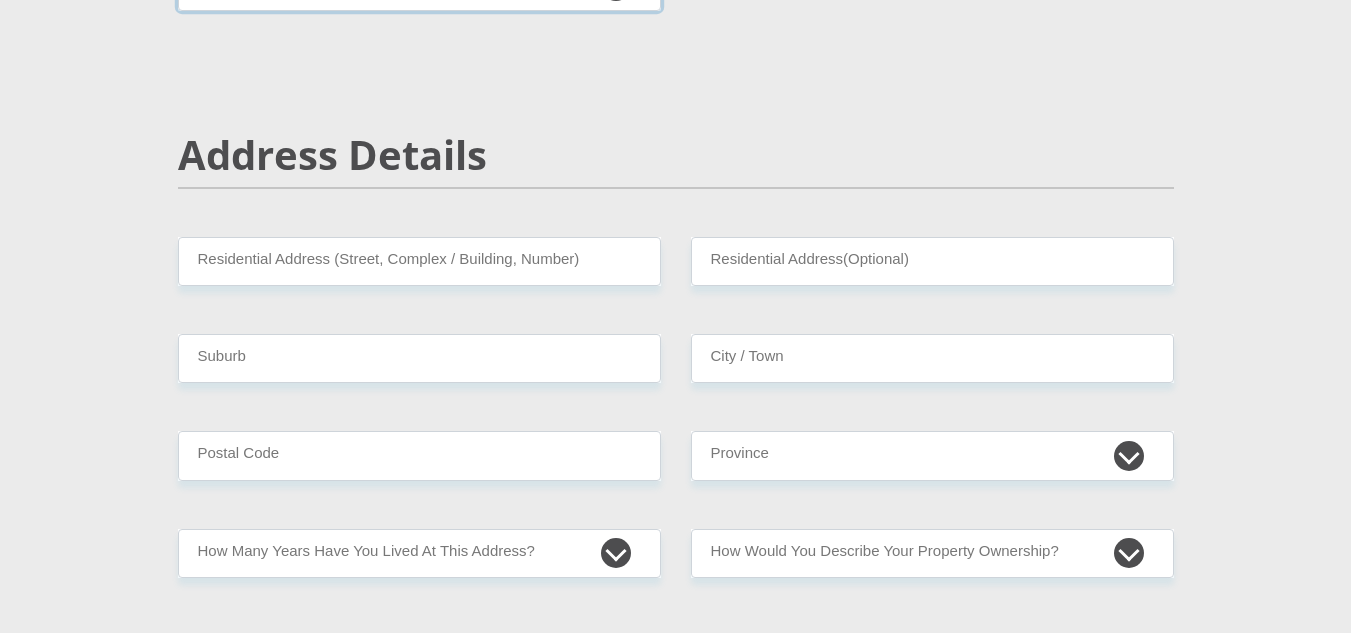 scroll, scrollTop: 800, scrollLeft: 0, axis: vertical 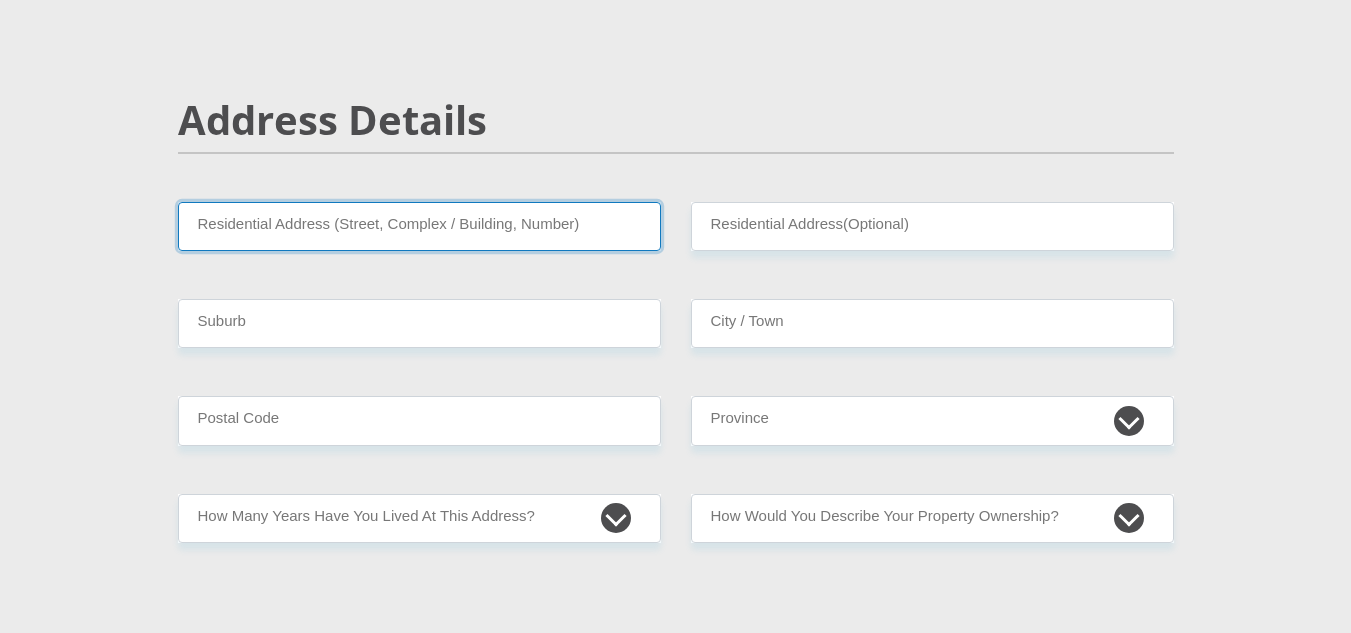 click on "Residential Address (Street, Complex / Building, Number)" at bounding box center (419, 226) 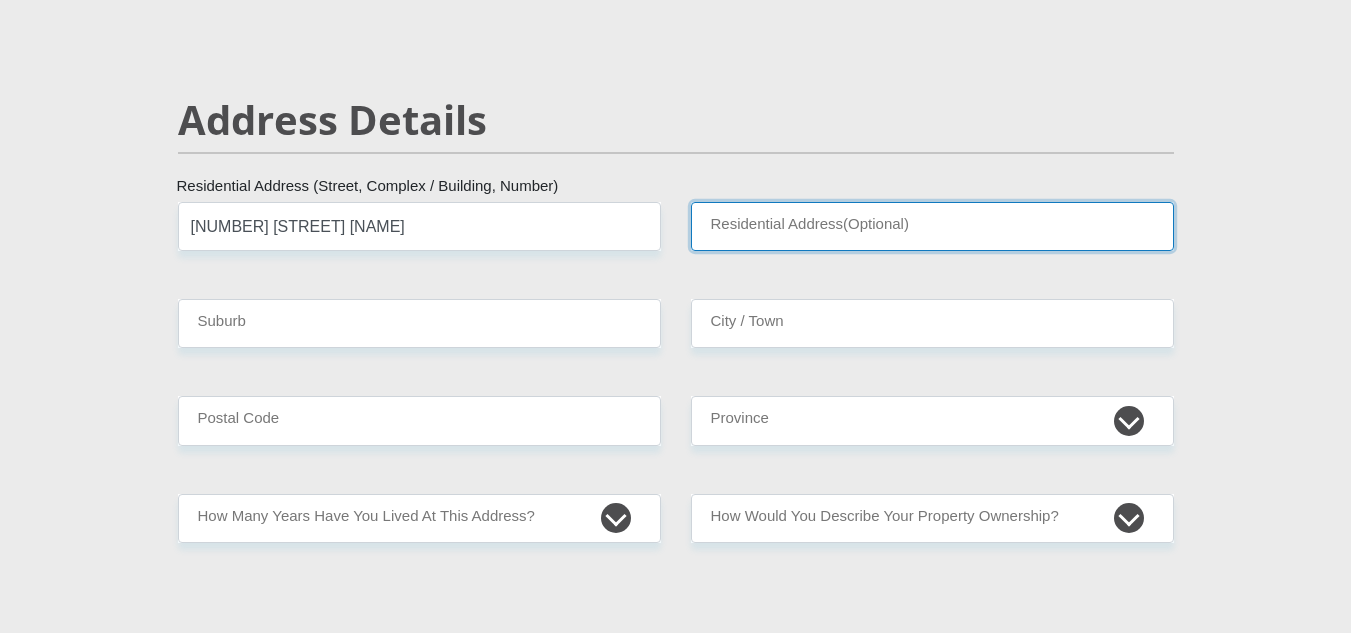 type on "[NUMBER] [STREET]" 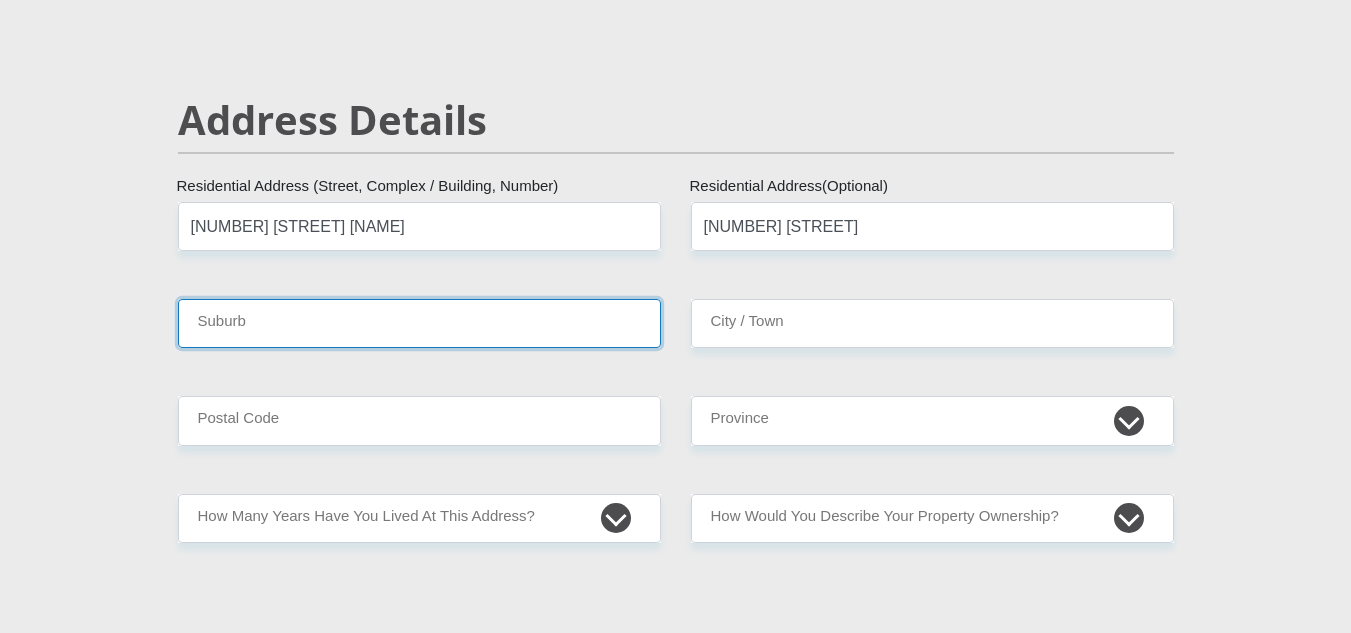 type on "[CITY]" 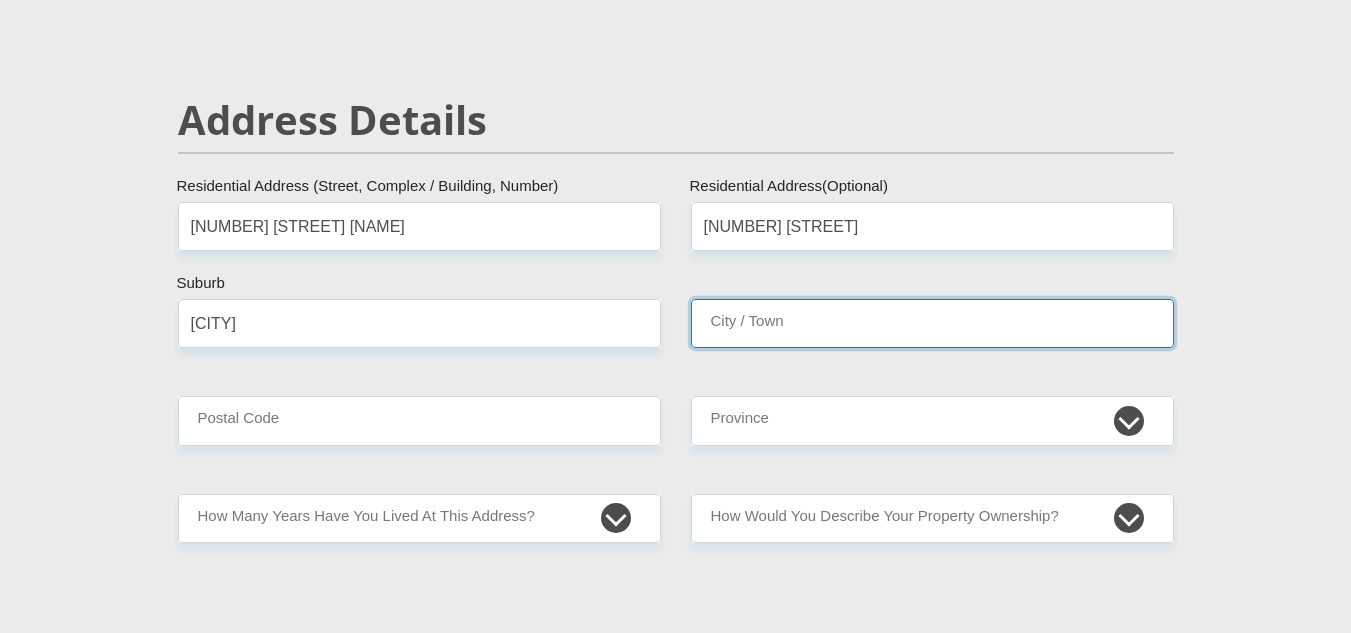 type on "[CITY]" 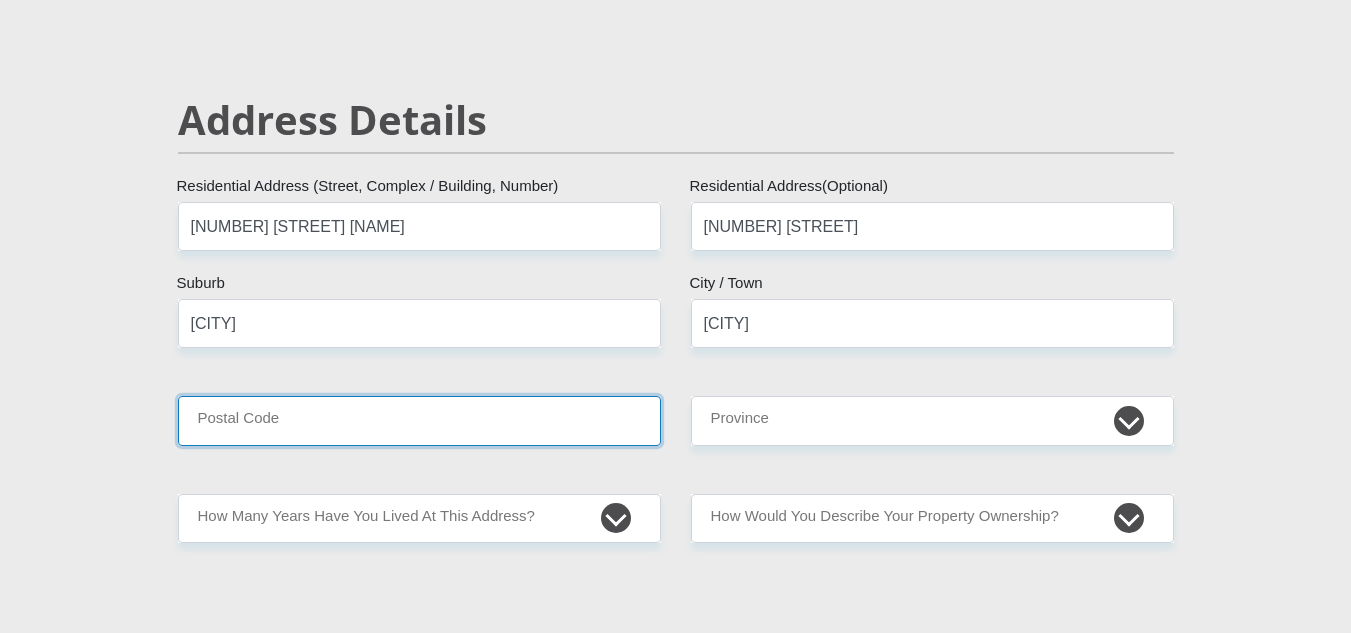 type on "[NUMBER]" 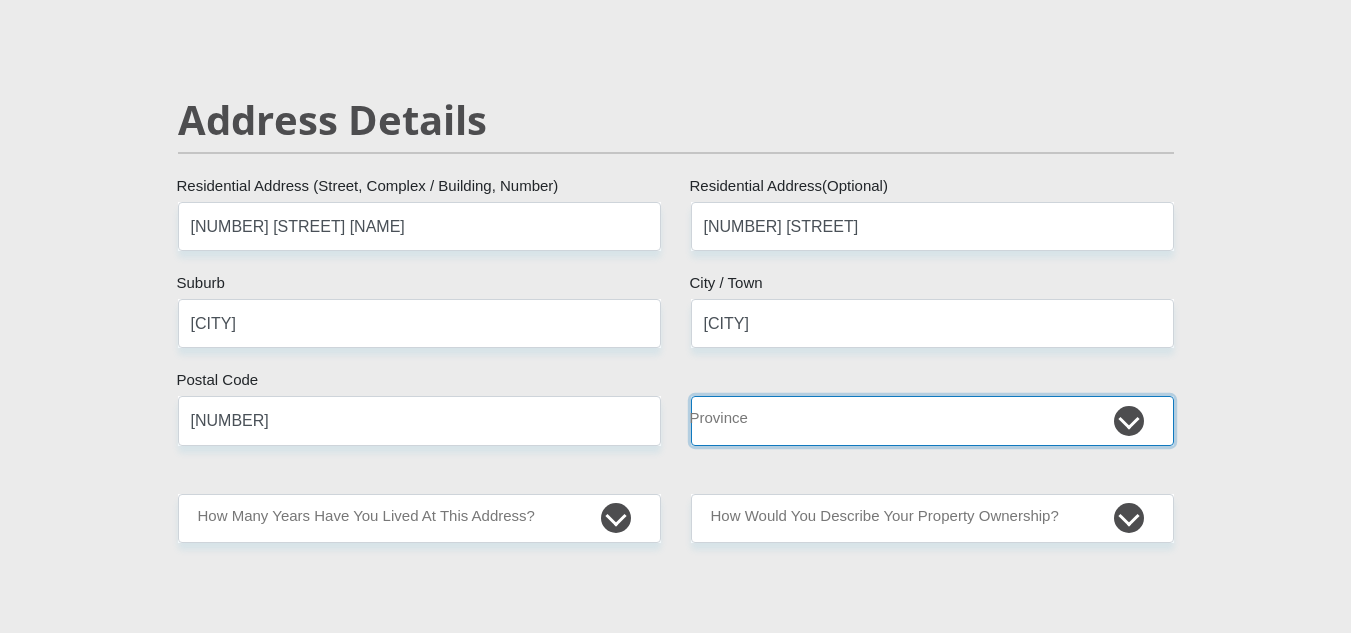 click on "Eastern Cape
Free State
Gauteng
KwaZulu-Natal
Limpopo
Mpumalanga
Northern Cape
North West
Western Cape" at bounding box center [932, 420] 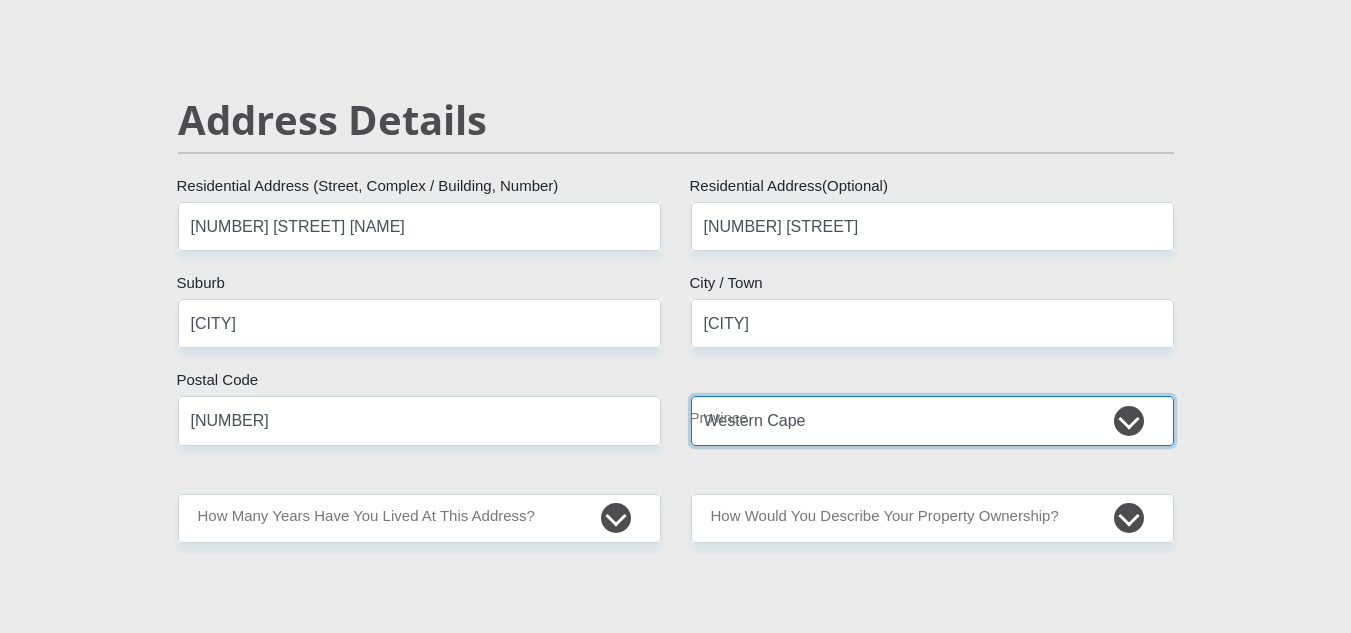 click on "Eastern Cape
Free State
Gauteng
KwaZulu-Natal
Limpopo
Mpumalanga
Northern Cape
North West
Western Cape" at bounding box center (932, 420) 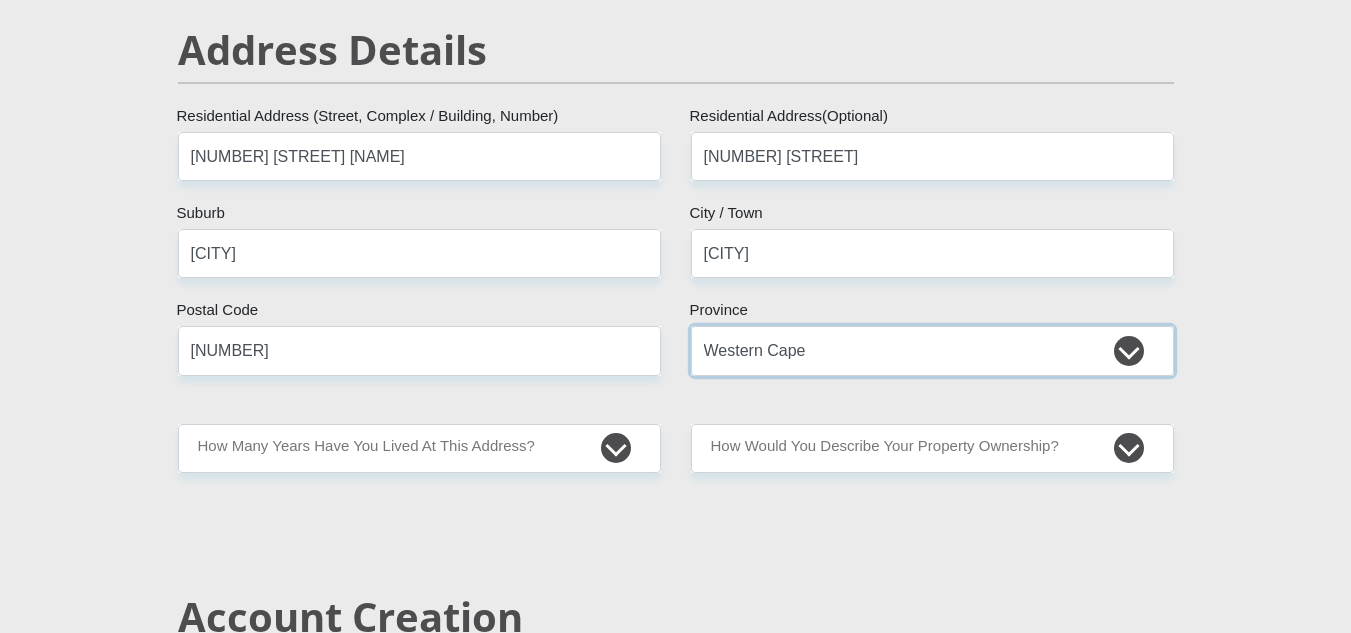 scroll, scrollTop: 900, scrollLeft: 0, axis: vertical 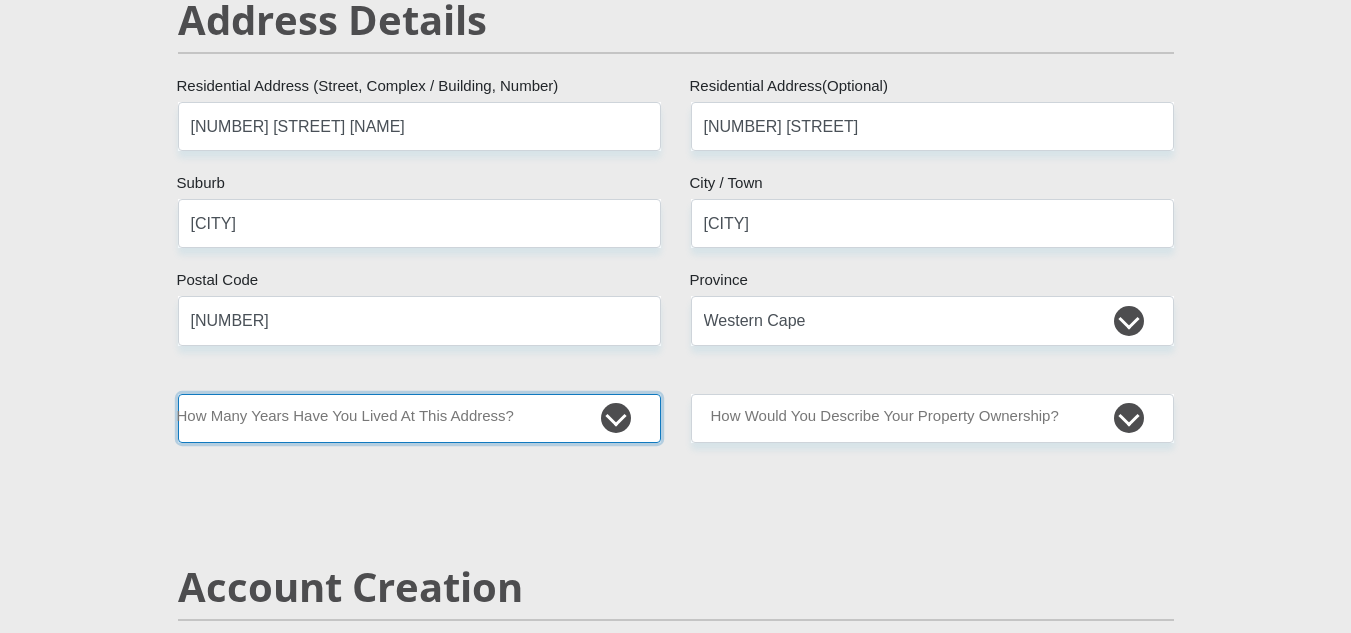 click on "less than 1 year
1-3 years
3-5 years
5+ years" at bounding box center [419, 418] 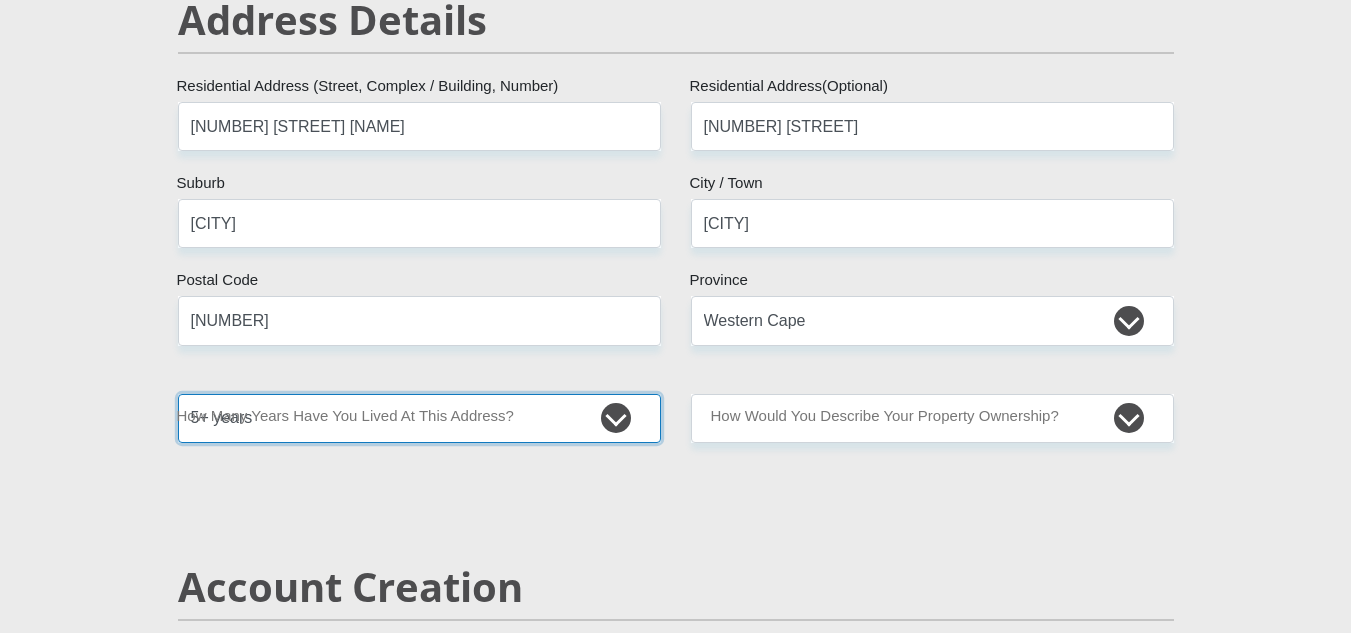 click on "less than 1 year
1-3 years
3-5 years
5+ years" at bounding box center (419, 418) 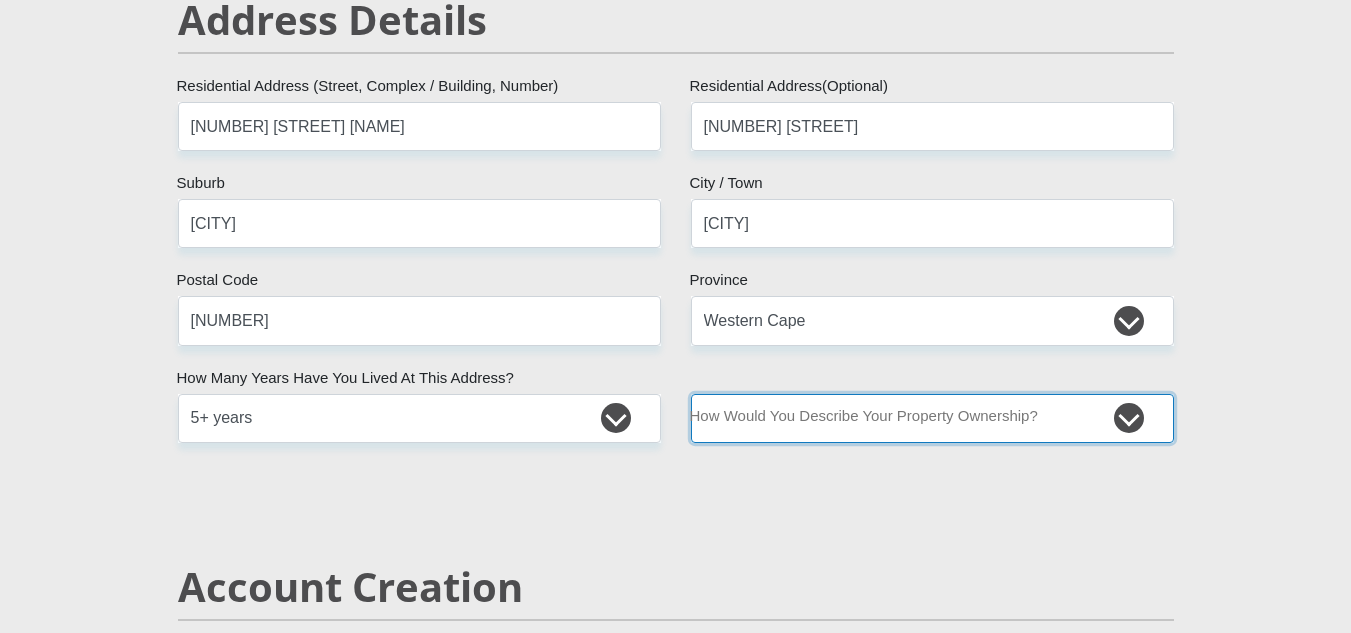 click on "Owned
Rented
Family Owned
Company Dwelling" at bounding box center [932, 418] 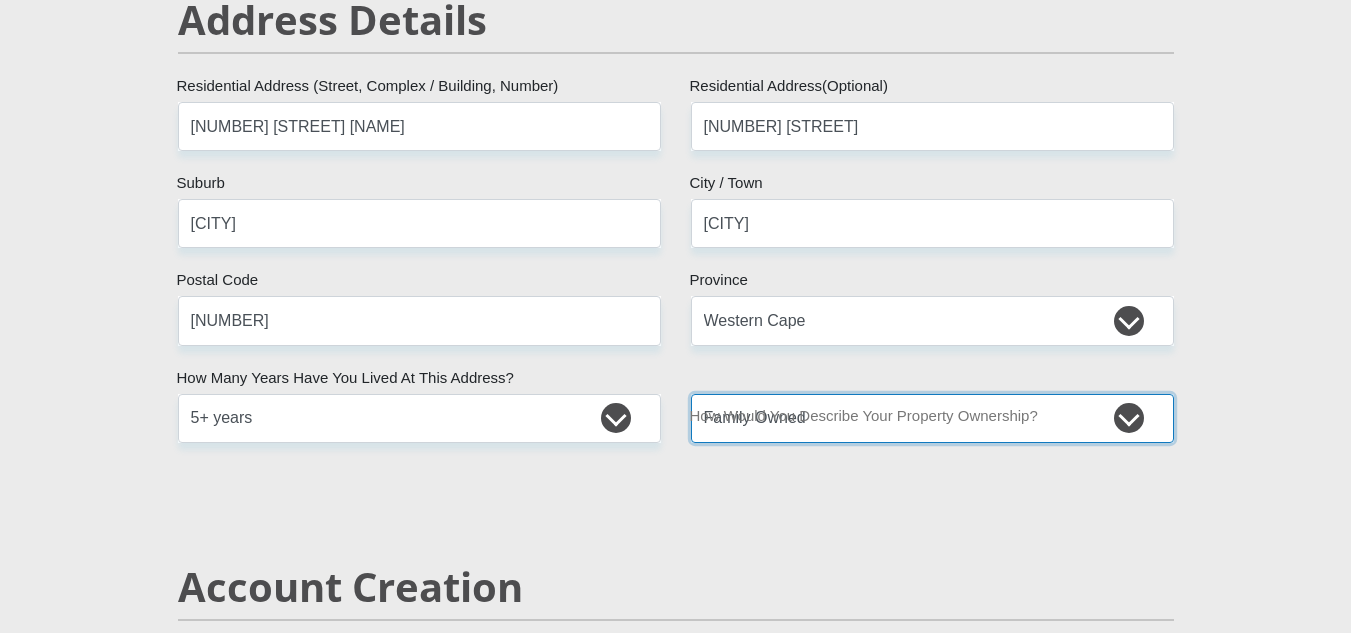 click on "Owned
Rented
Family Owned
Company Dwelling" at bounding box center (932, 418) 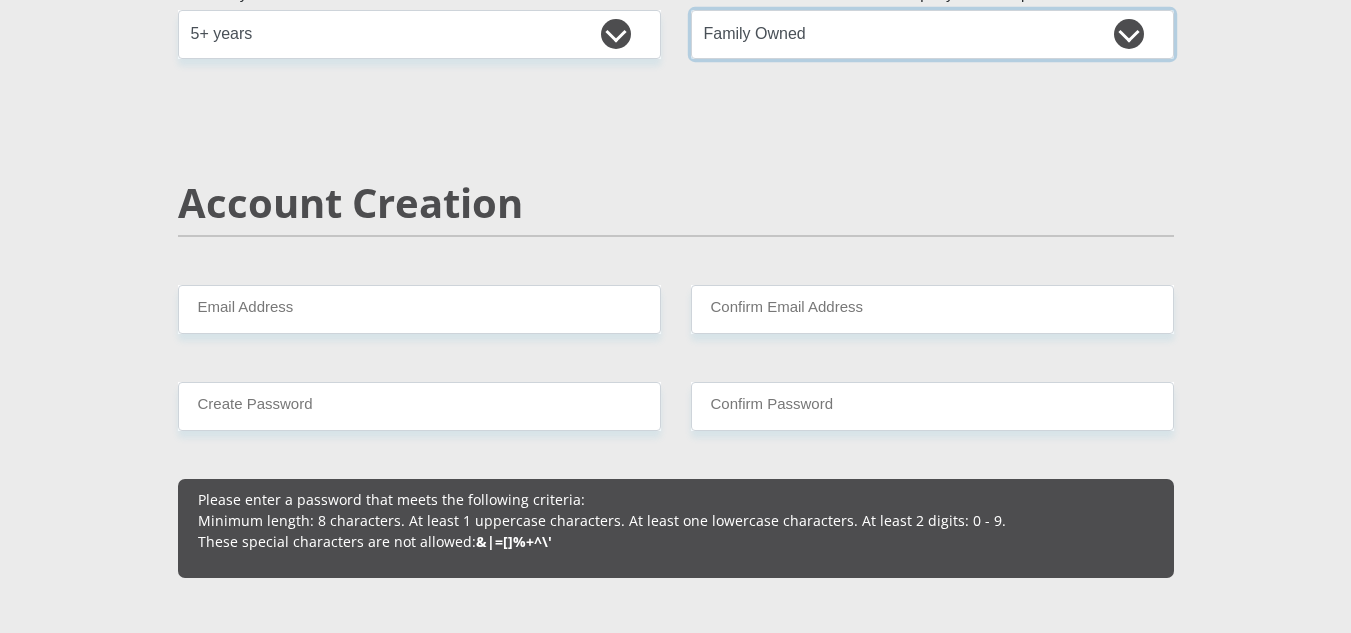 scroll, scrollTop: 1300, scrollLeft: 0, axis: vertical 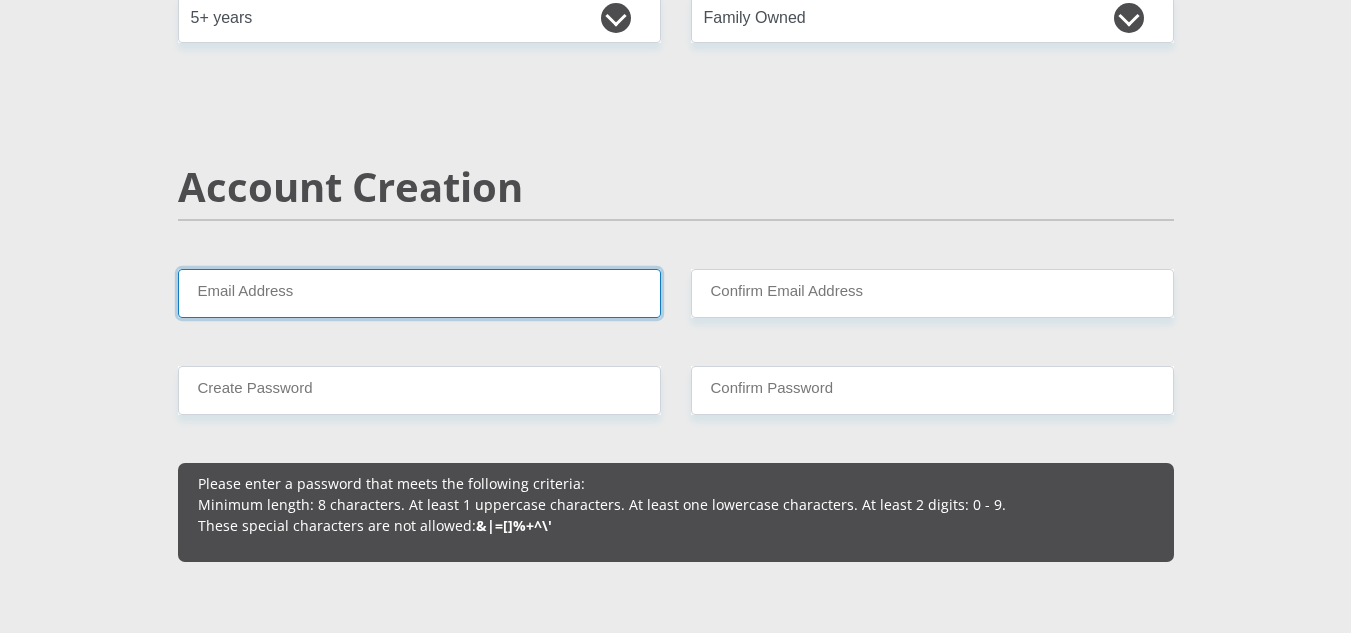 click on "Email Address" at bounding box center [419, 293] 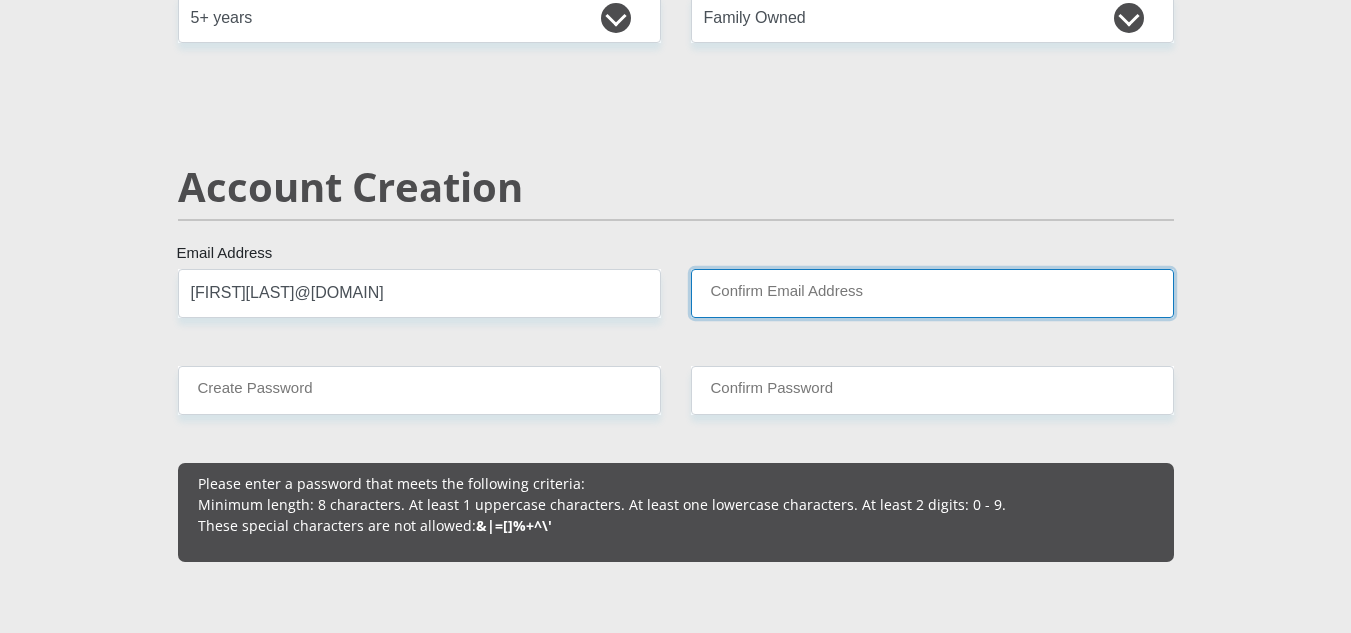 type on "[FIRST][LAST]@[DOMAIN]" 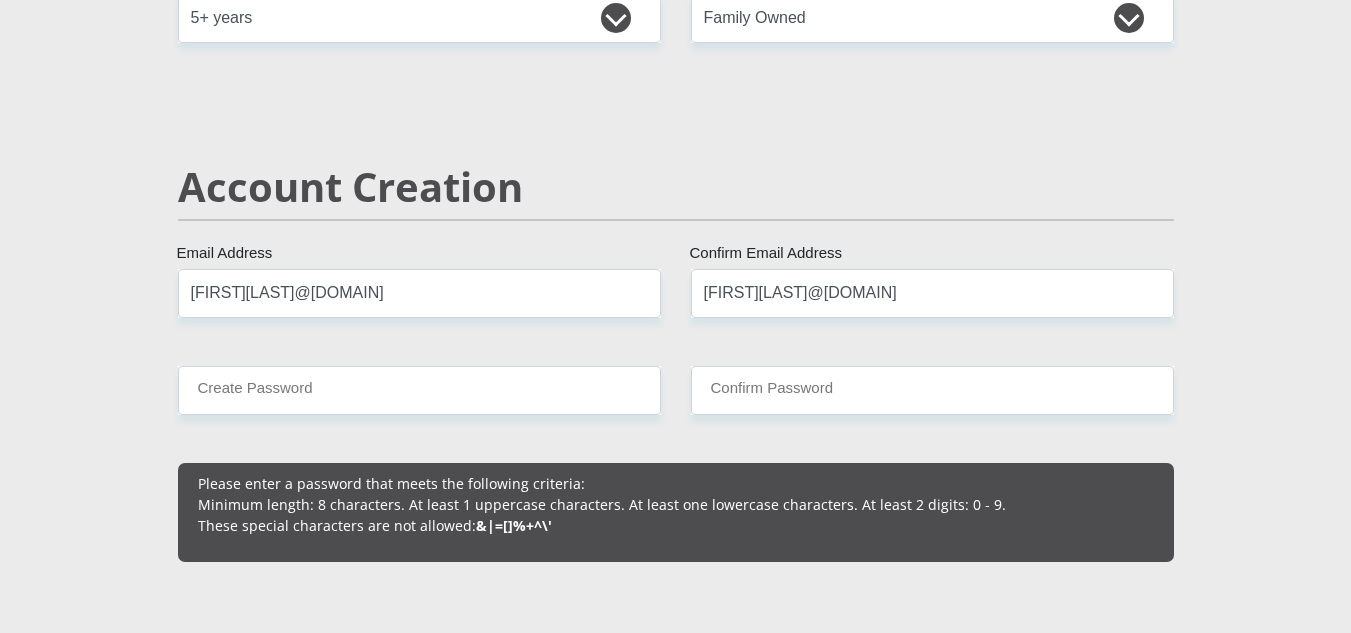 type 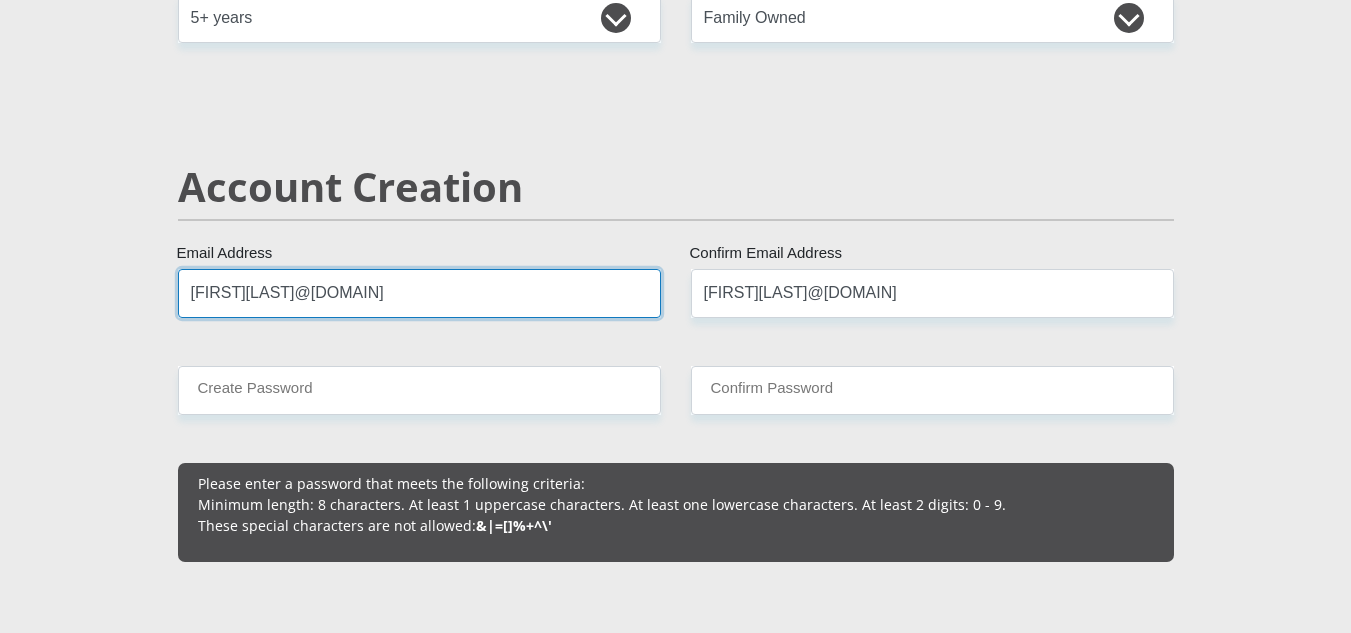 type 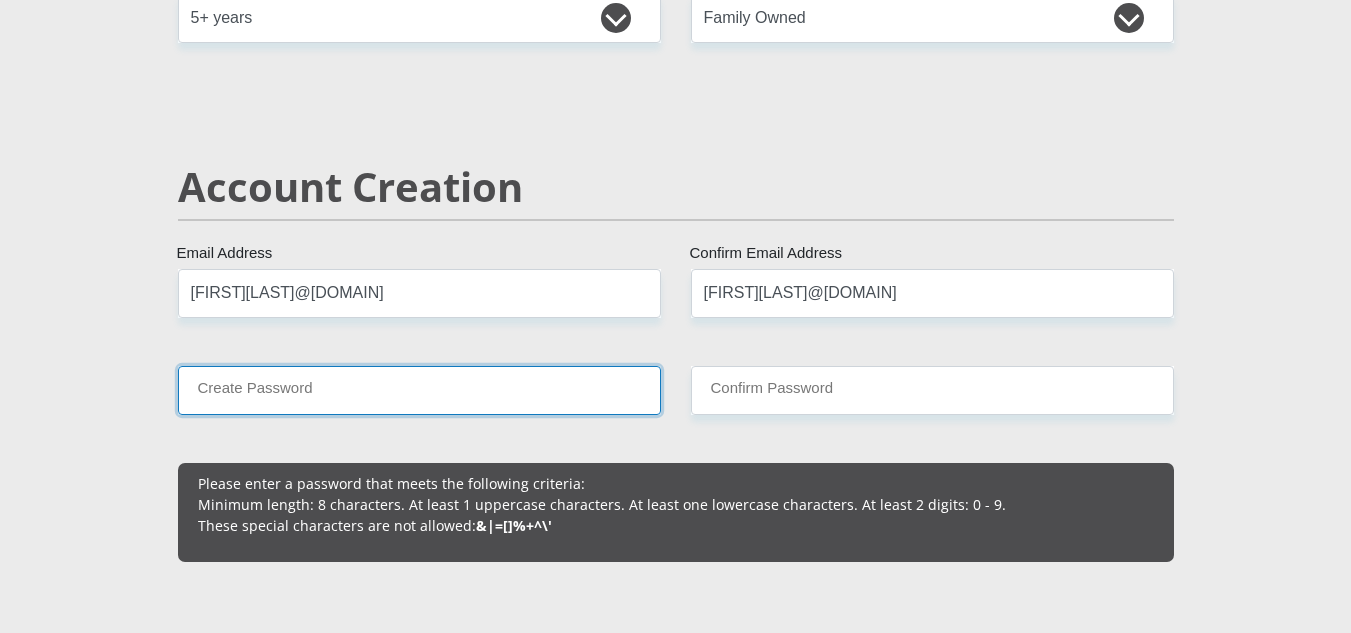 click on "Create Password" at bounding box center [419, 390] 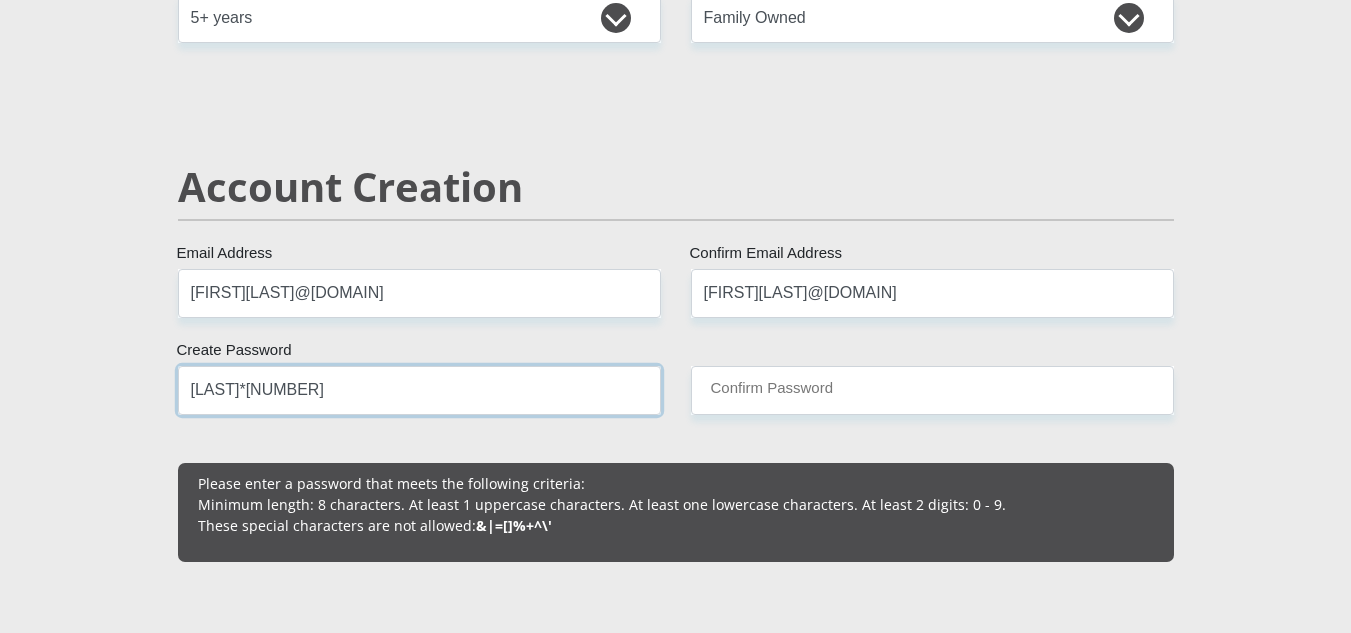 type on "[LAST]*[NUMBER]" 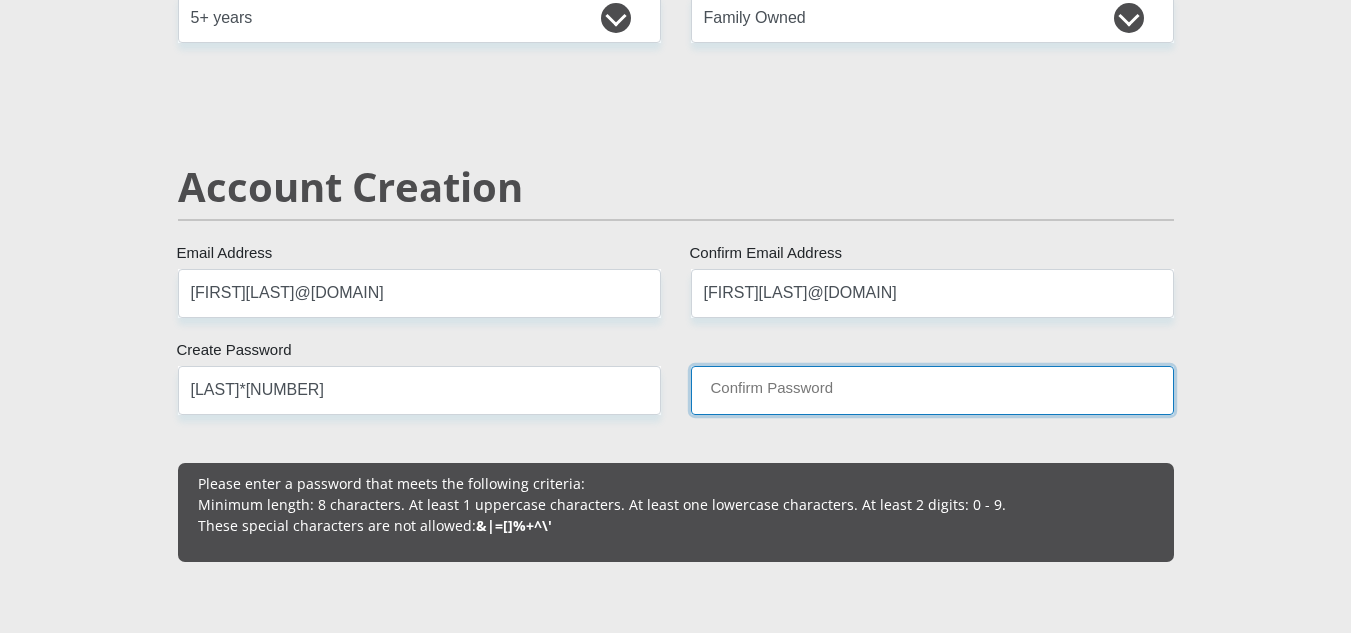 click on "Confirm Password" at bounding box center [932, 390] 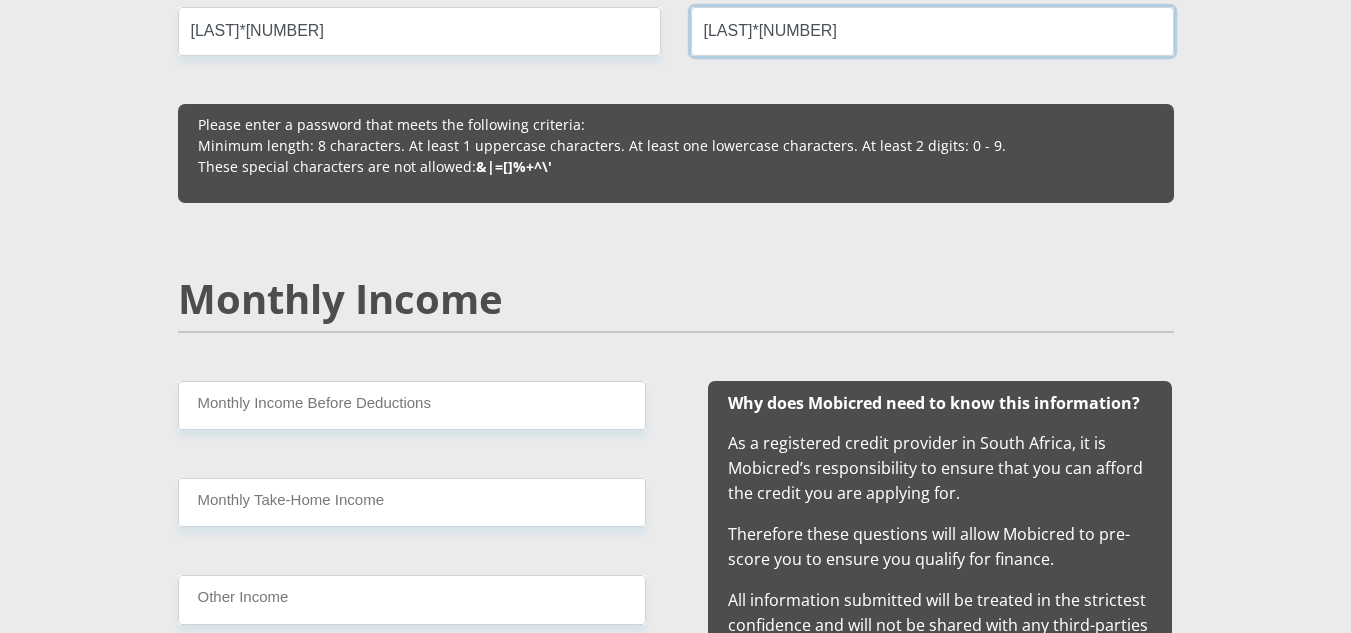 scroll, scrollTop: 1800, scrollLeft: 0, axis: vertical 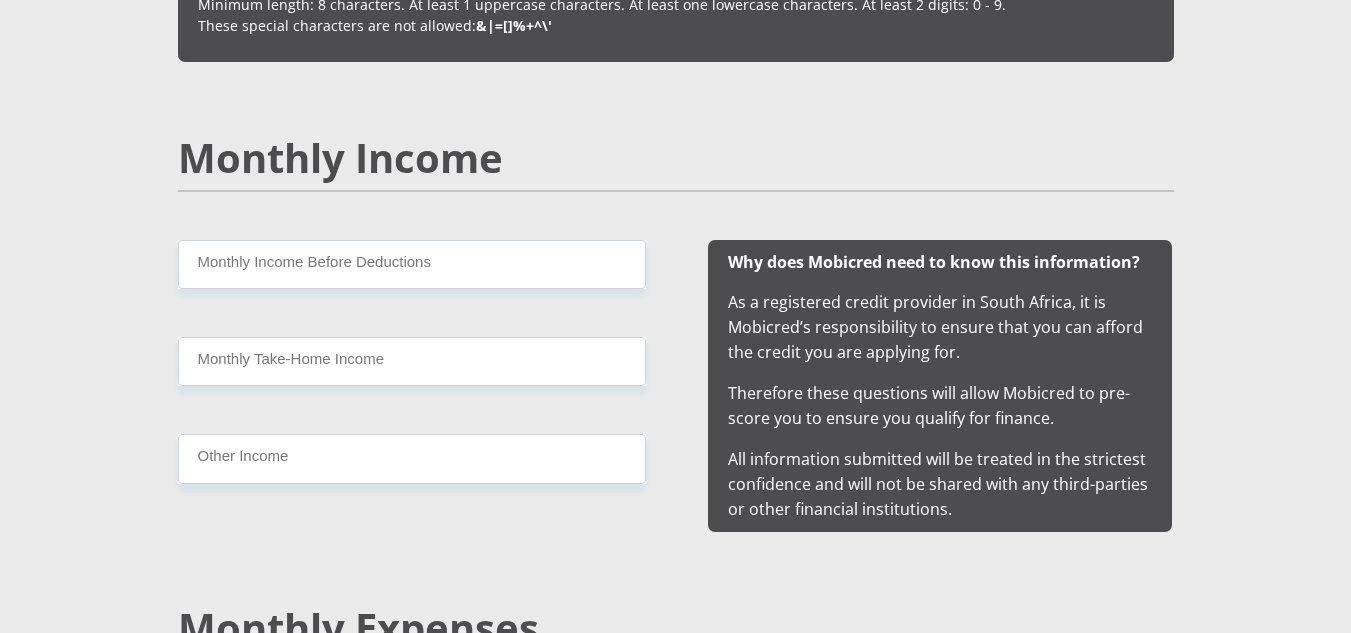 type on "[LAST]*[NUMBER]" 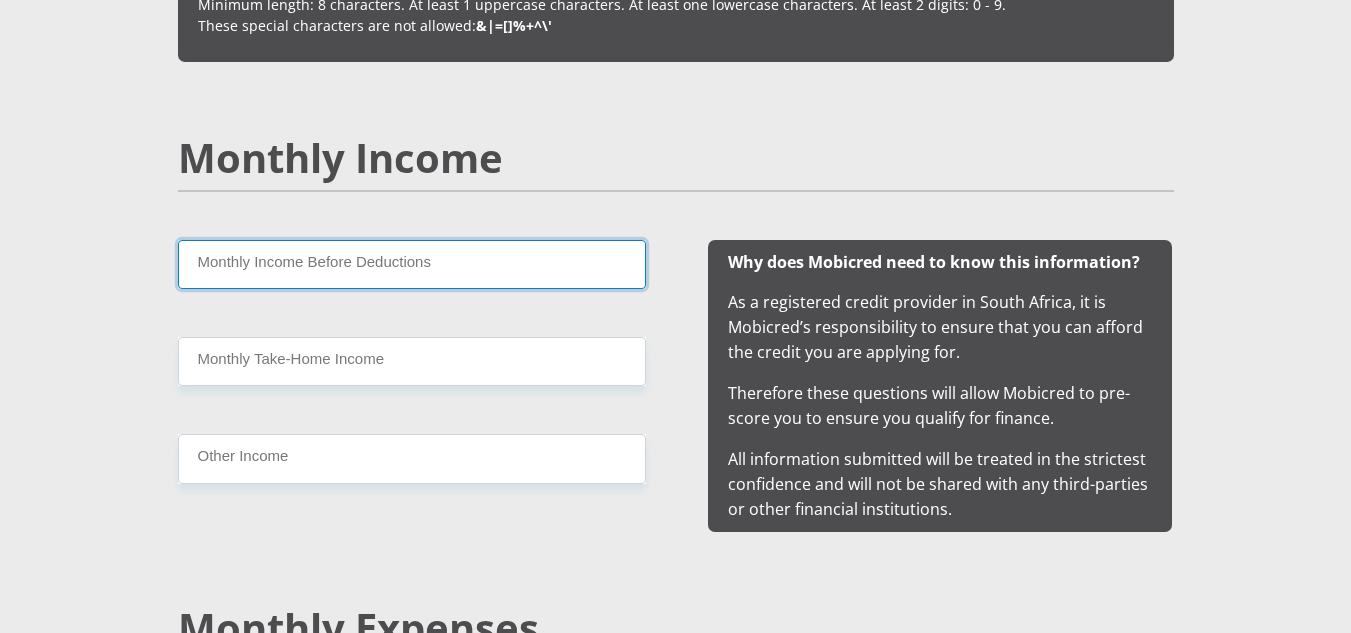 click on "Monthly Income Before Deductions" at bounding box center [412, 264] 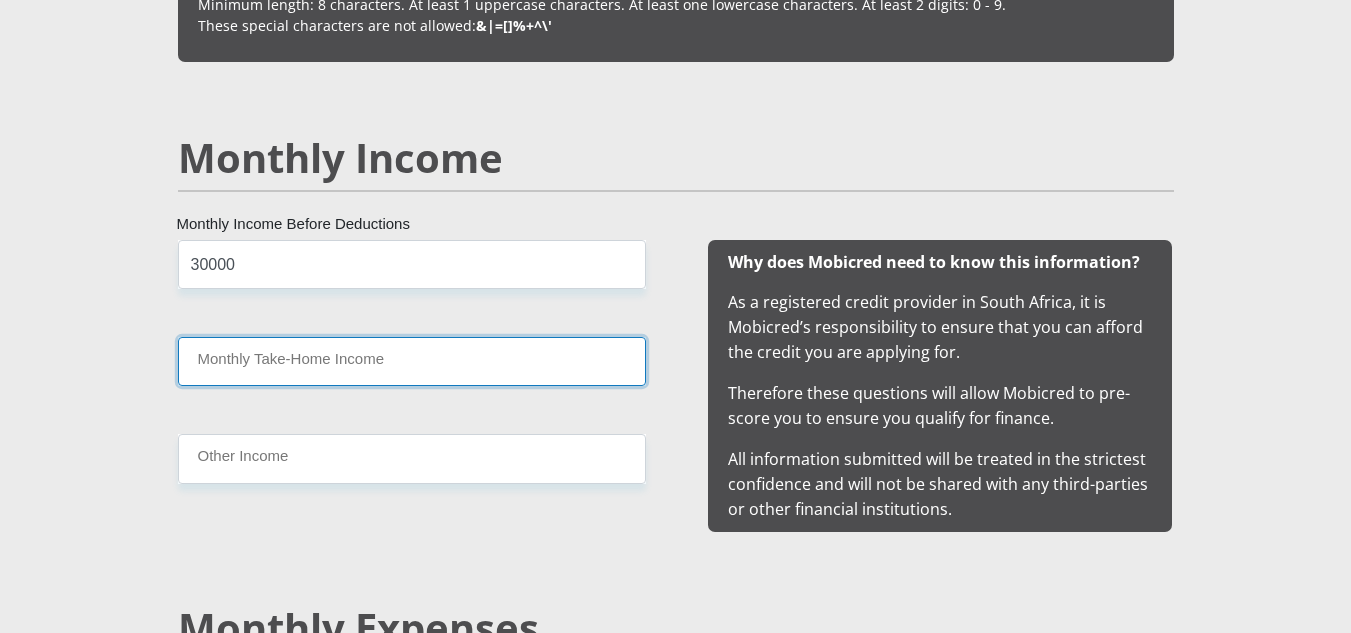 click on "Monthly Take-Home Income" at bounding box center (412, 361) 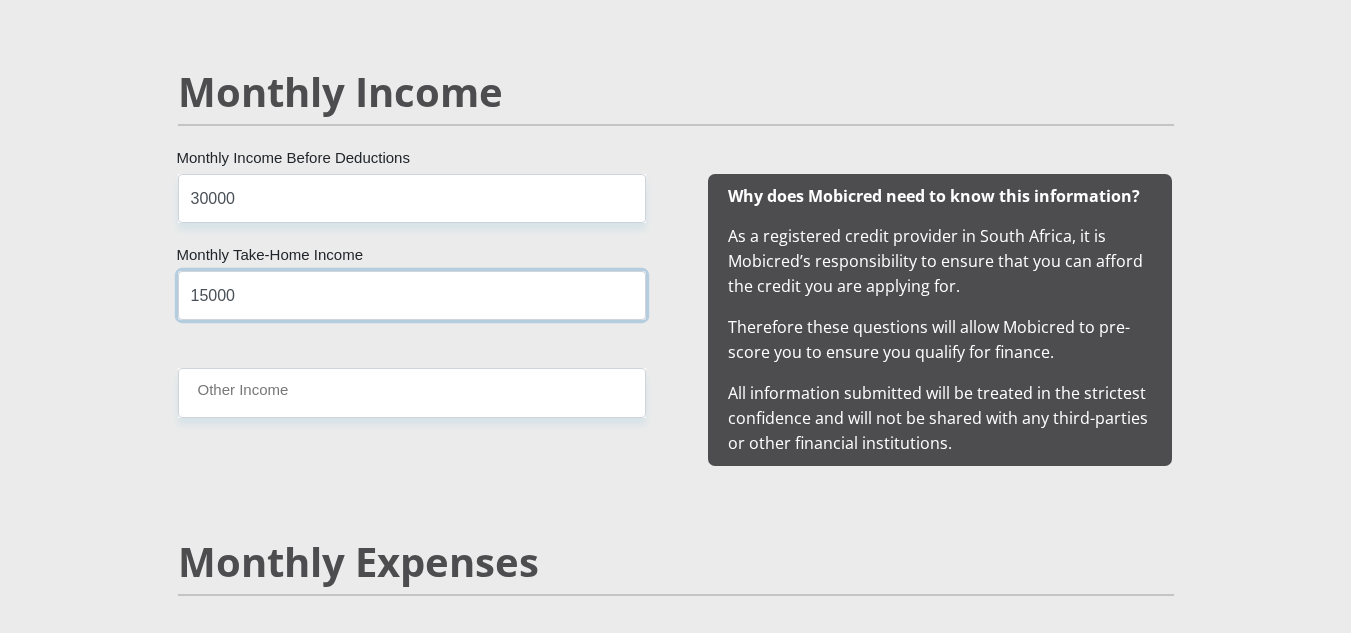 scroll, scrollTop: 1900, scrollLeft: 0, axis: vertical 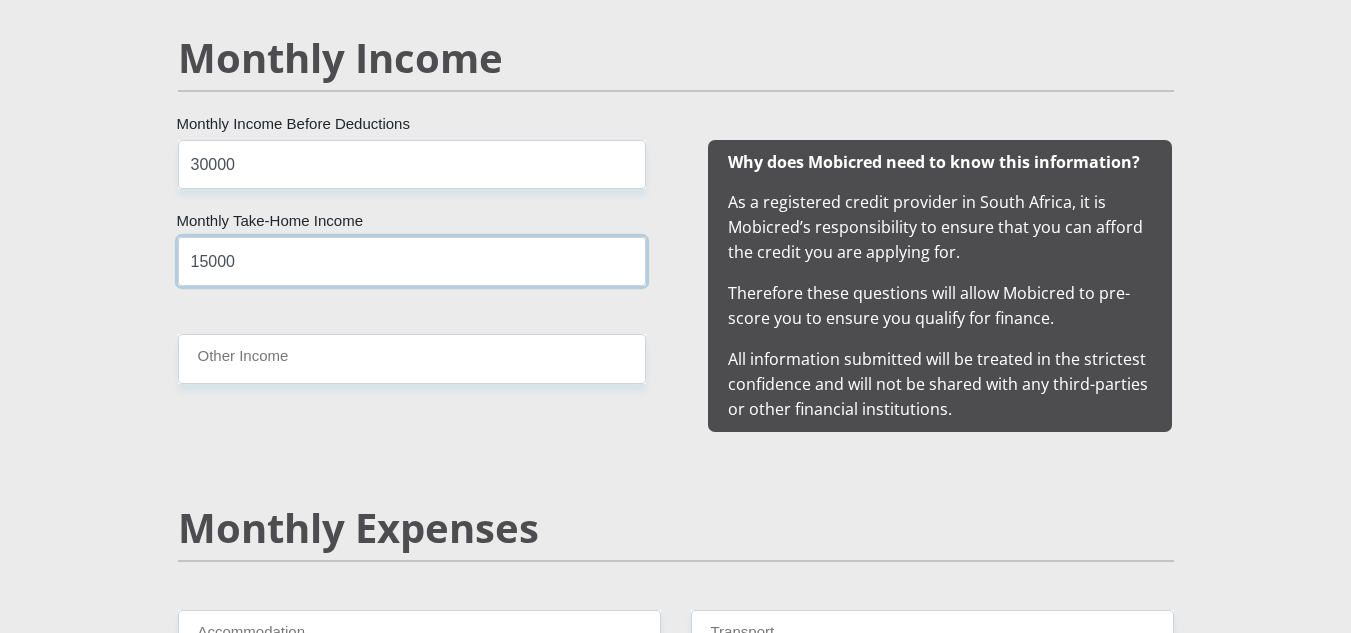 type on "15000" 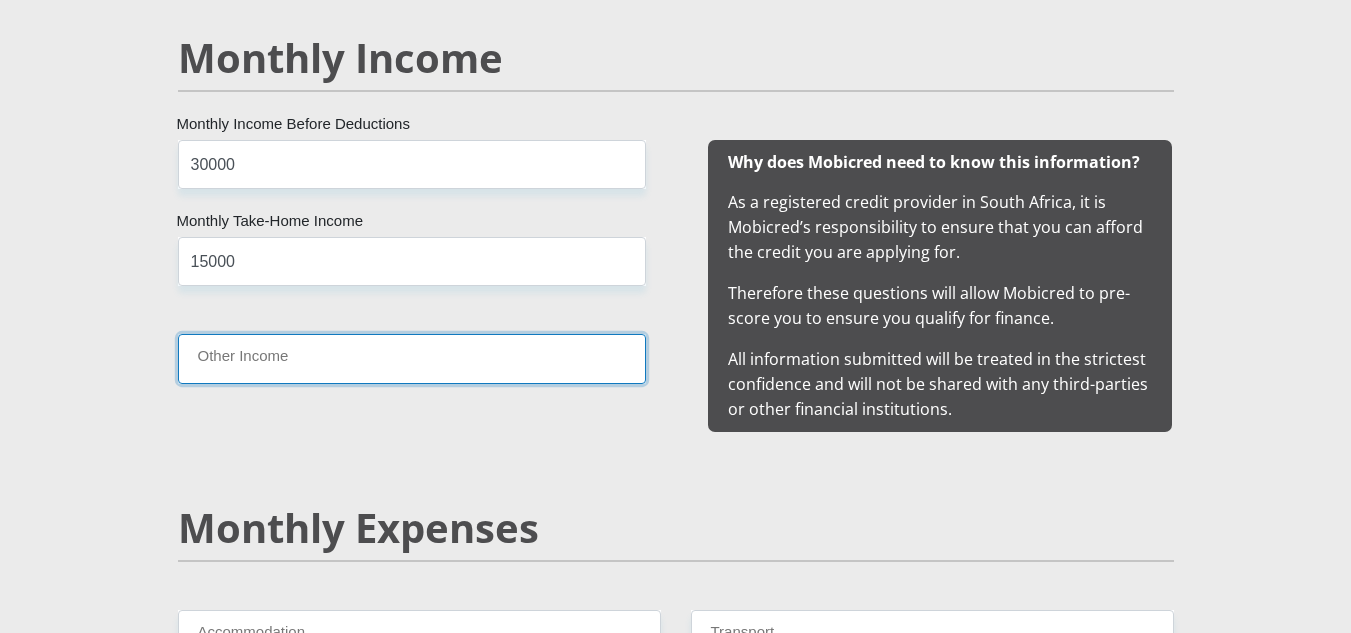 click on "Other Income" at bounding box center [412, 358] 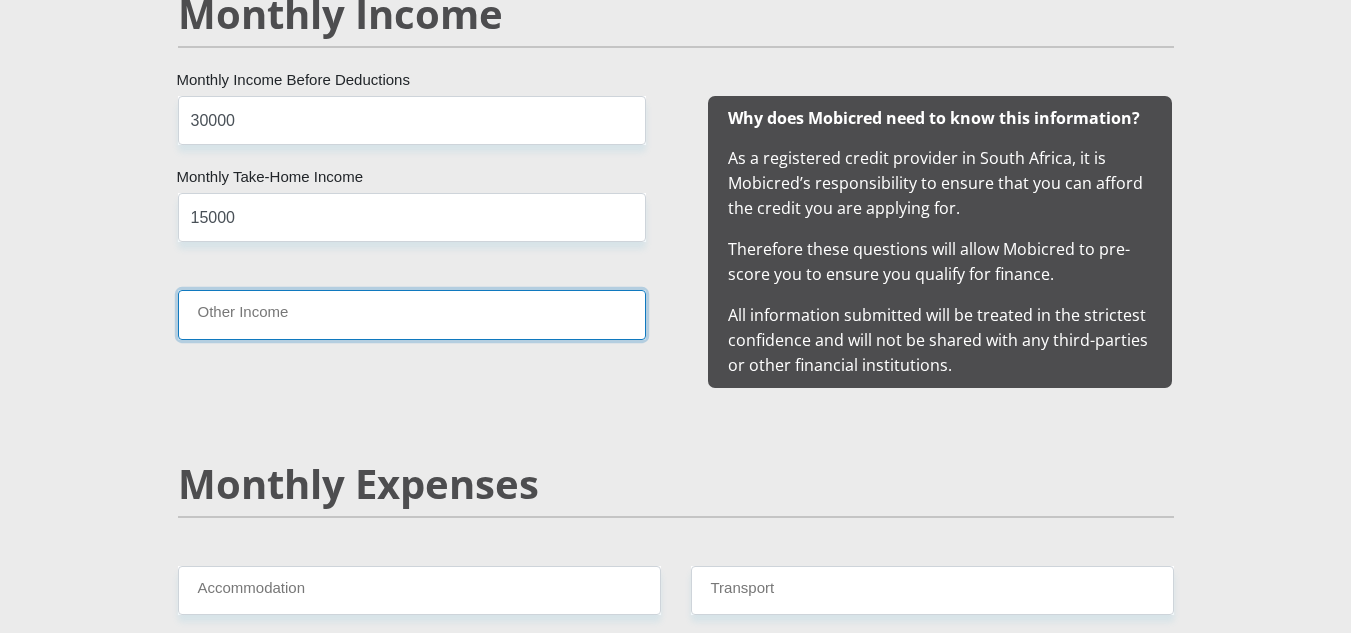 scroll, scrollTop: 1900, scrollLeft: 0, axis: vertical 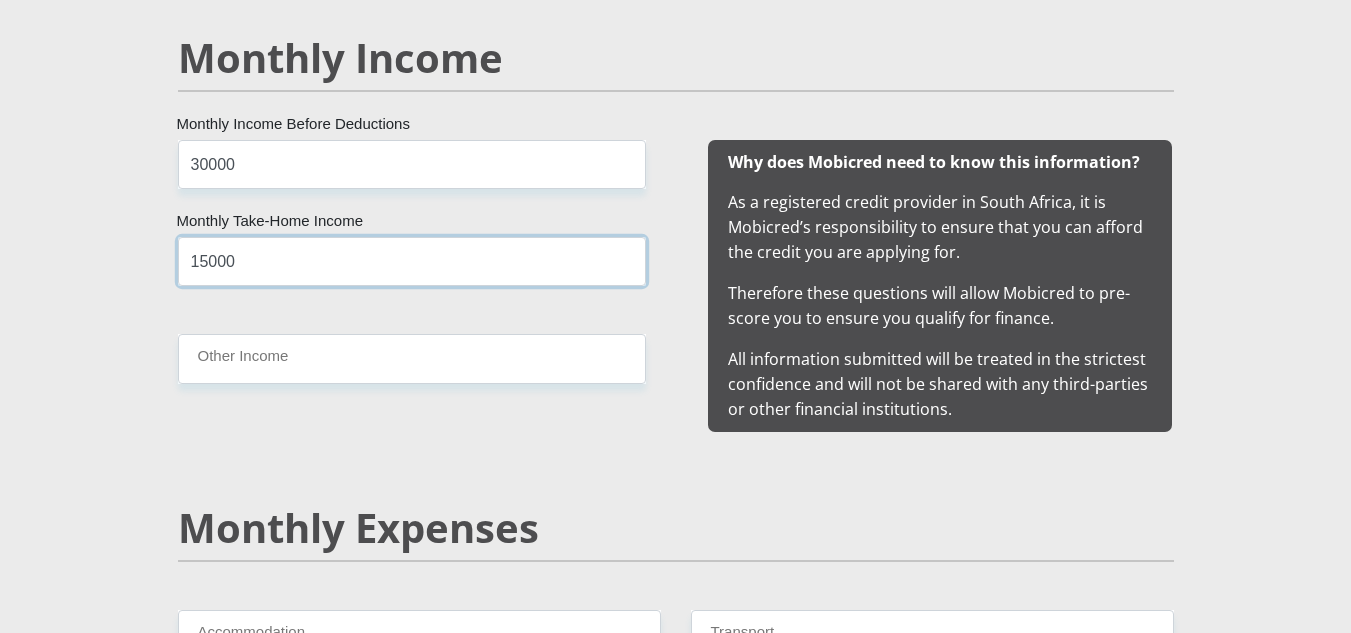 drag, startPoint x: 235, startPoint y: 258, endPoint x: 118, endPoint y: 254, distance: 117.06836 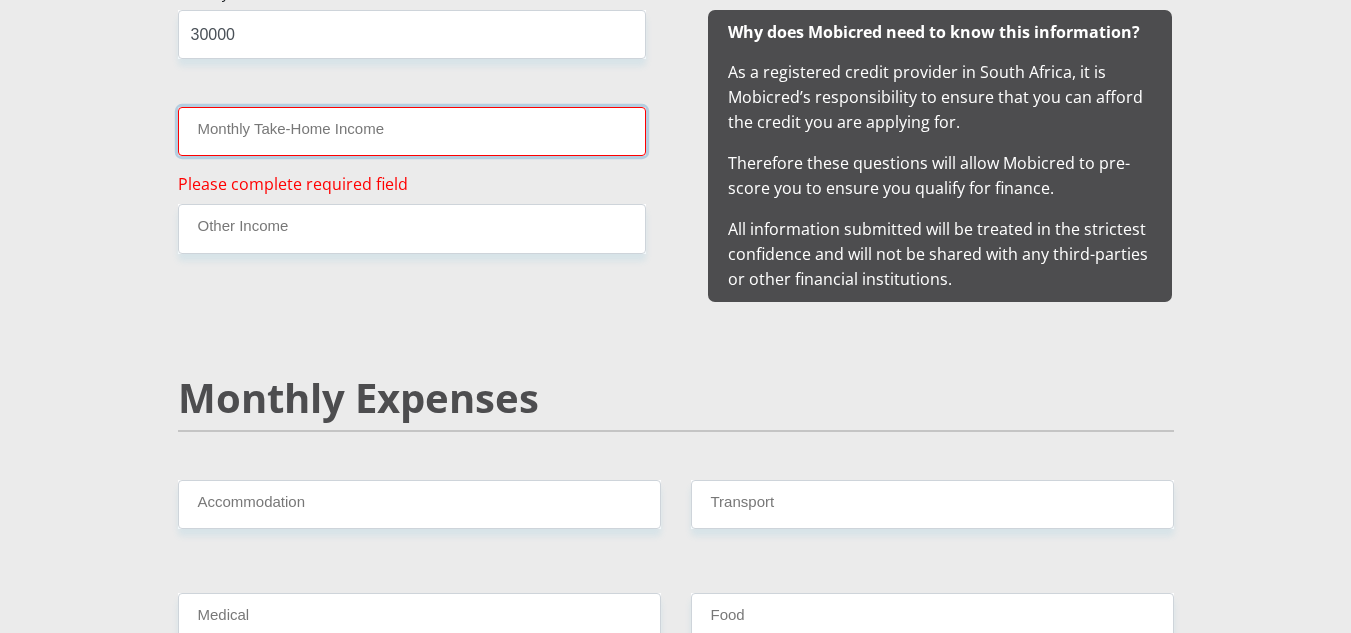 scroll, scrollTop: 2200, scrollLeft: 0, axis: vertical 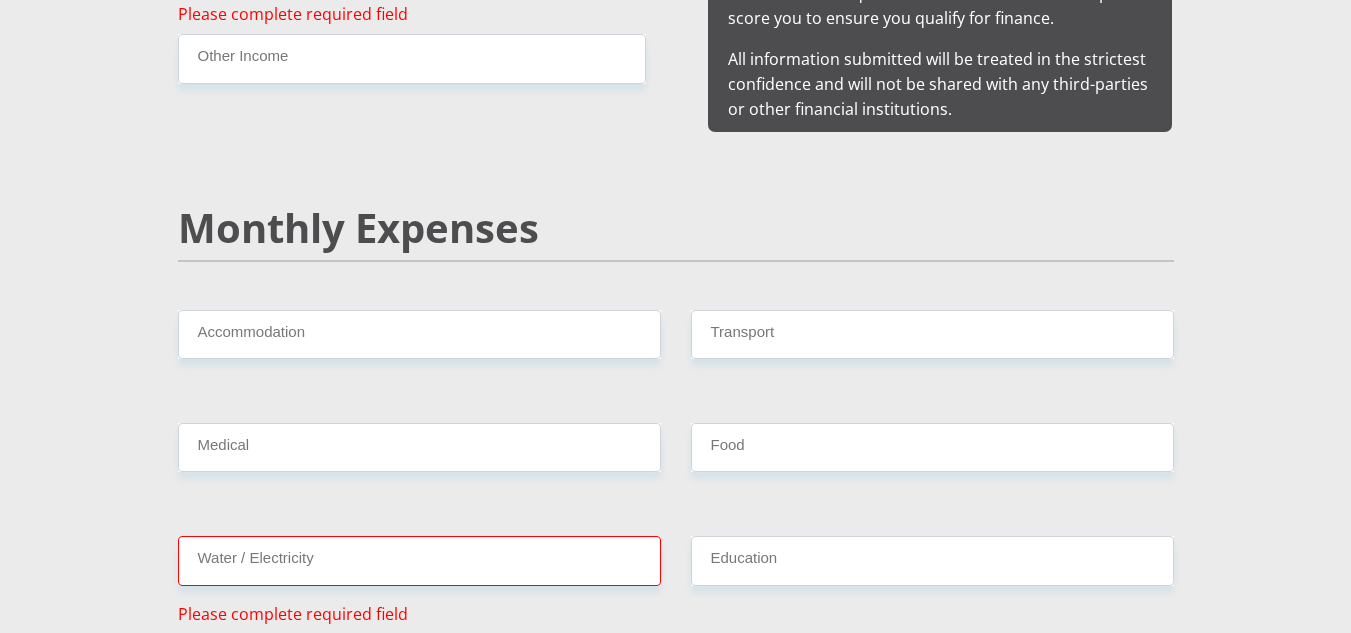 type 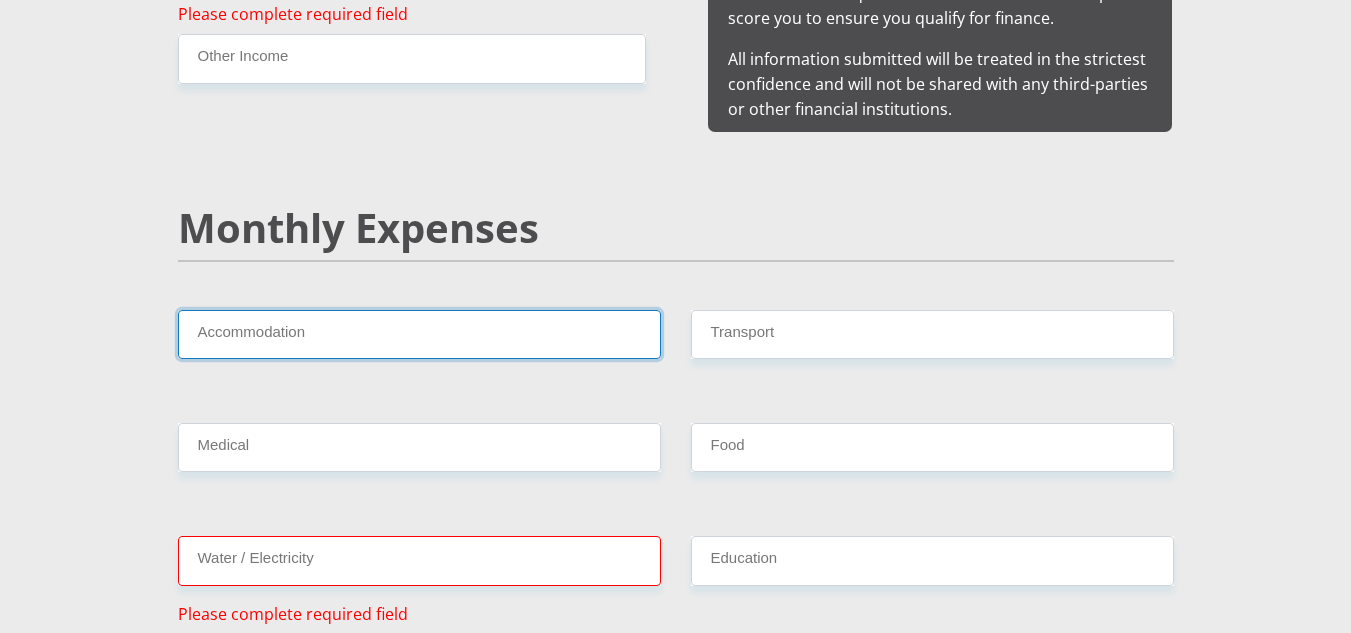 click on "Accommodation" at bounding box center (419, 334) 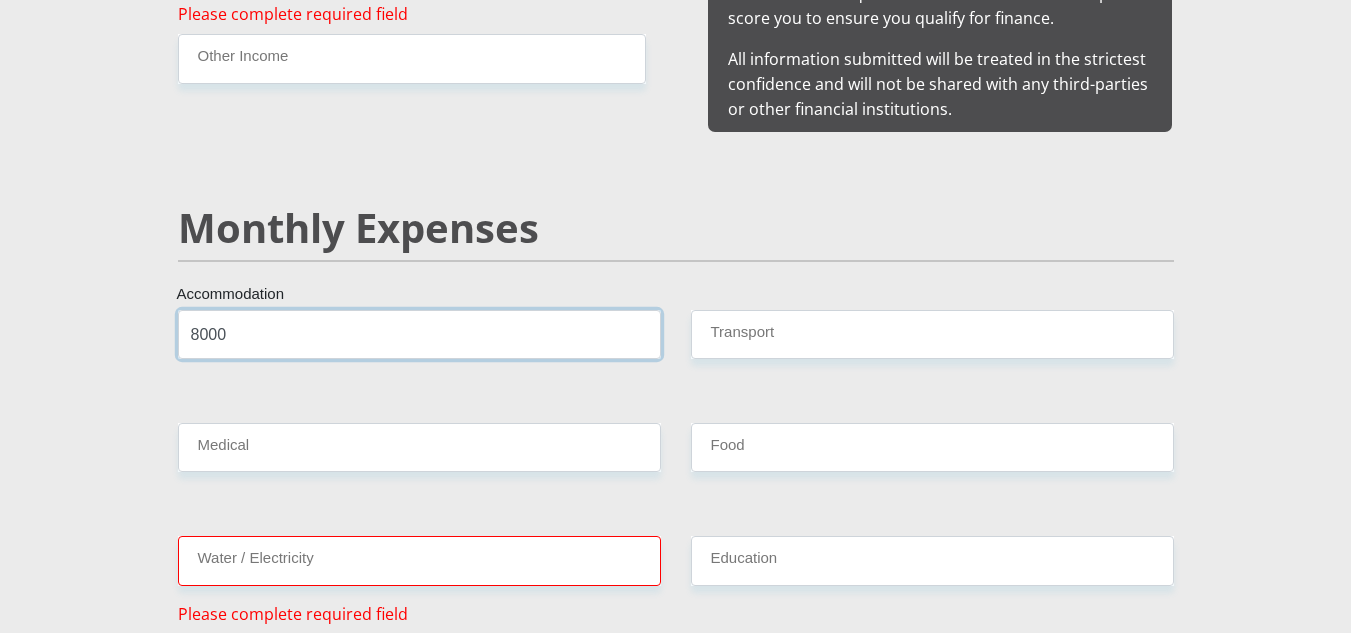 type on "8000" 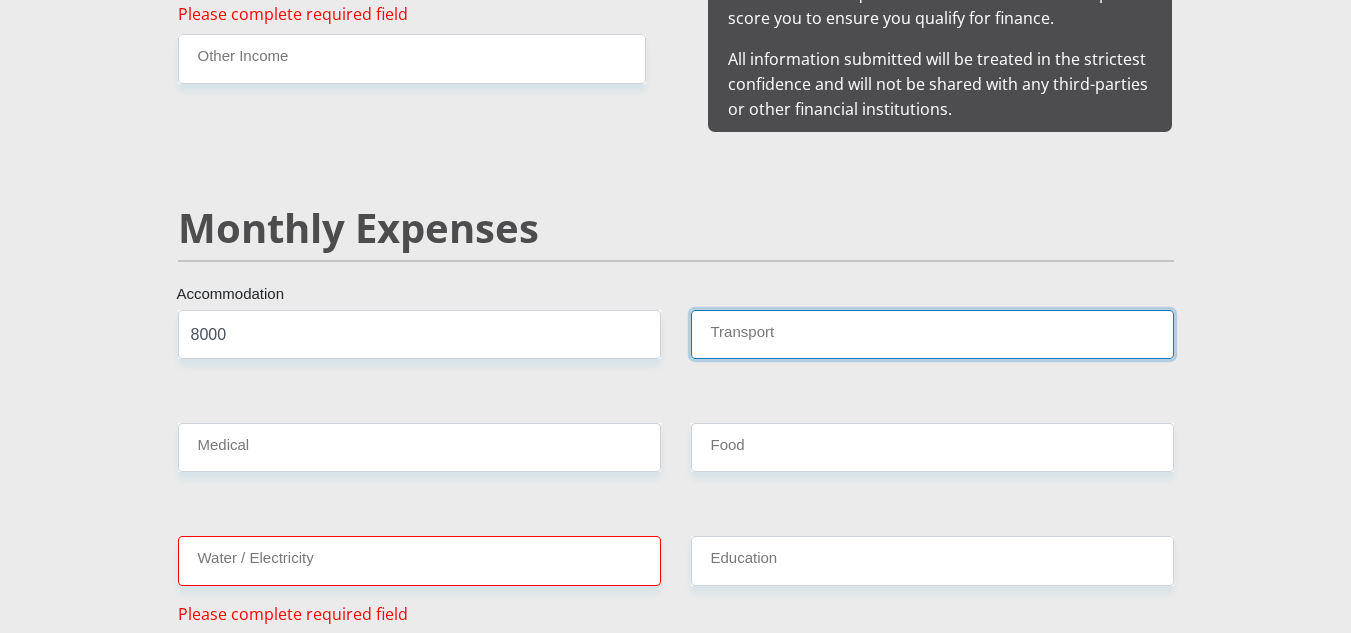 click on "Transport" at bounding box center [932, 334] 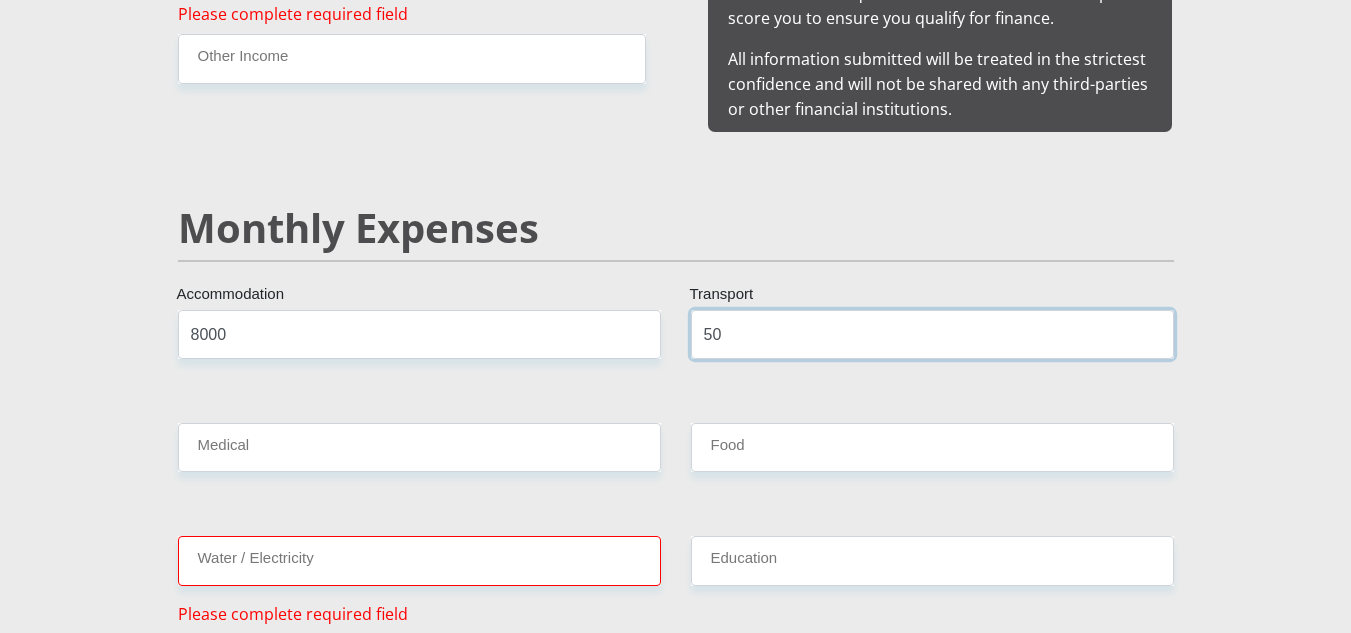 type on "5" 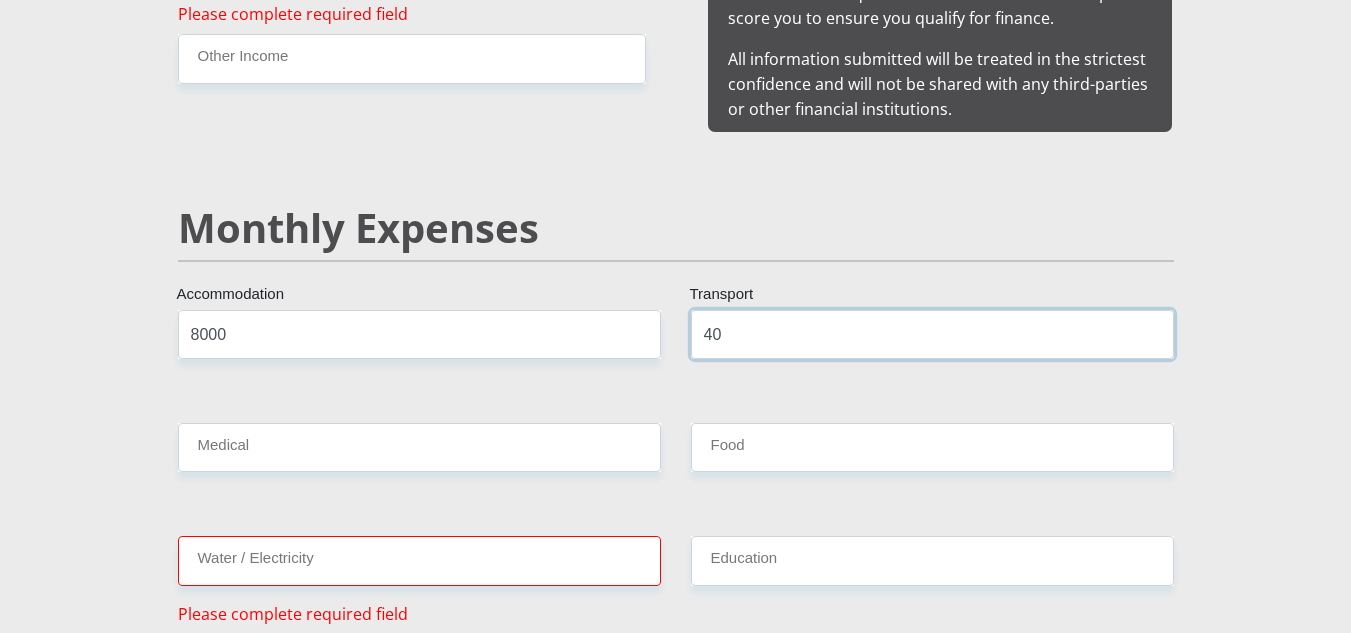 type on "4" 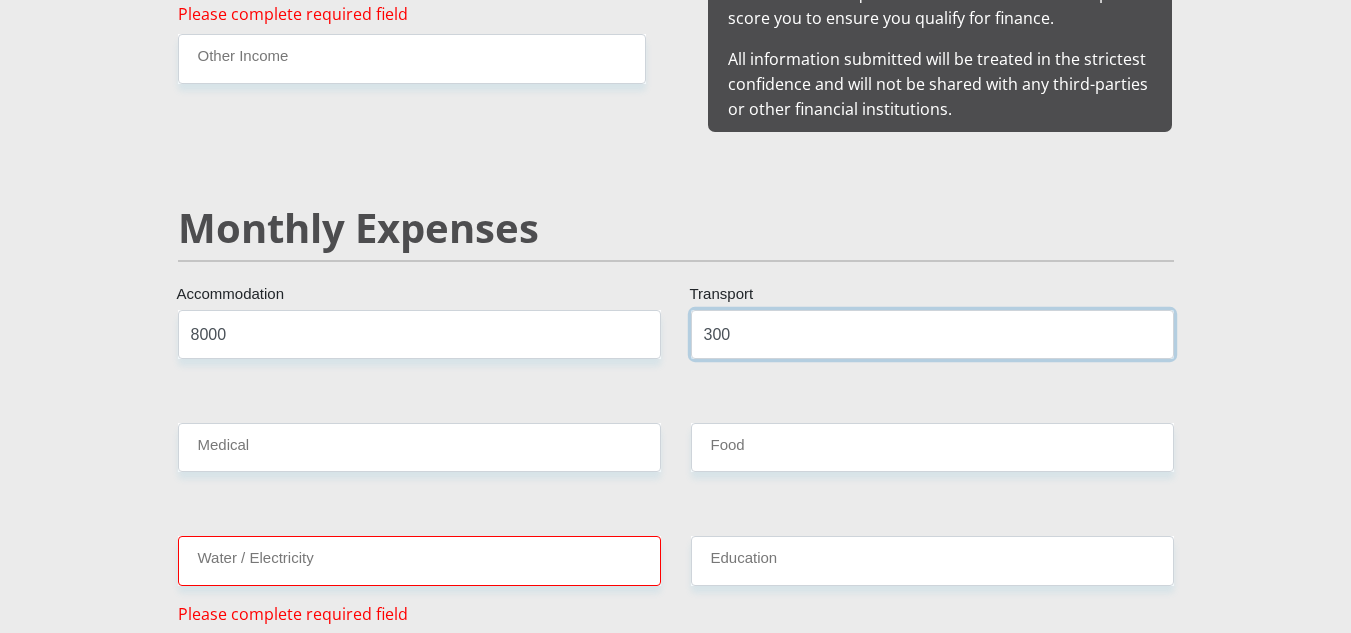 scroll, scrollTop: 2300, scrollLeft: 0, axis: vertical 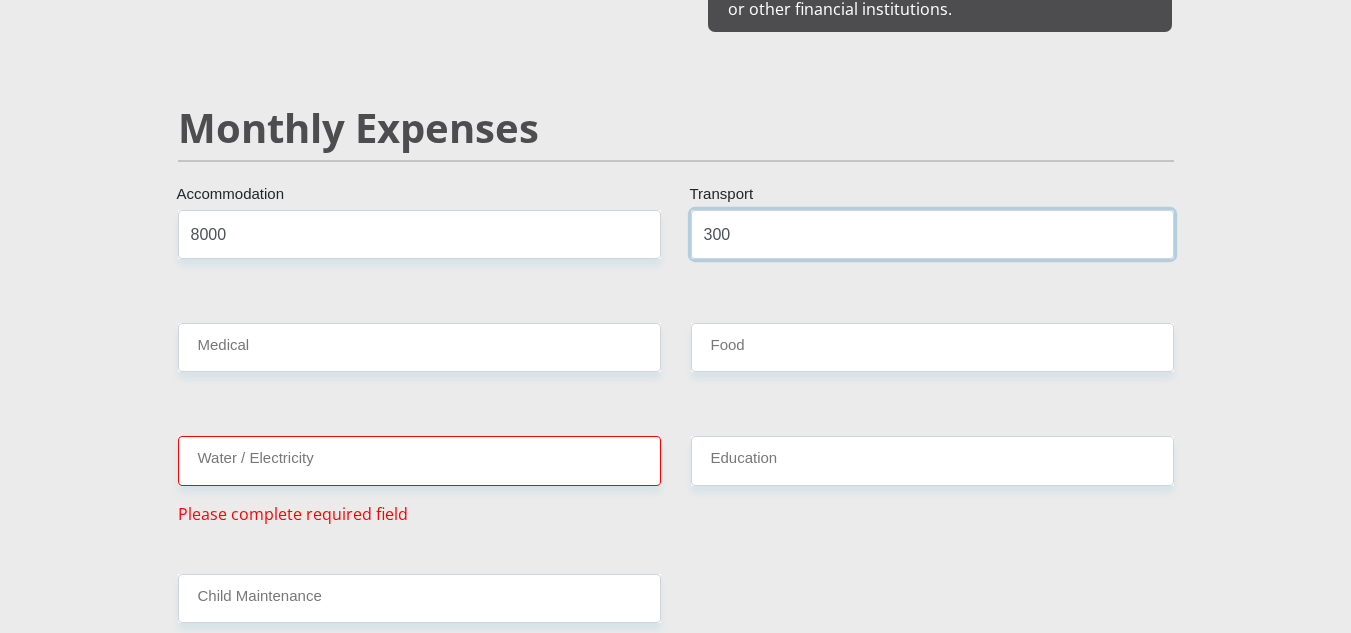 type on "300" 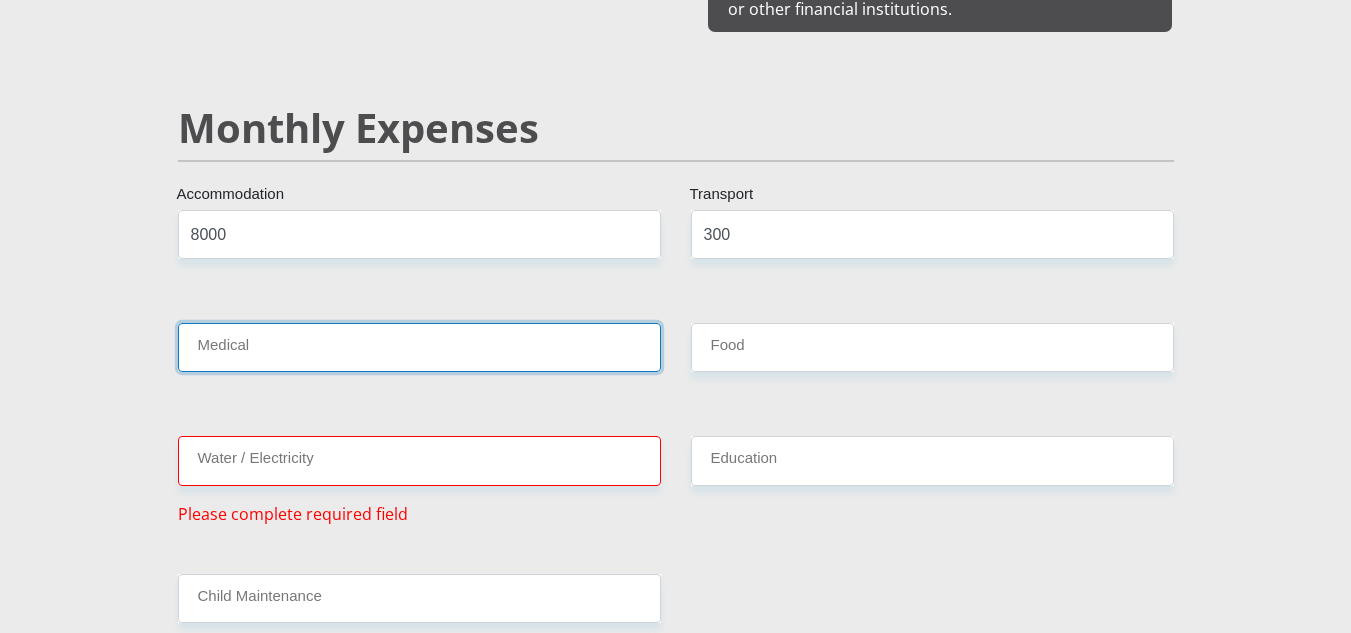 click on "Medical" at bounding box center [419, 347] 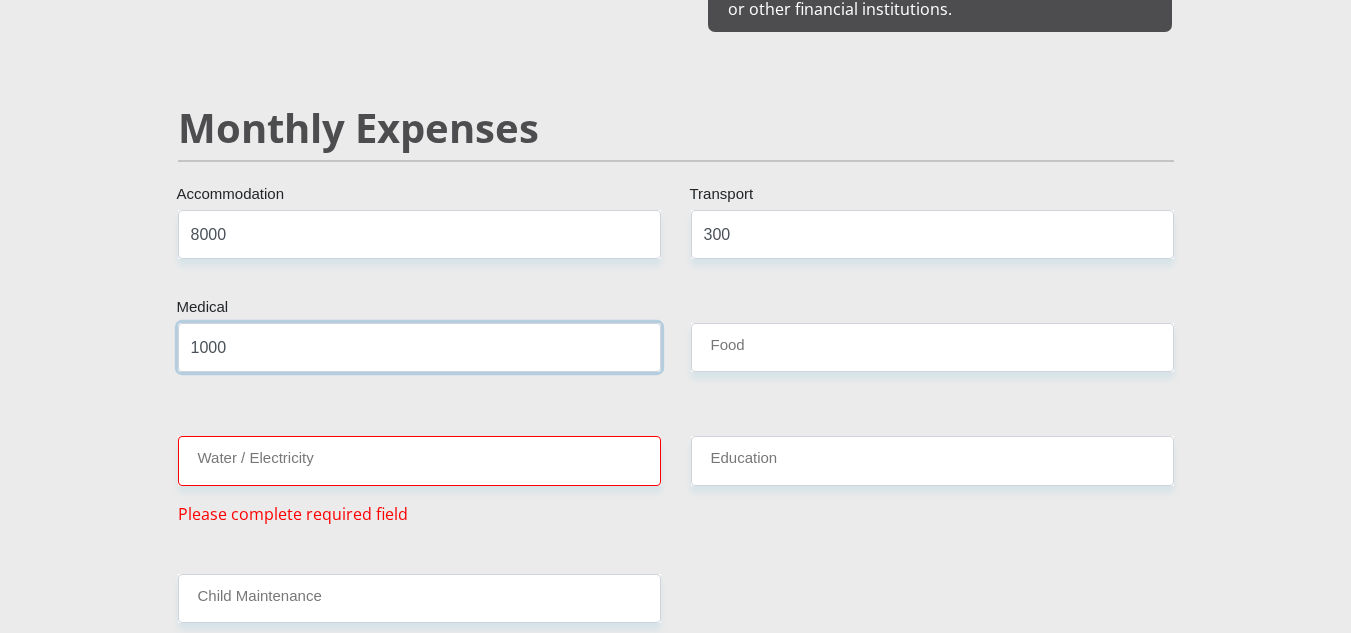 type on "1000" 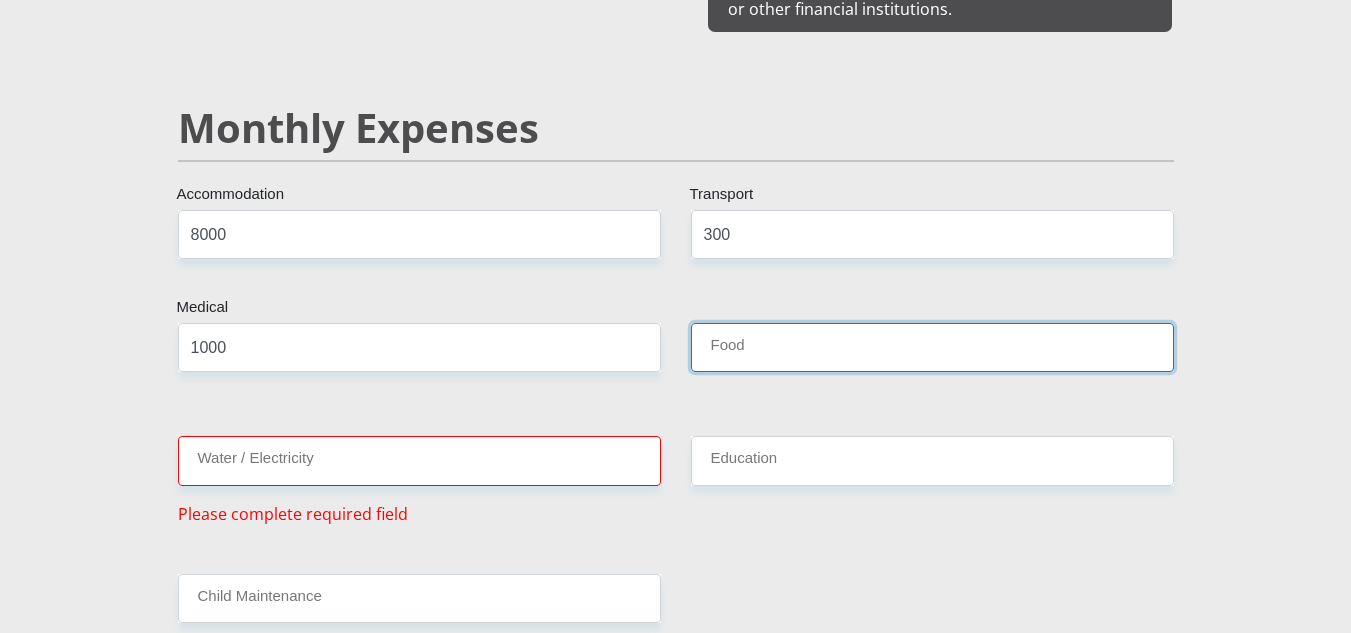 click on "Food" at bounding box center (932, 347) 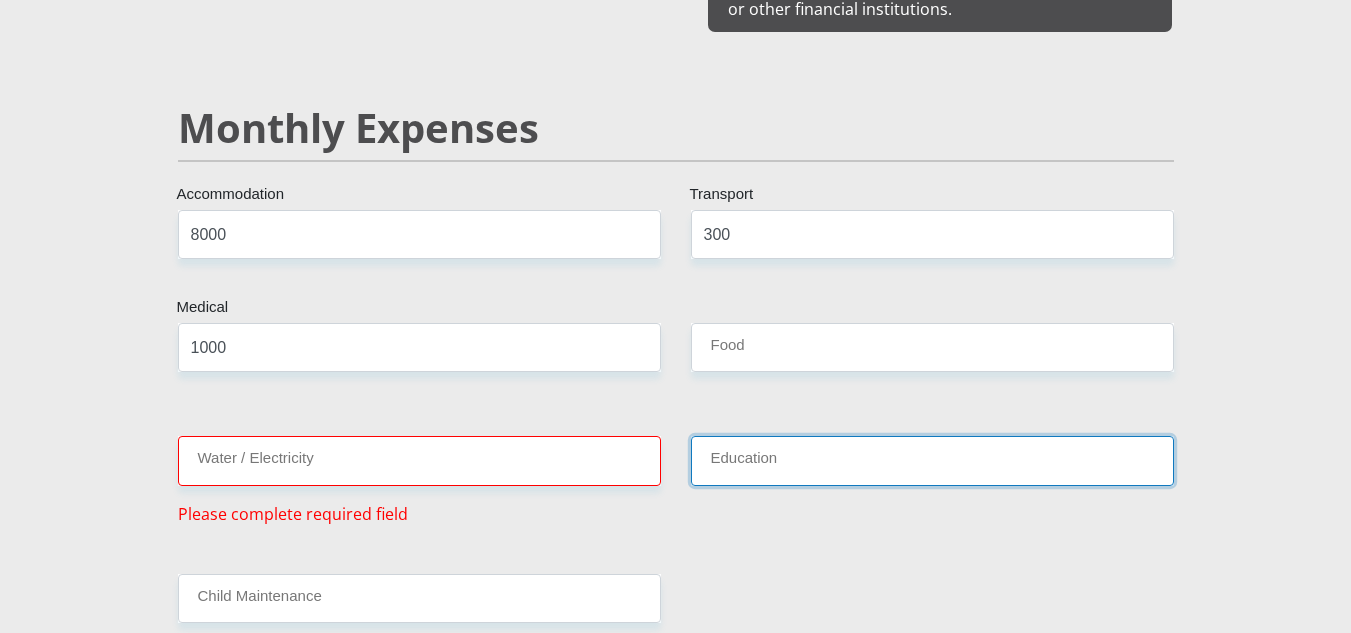 click on "Education" at bounding box center [932, 460] 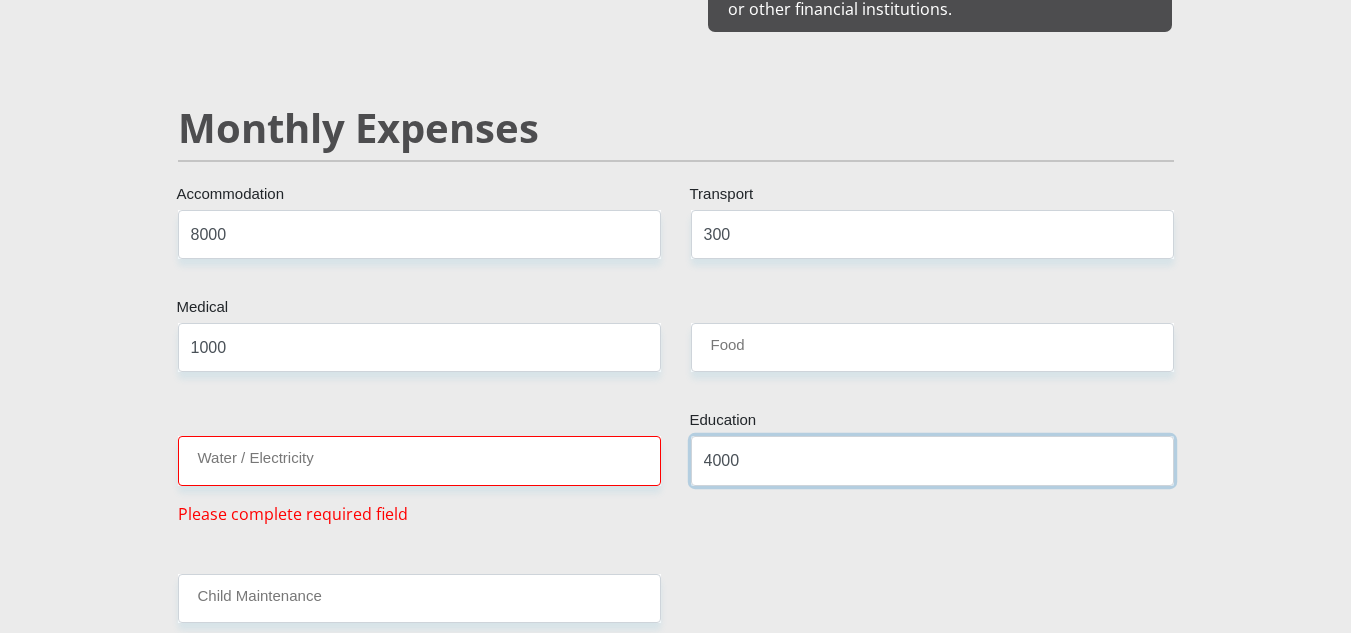 type on "4000" 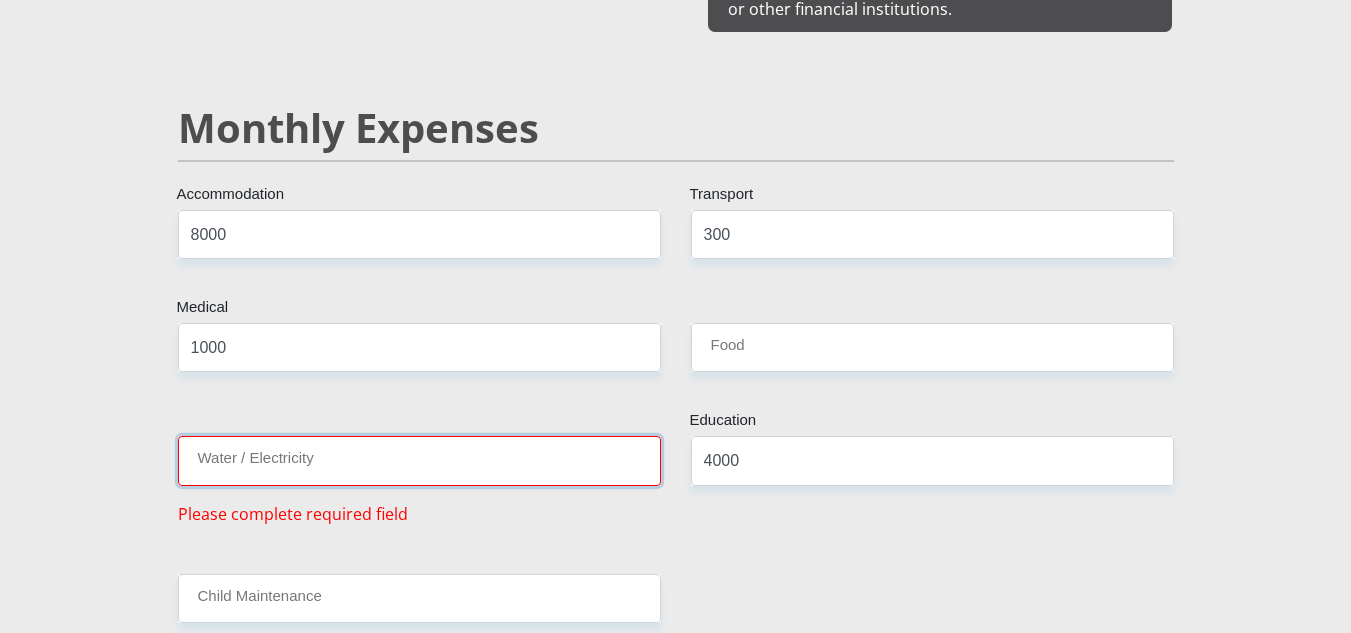 click on "Water / Electricity" at bounding box center (419, 460) 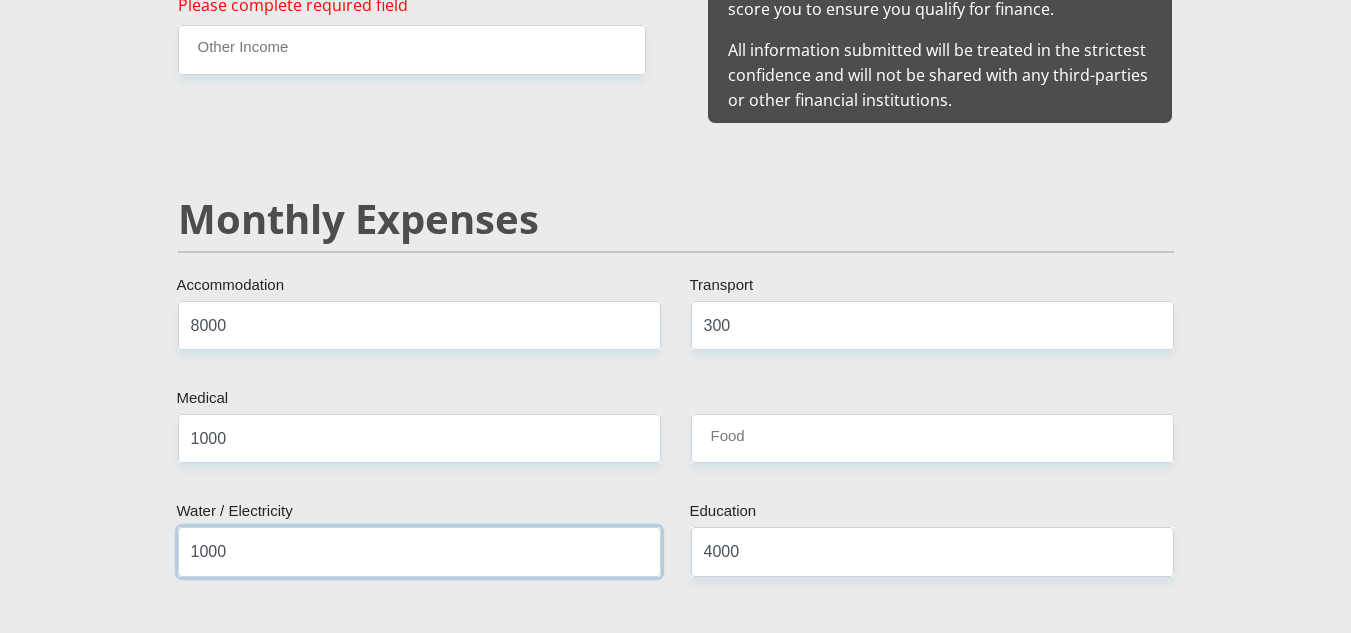 scroll, scrollTop: 2200, scrollLeft: 0, axis: vertical 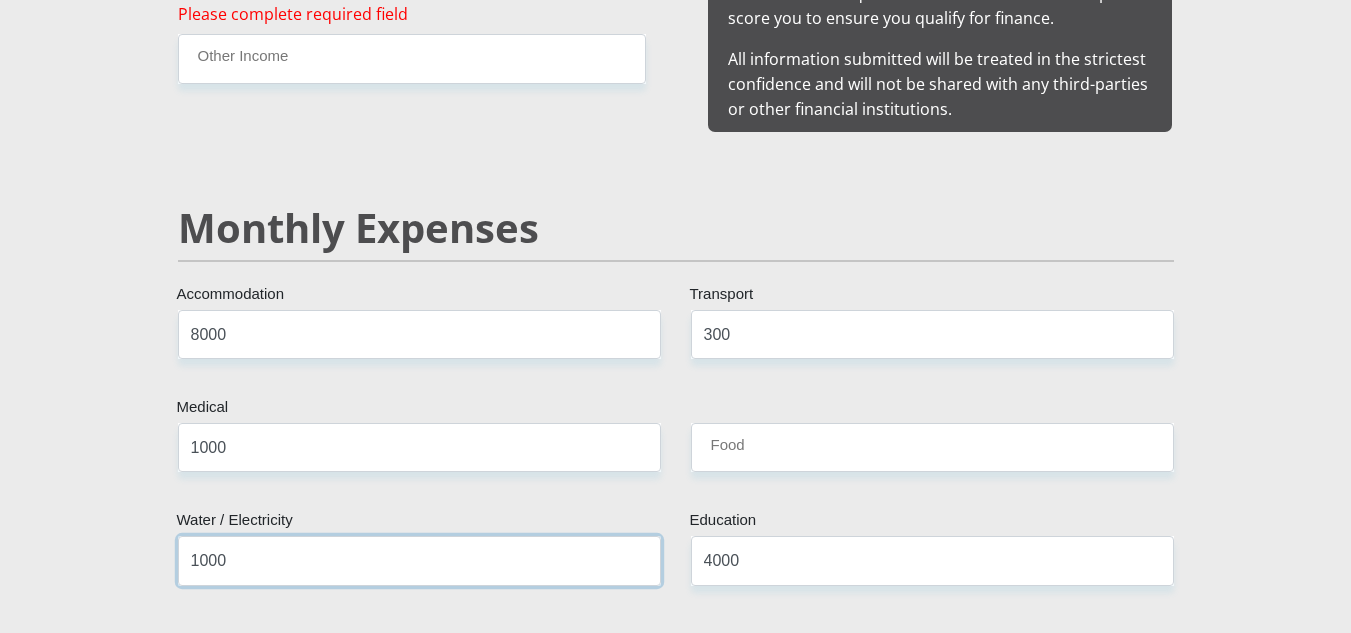 type on "1000" 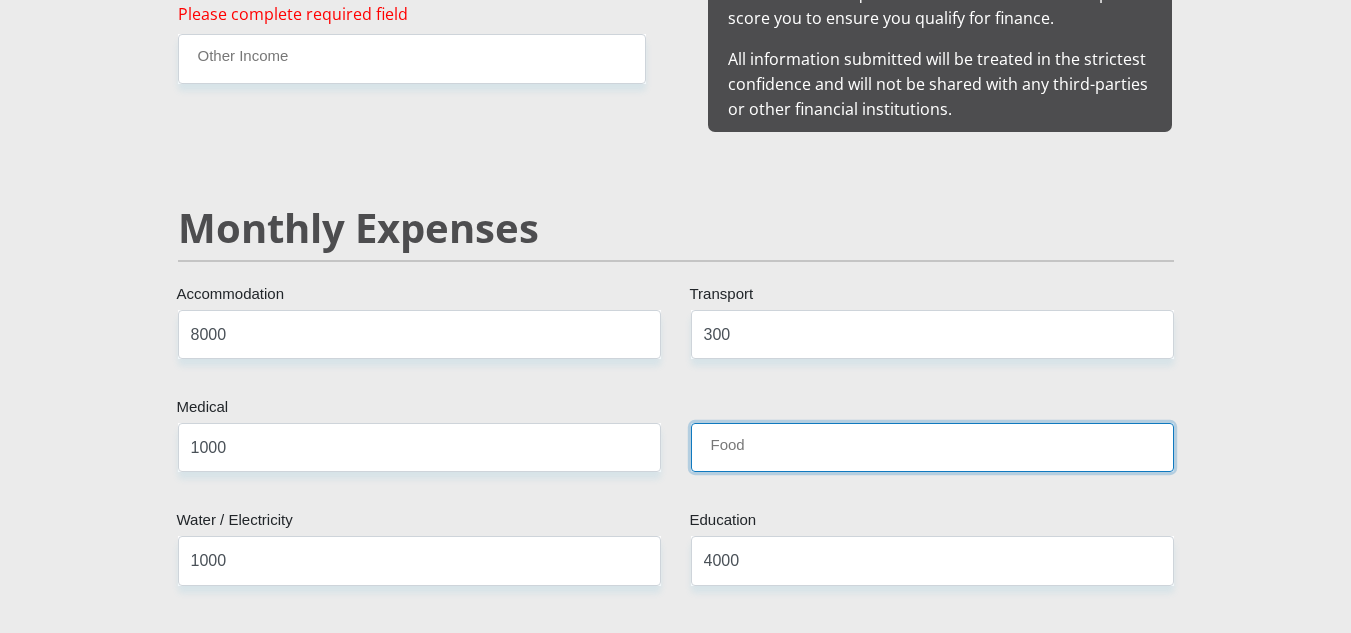click on "Food" at bounding box center (932, 447) 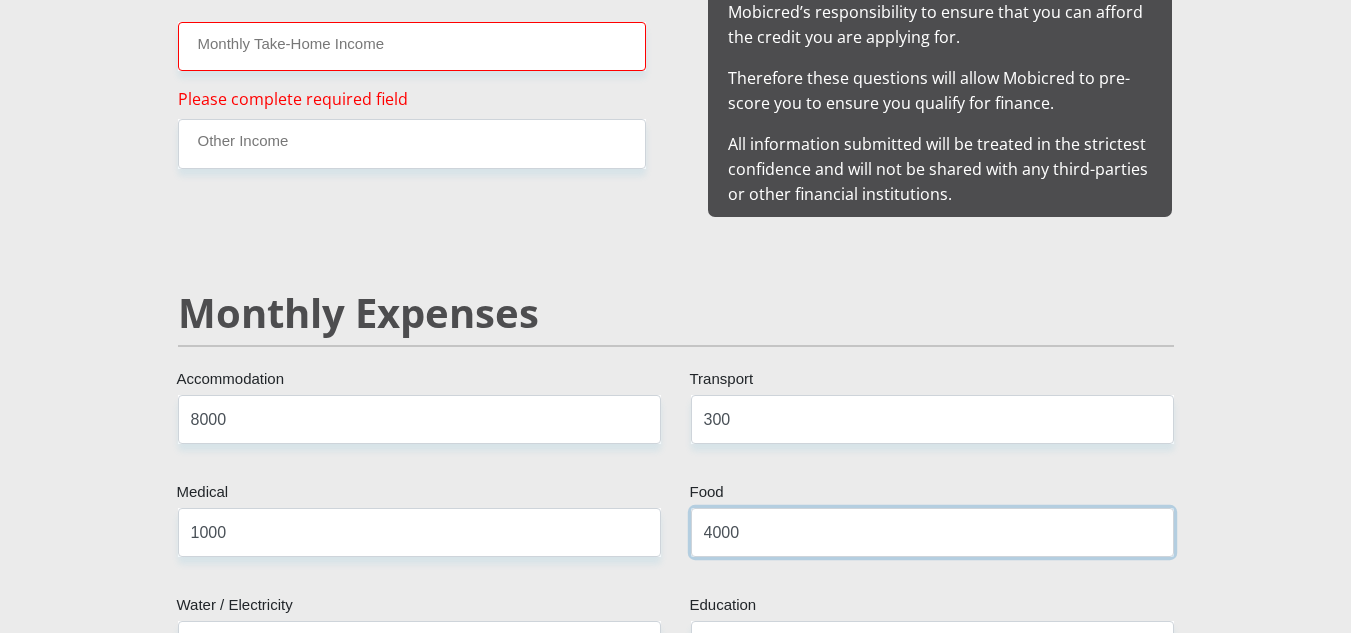 scroll, scrollTop: 1900, scrollLeft: 0, axis: vertical 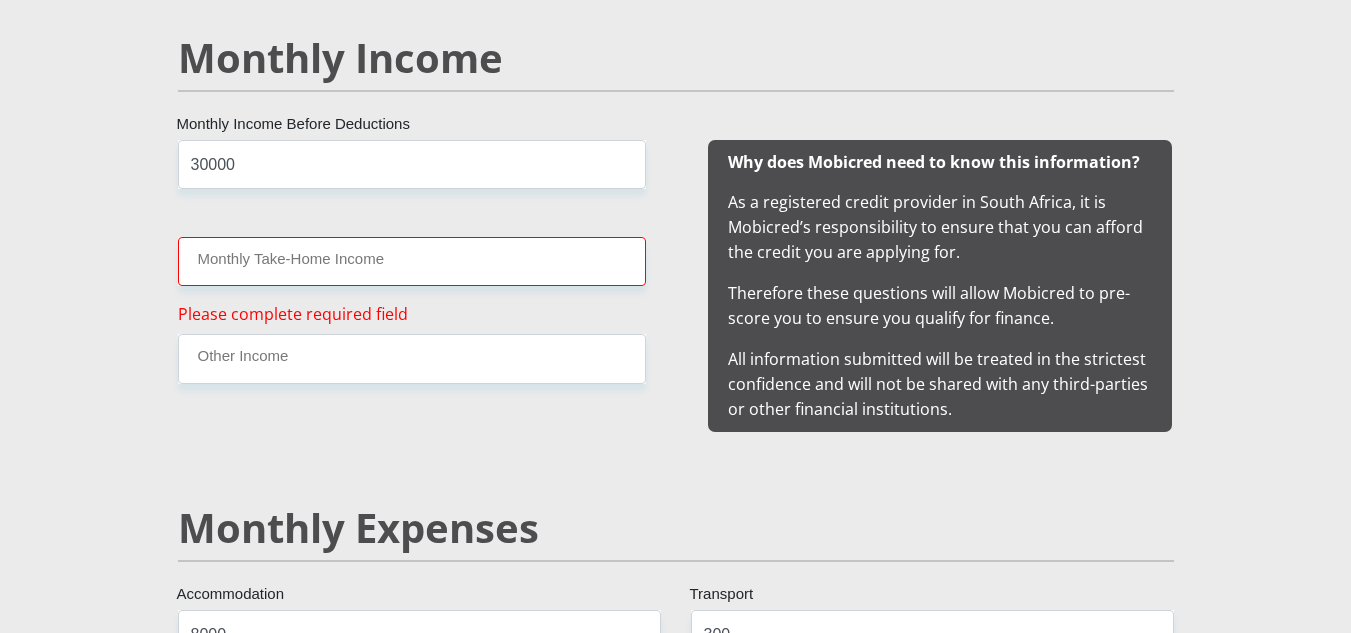 type on "4000" 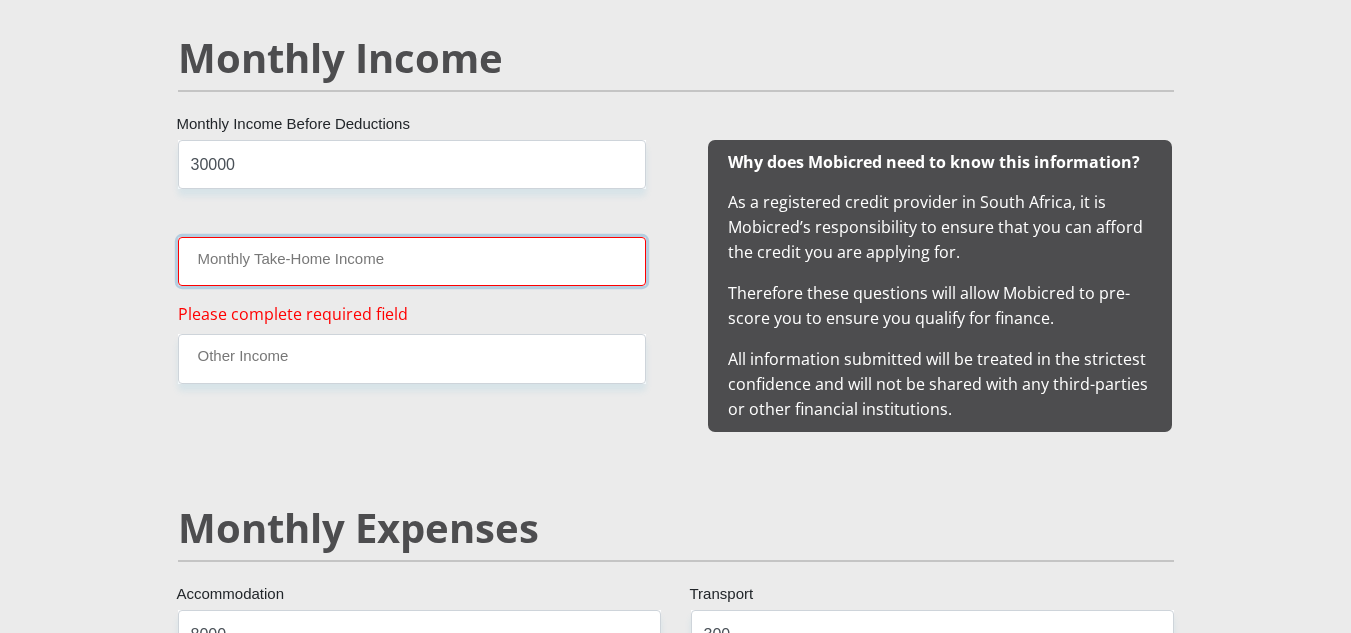 click on "Monthly Take-Home Income" at bounding box center (412, 261) 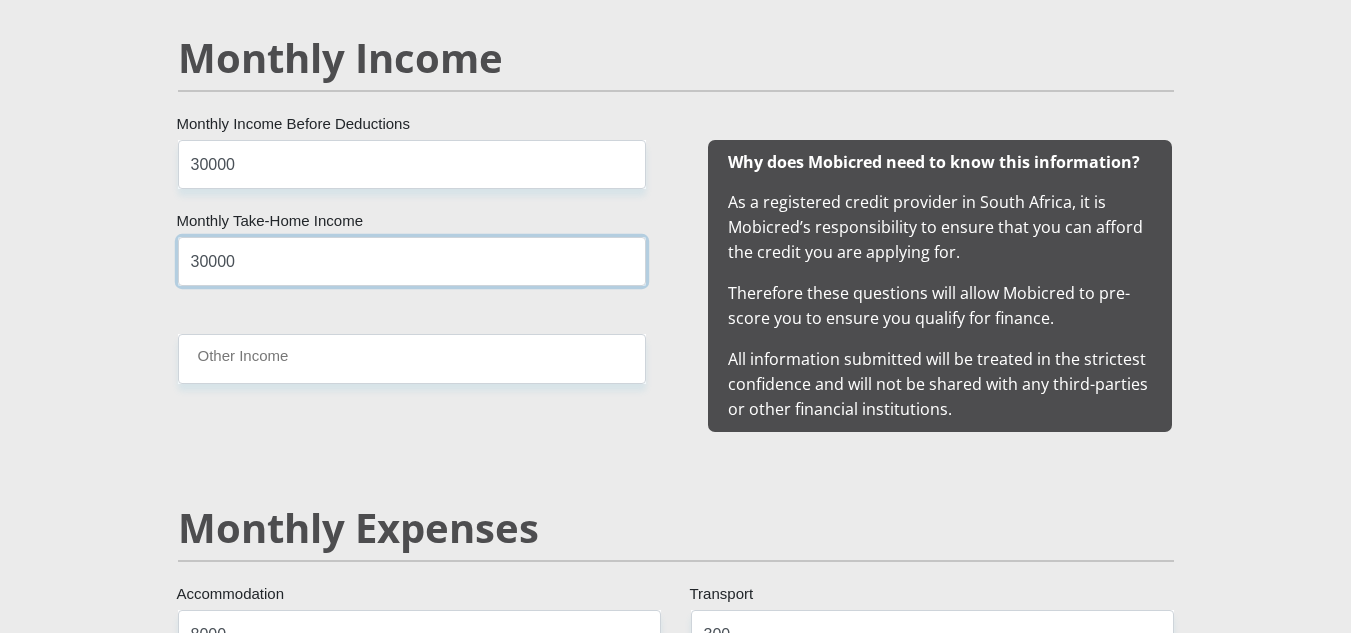 type on "30000" 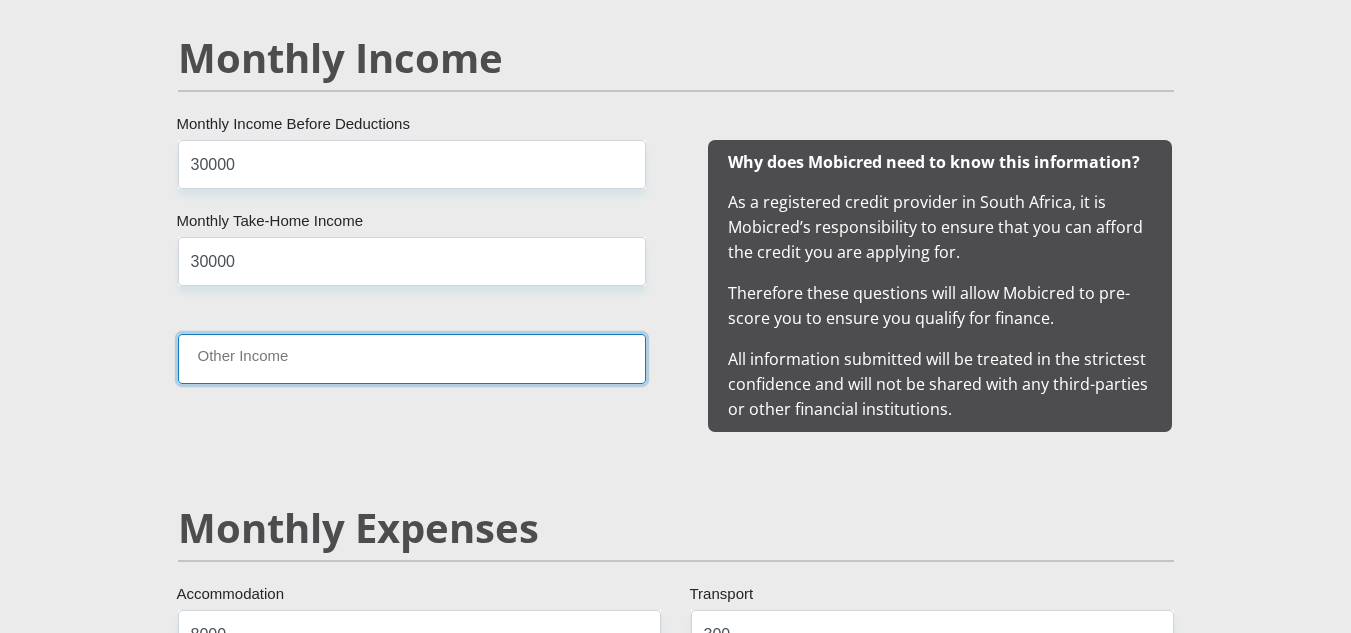 click on "Other Income" at bounding box center (412, 358) 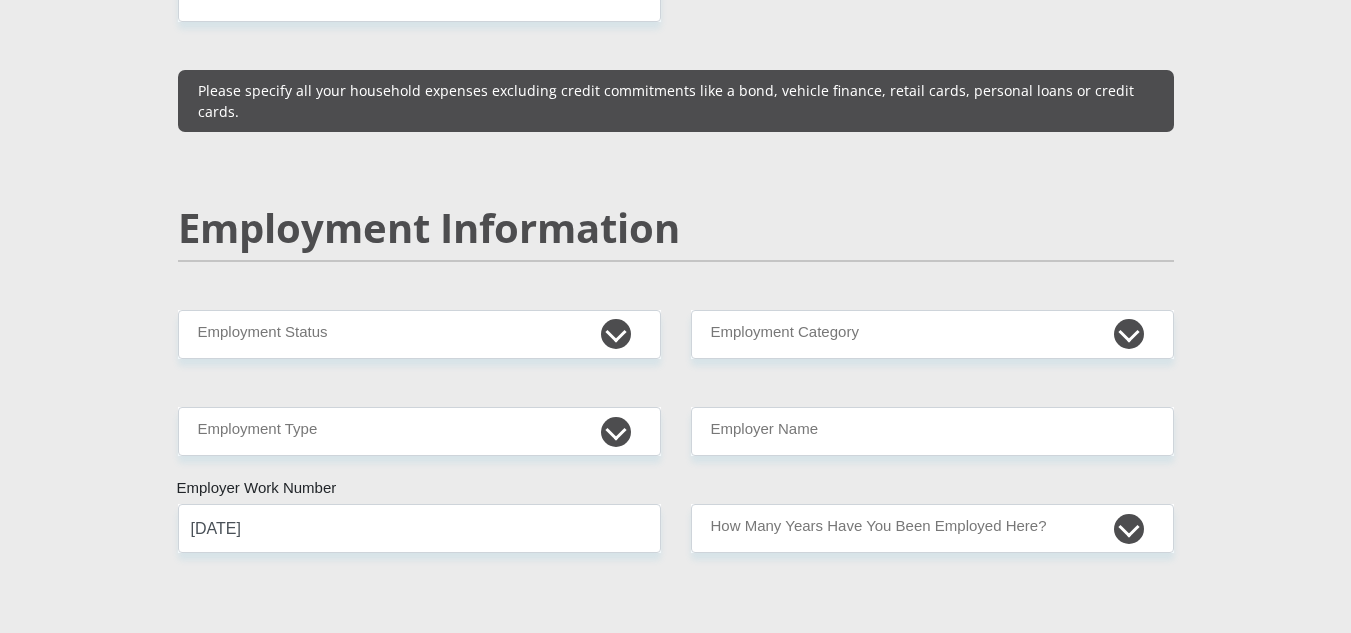 scroll, scrollTop: 2900, scrollLeft: 0, axis: vertical 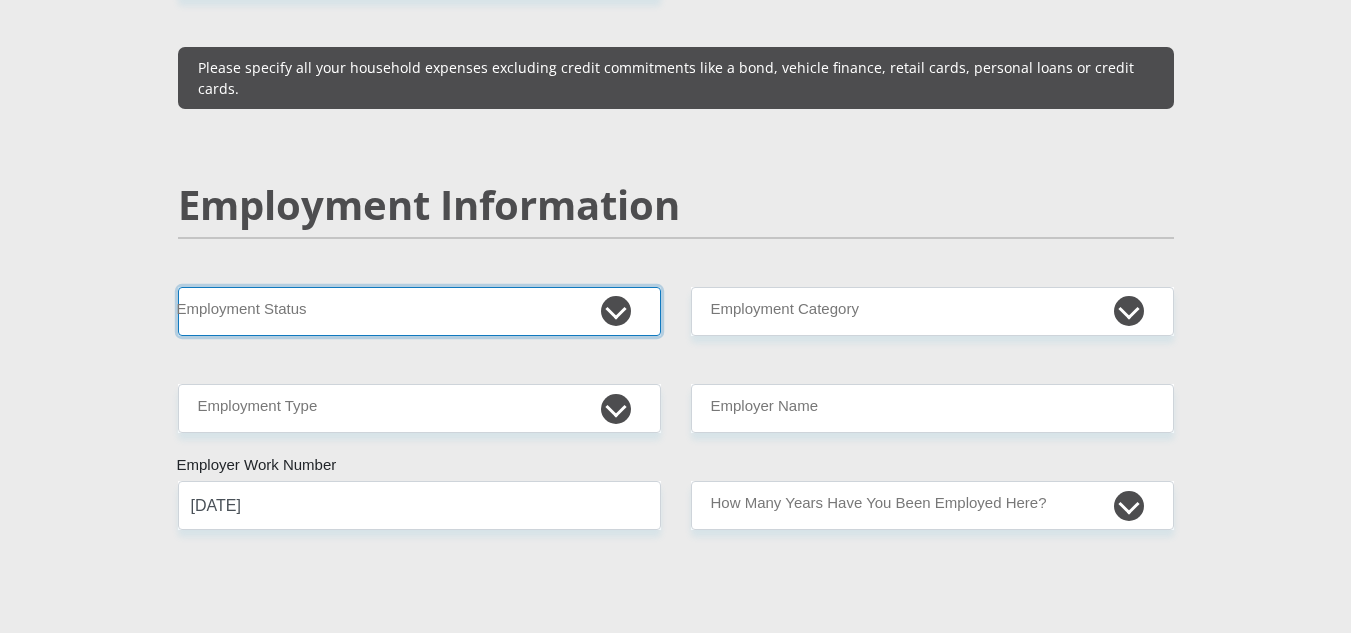 click on "Permanent/Full-time
Part-time/Casual
Contract Worker
Self-Employed
Housewife
Retired
Student
Medically Boarded
Disability
Unemployed" at bounding box center (419, 311) 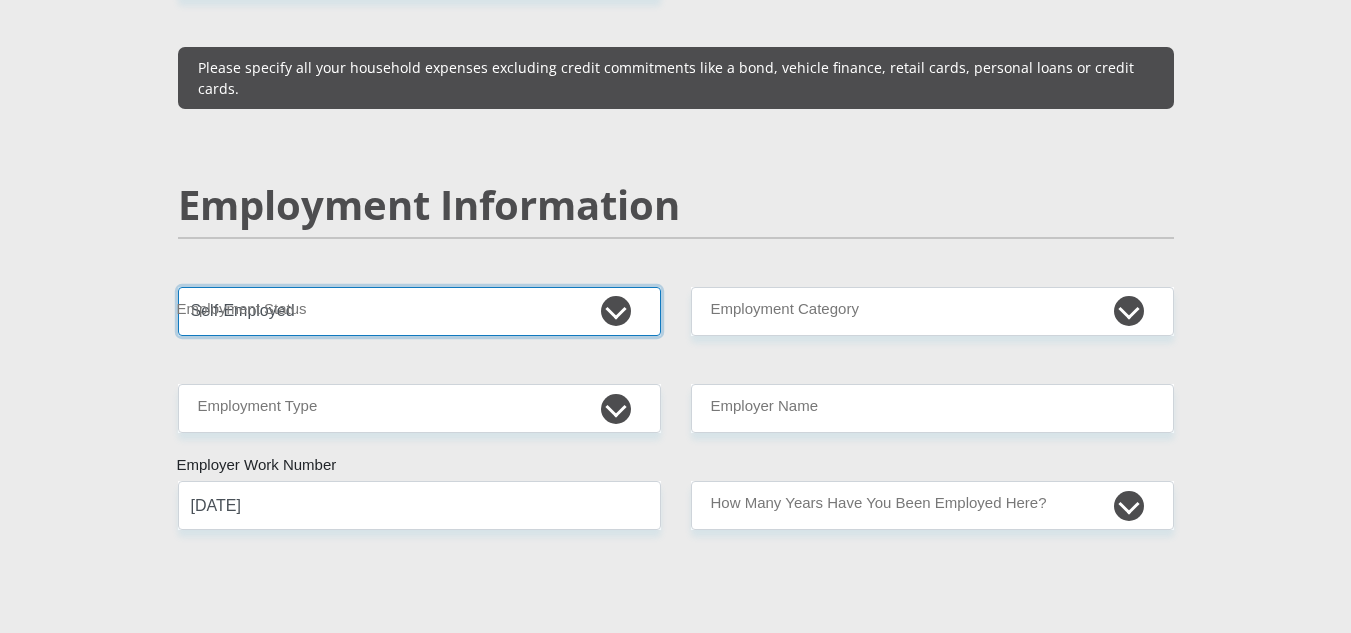click on "Permanent/Full-time
Part-time/Casual
Contract Worker
Self-Employed
Housewife
Retired
Student
Medically Boarded
Disability
Unemployed" at bounding box center (419, 311) 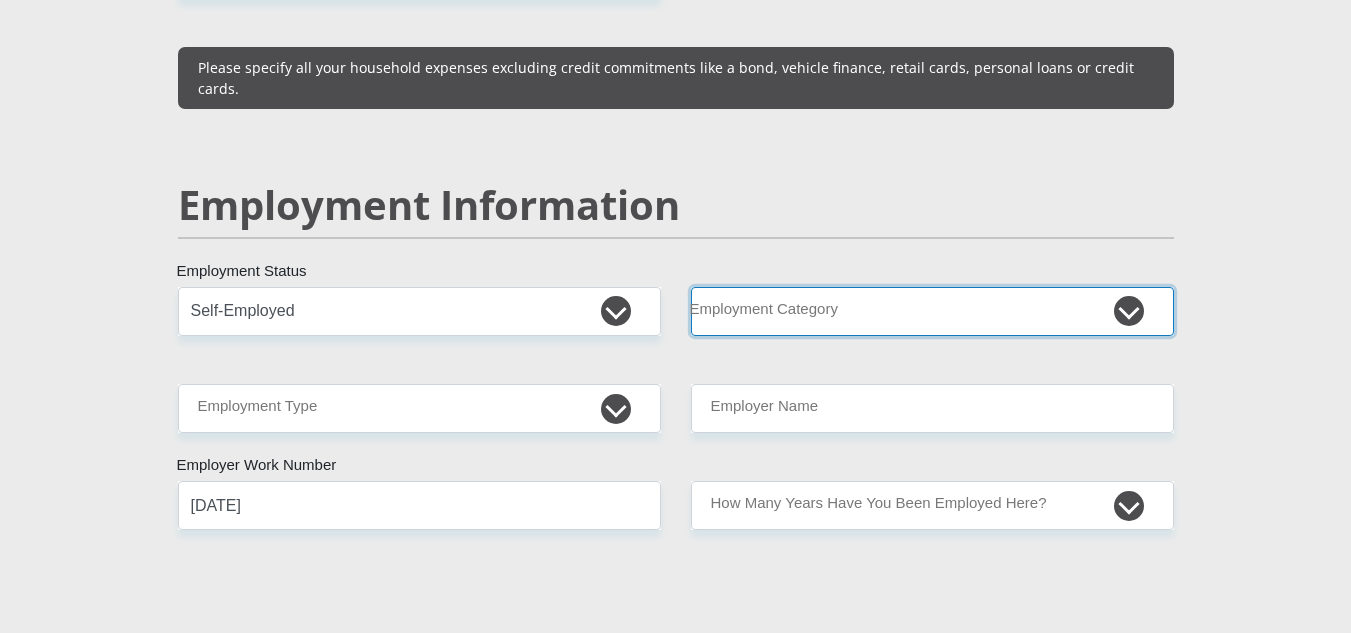 click on "AGRICULTURE
ALCOHOL & TOBACCO
CONSTRUCTION MATERIALS
METALLURGY
EQUIPMENT FOR RENEWABLE ENERGY
SPECIALIZED CONTRACTORS
CAR
GAMING (INCL. INTERNET
OTHER WHOLESALE
UNLICENSED PHARMACEUTICALS
CURRENCY EXCHANGE HOUSES
OTHER FINANCIAL INSTITUTIONS & INSURANCE
REAL ESTATE AGENTS
OIL & GAS
OTHER MATERIALS (E.G. IRON ORE)
PRECIOUS STONES & PRECIOUS METALS
POLITICAL ORGANIZATIONS
RELIGIOUS ORGANIZATIONS(NOT SECTS)
ACTI. HAVING BUSINESS DEAL WITH PUBLIC ADMINISTRATION
LAUNDROMATS" at bounding box center (932, 311) 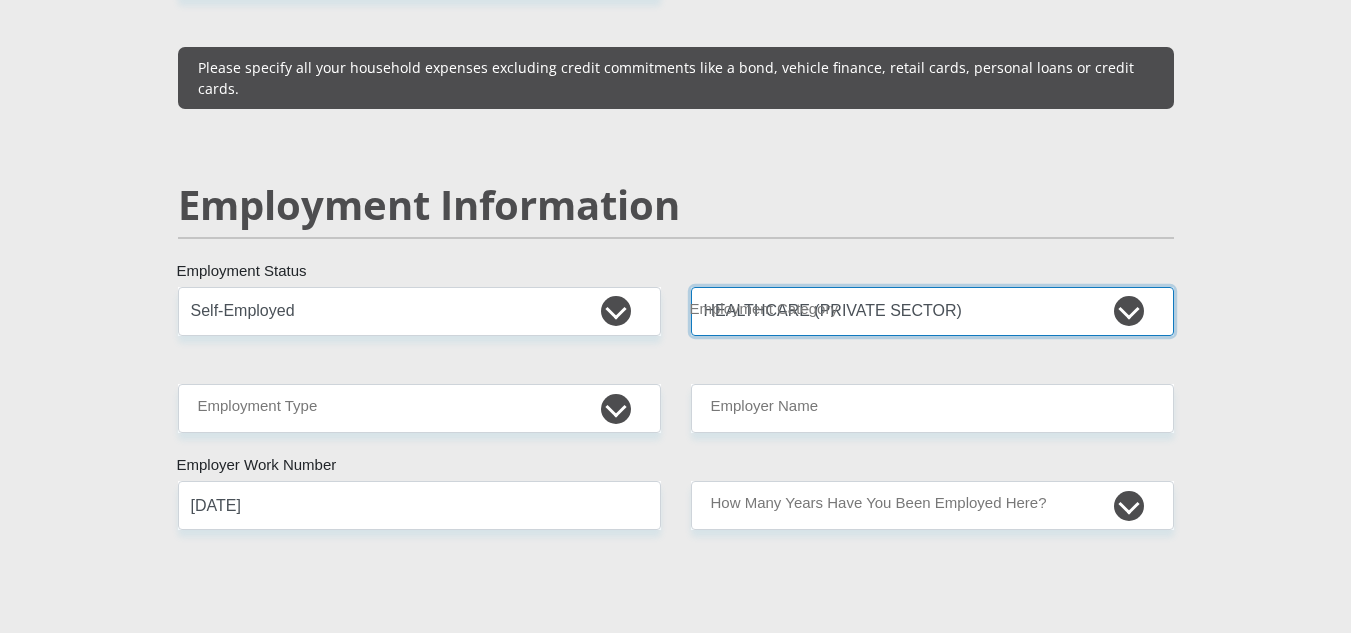 click on "AGRICULTURE
ALCOHOL & TOBACCO
CONSTRUCTION MATERIALS
METALLURGY
EQUIPMENT FOR RENEWABLE ENERGY
SPECIALIZED CONTRACTORS
CAR
GAMING (INCL. INTERNET
OTHER WHOLESALE
UNLICENSED PHARMACEUTICALS
CURRENCY EXCHANGE HOUSES
OTHER FINANCIAL INSTITUTIONS & INSURANCE
REAL ESTATE AGENTS
OIL & GAS
OTHER MATERIALS (E.G. IRON ORE)
PRECIOUS STONES & PRECIOUS METALS
POLITICAL ORGANIZATIONS
RELIGIOUS ORGANIZATIONS(NOT SECTS)
ACTI. HAVING BUSINESS DEAL WITH PUBLIC ADMINISTRATION
LAUNDROMATS" at bounding box center [932, 311] 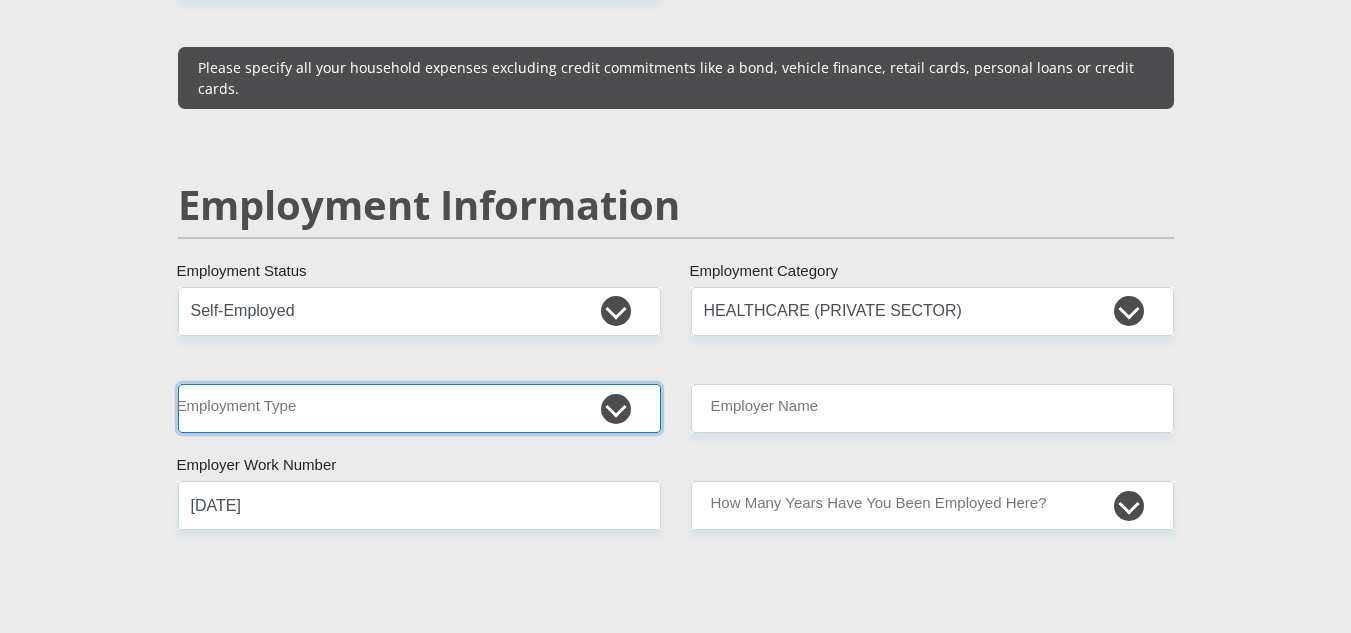 click on "College/Lecturer
Craft Seller
Creative
Driver
Executive
Farmer
Forces - Non Commissioned
Forces - Officer
Hawker
Housewife
Labourer
Licenced Professional
Manager
Miner
Non Licenced Professional
Office Staff/Clerk
Outside Worker
Pensioner
Permanent Teacher
Production/Manufacturing
Sales
Self-Employed
Semi-Professional Worker
Service Industry  Social Worker  Student" at bounding box center (419, 408) 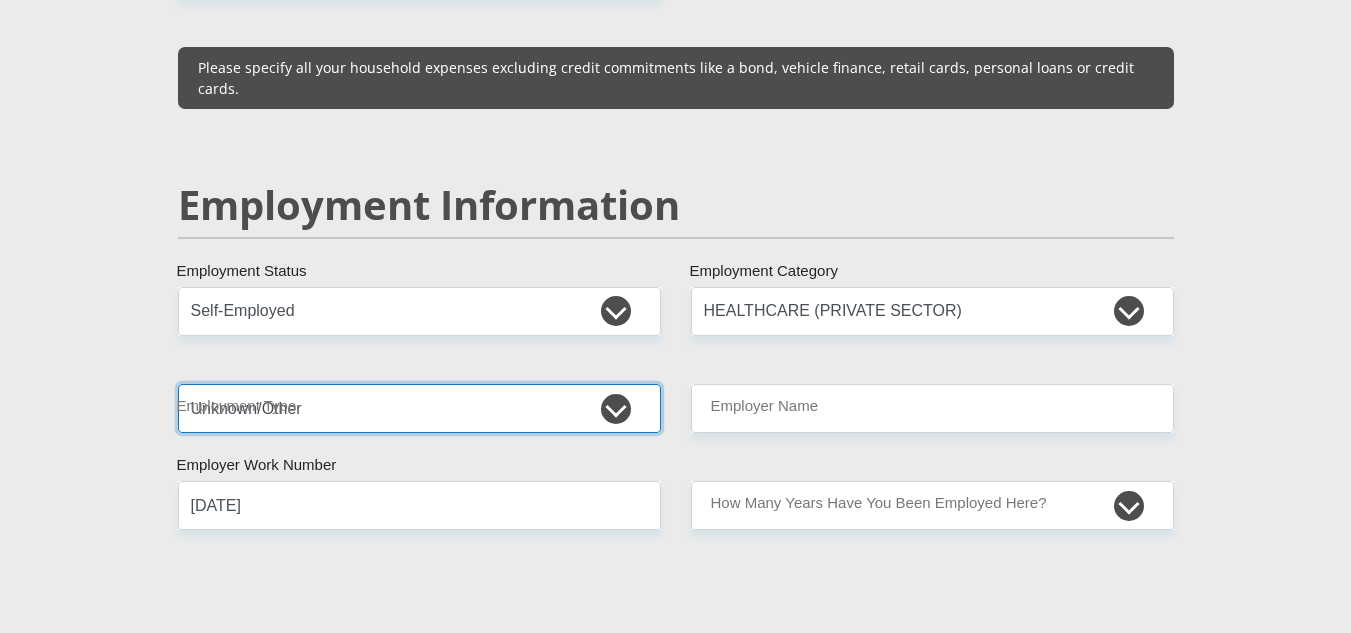 click on "College/Lecturer
Craft Seller
Creative
Driver
Executive
Farmer
Forces - Non Commissioned
Forces - Officer
Hawker
Housewife
Labourer
Licenced Professional
Manager
Miner
Non Licenced Professional
Office Staff/Clerk
Outside Worker
Pensioner
Permanent Teacher
Production/Manufacturing
Sales
Self-Employed
Semi-Professional Worker
Service Industry  Social Worker  Student" at bounding box center (419, 408) 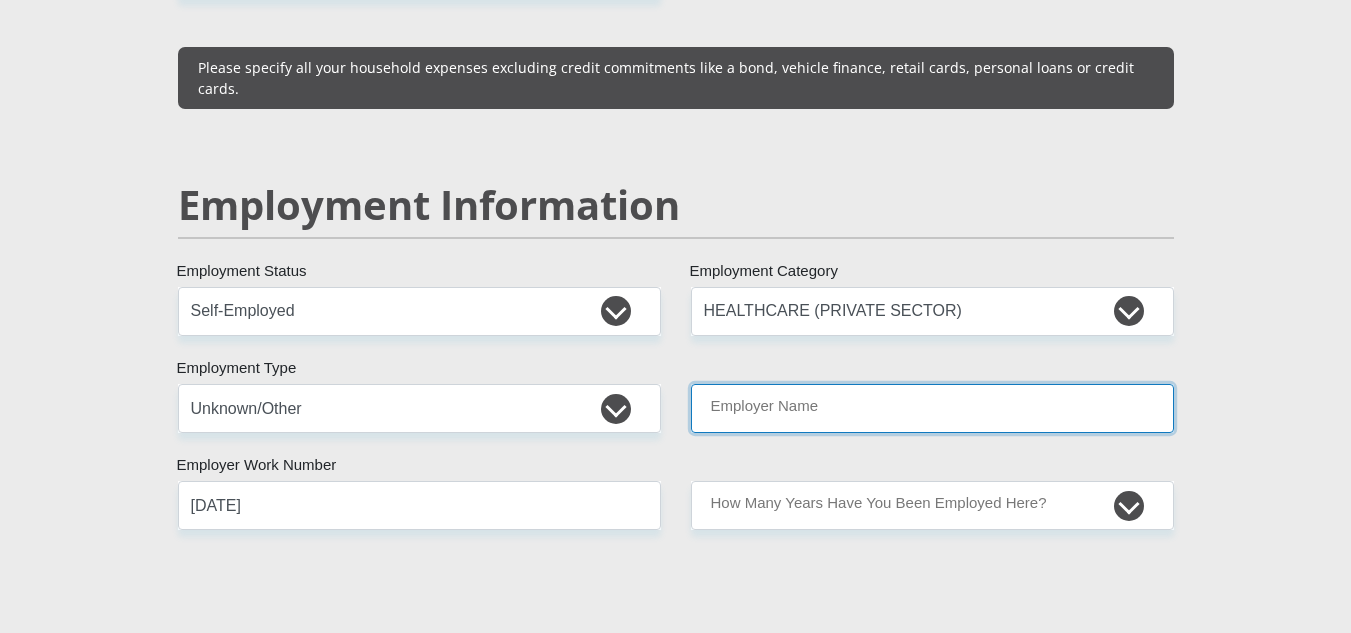 click on "Employer Name" at bounding box center [932, 408] 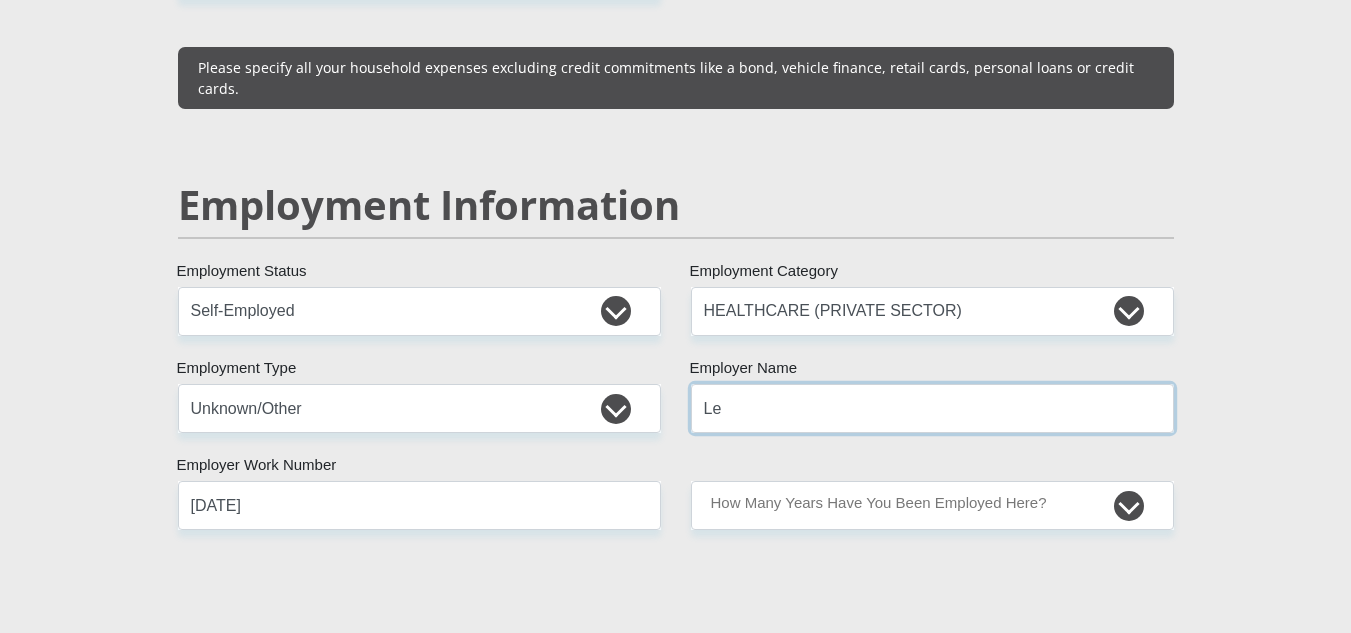 type on "L" 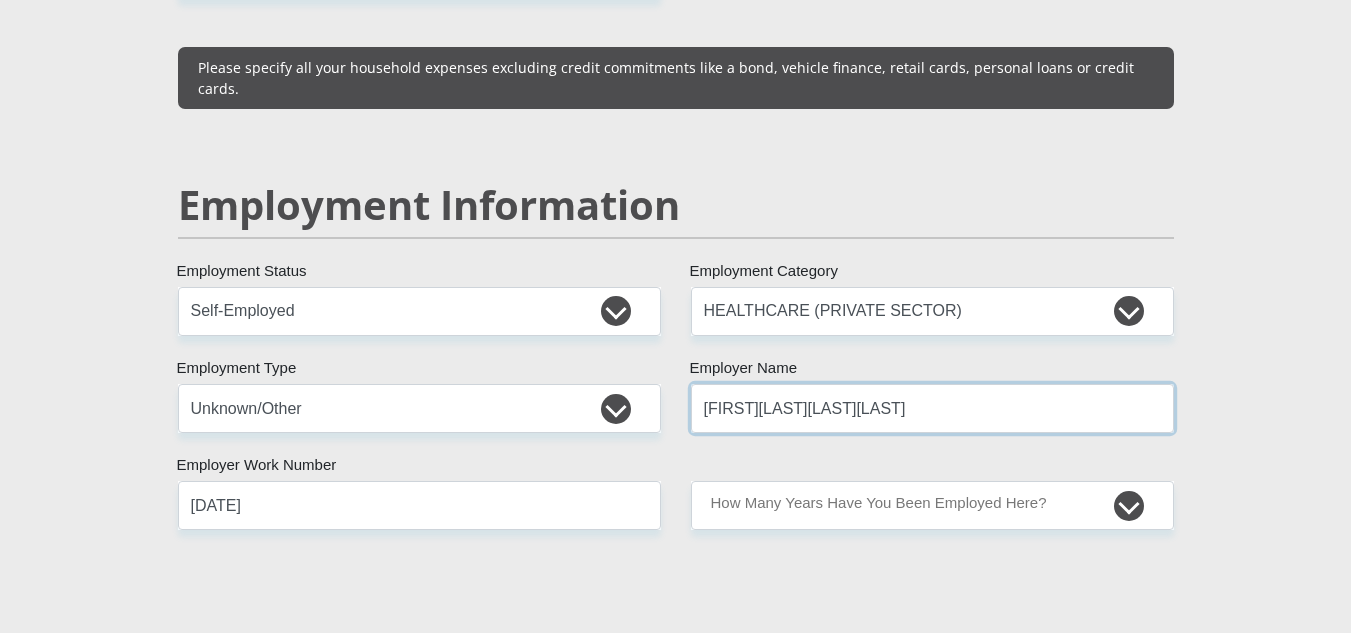 type on "[FIRST][LAST][LAST][LAST]" 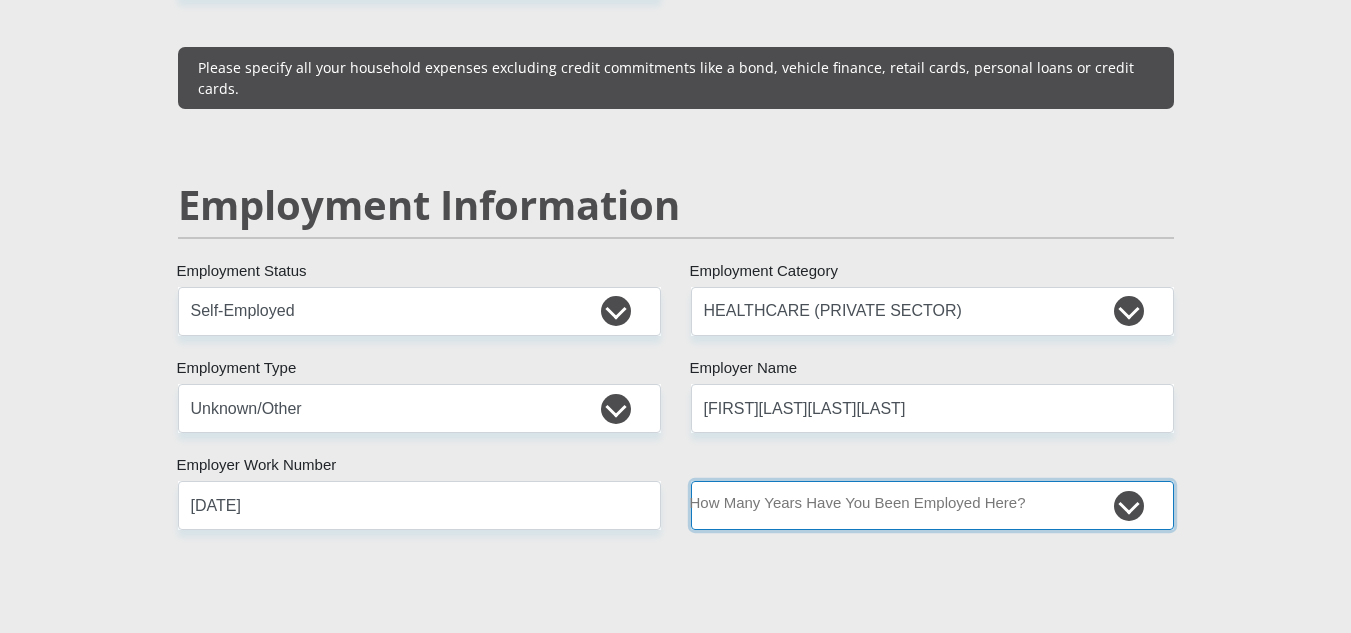 click on "less than 1 year
1-3 years
3-5 years
5+ years" at bounding box center (932, 505) 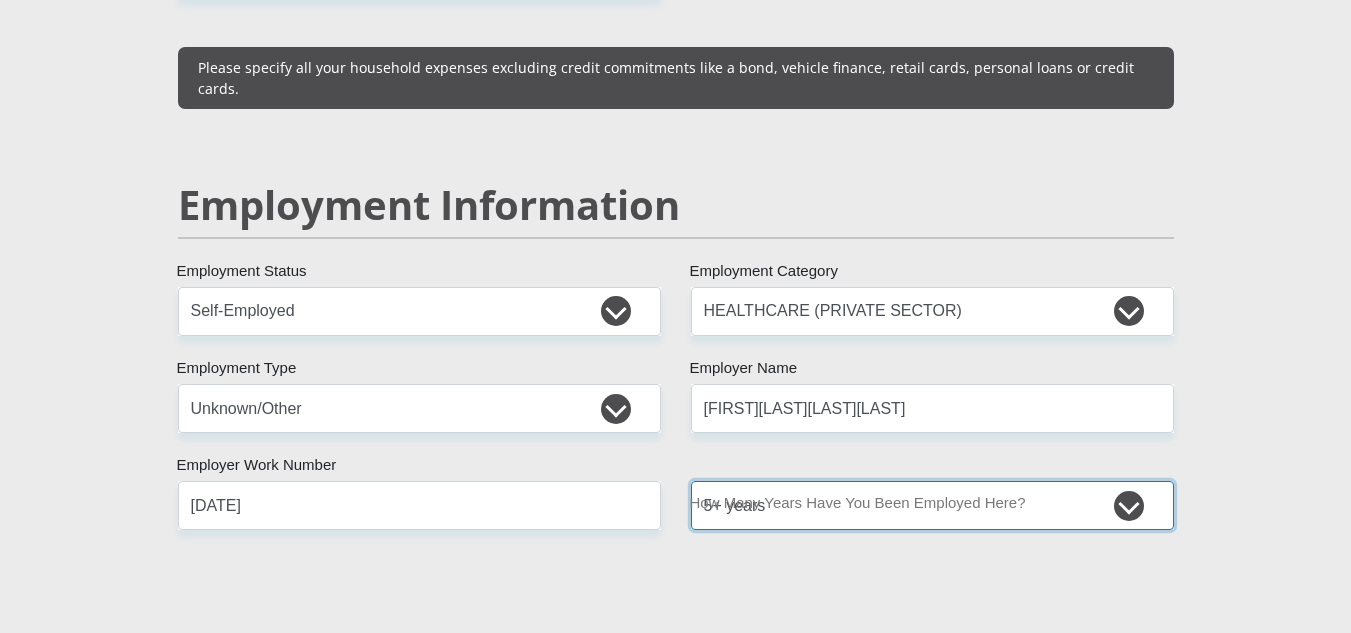 click on "less than 1 year
1-3 years
3-5 years
5+ years" at bounding box center (932, 505) 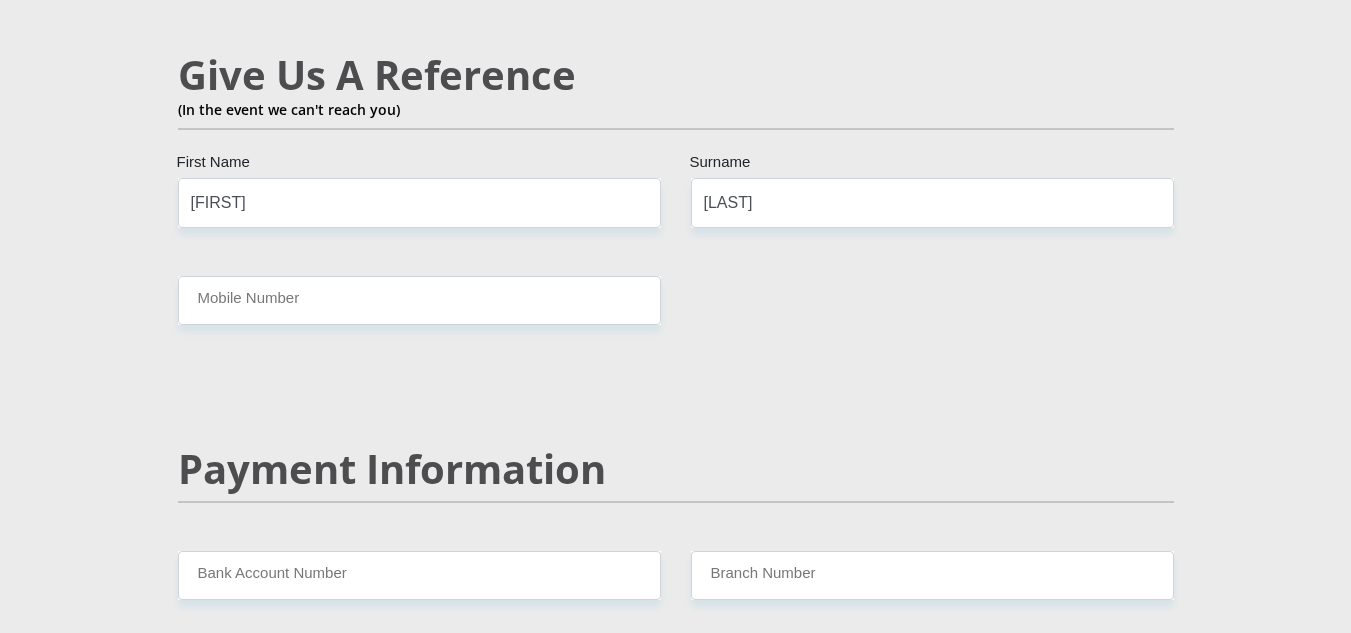 scroll, scrollTop: 3500, scrollLeft: 0, axis: vertical 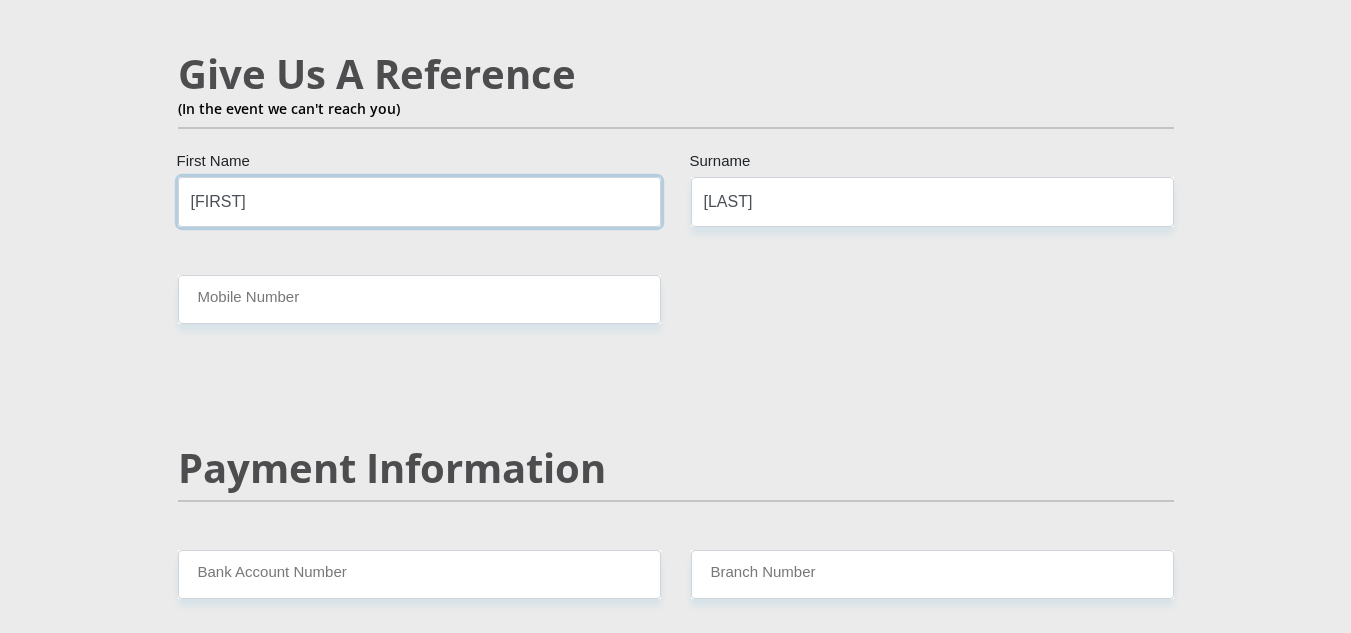 drag, startPoint x: 258, startPoint y: 174, endPoint x: 35, endPoint y: 176, distance: 223.00897 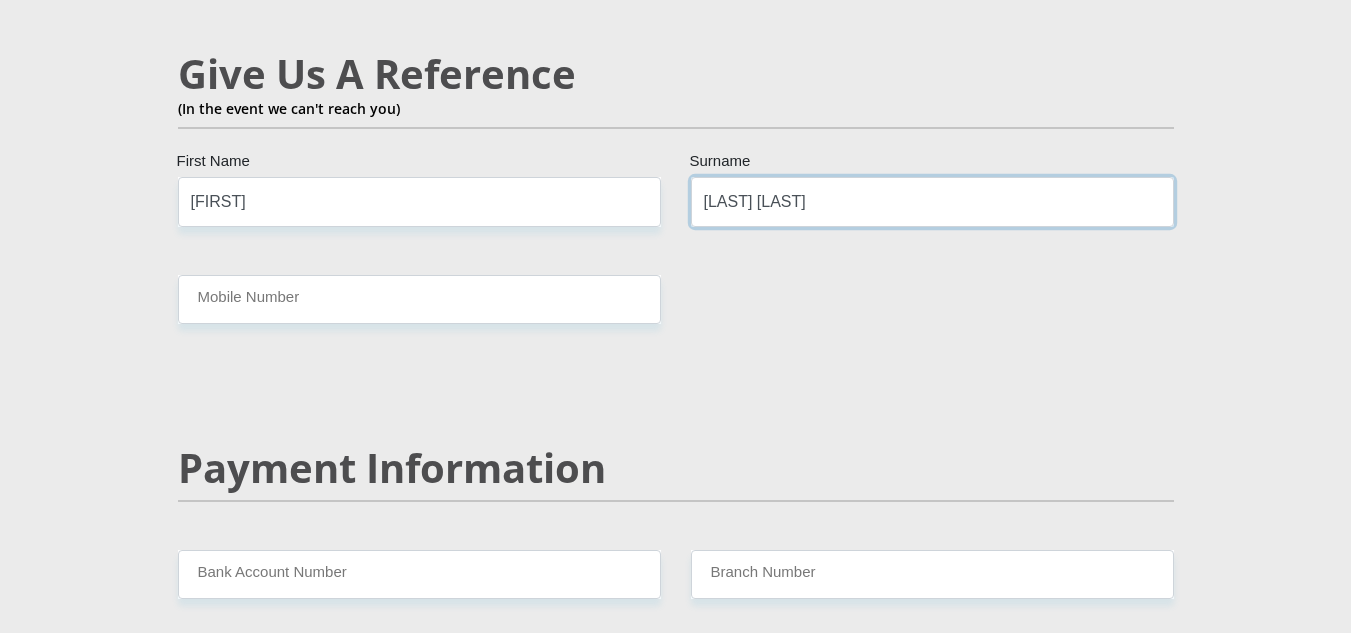 type on "[LAST] [LAST]" 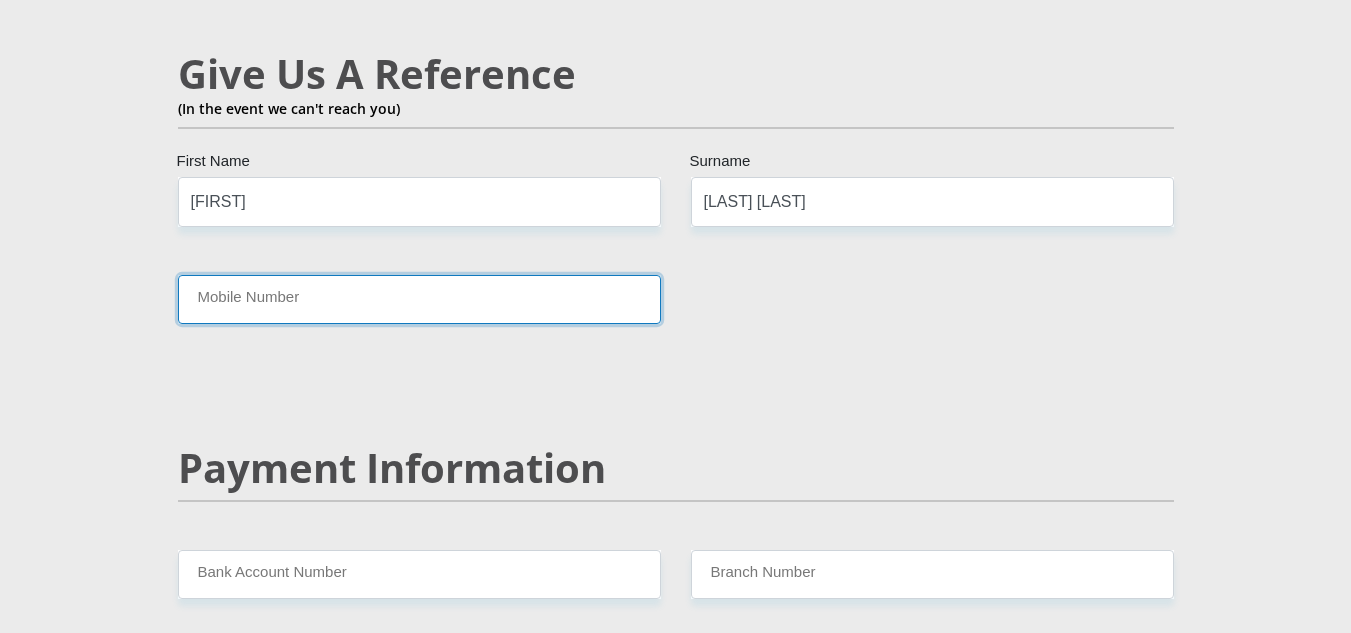 click on "Mobile Number" at bounding box center [419, 299] 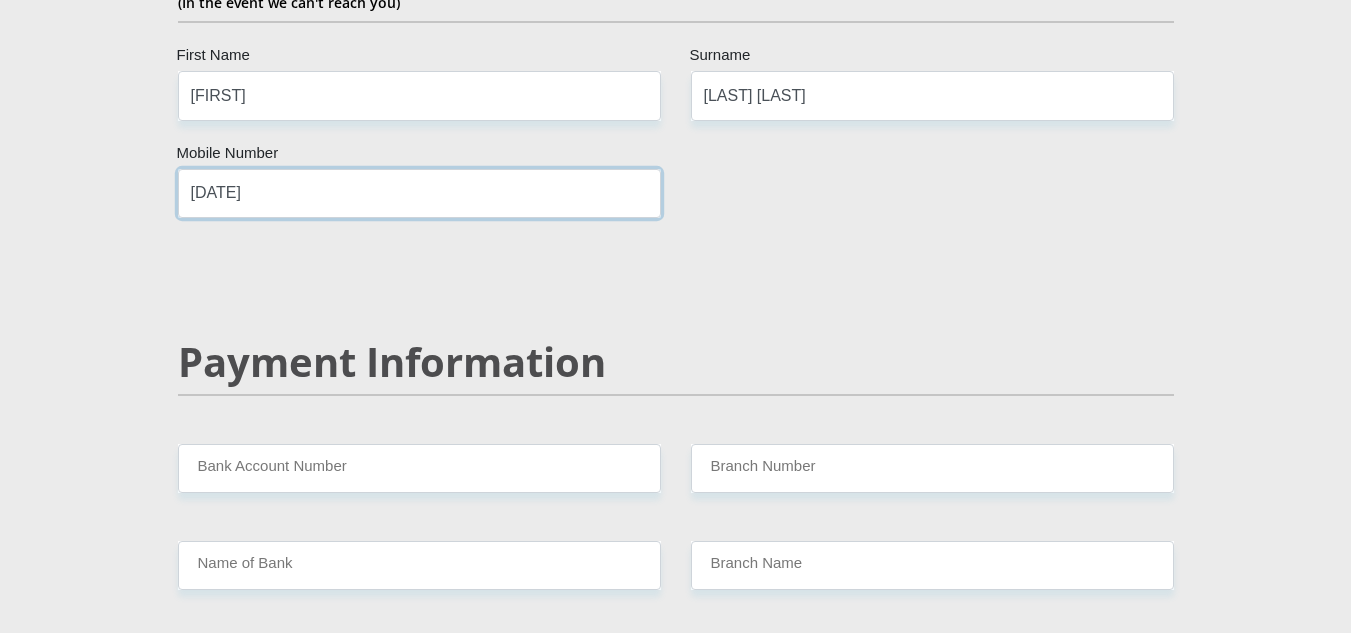 scroll, scrollTop: 3700, scrollLeft: 0, axis: vertical 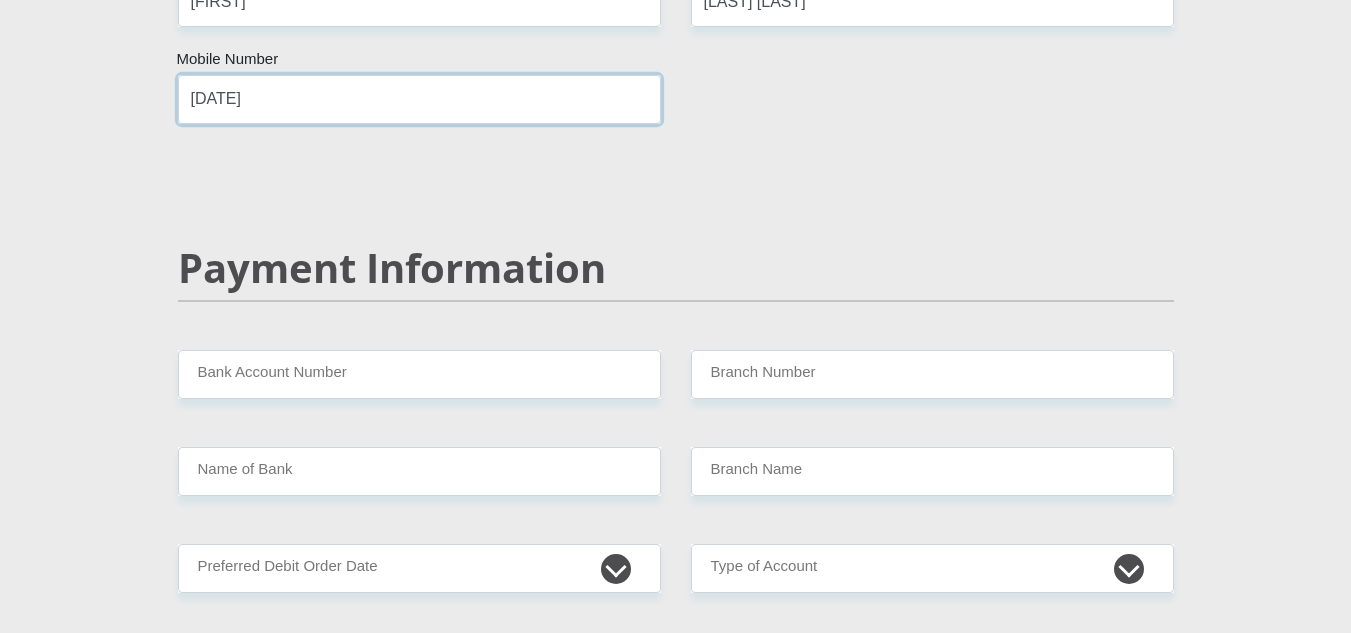 type on "[DATE]" 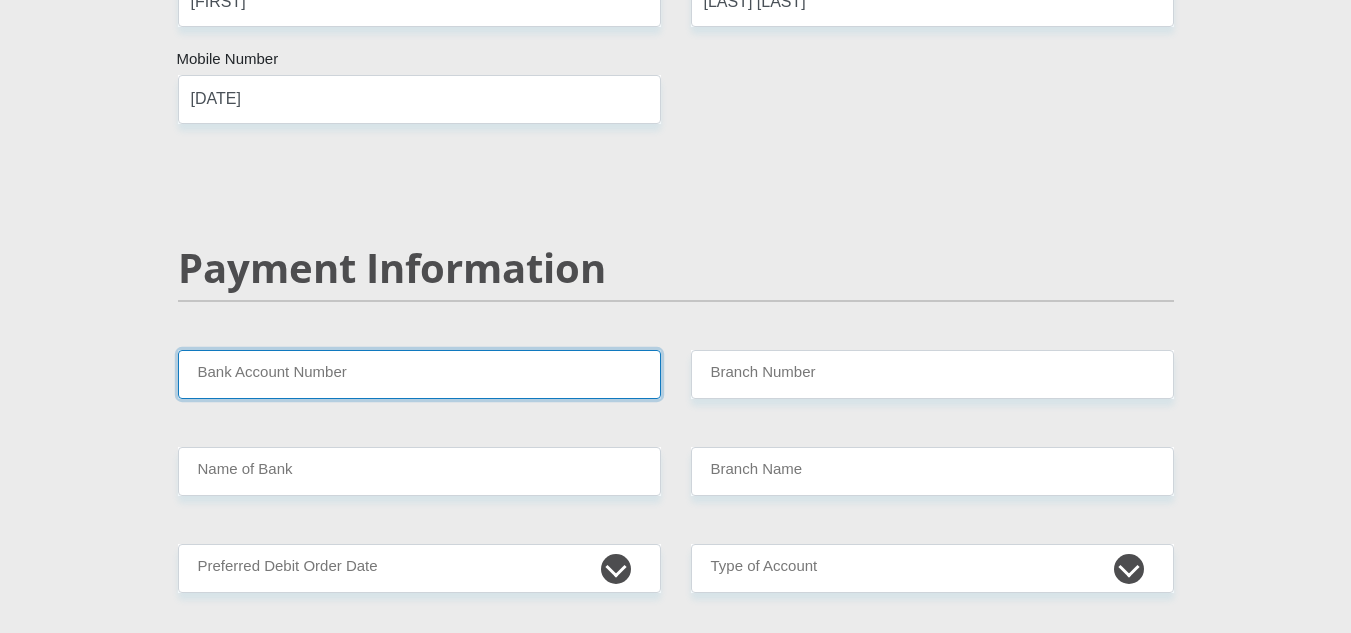 drag, startPoint x: 224, startPoint y: 351, endPoint x: 218, endPoint y: 335, distance: 17.088007 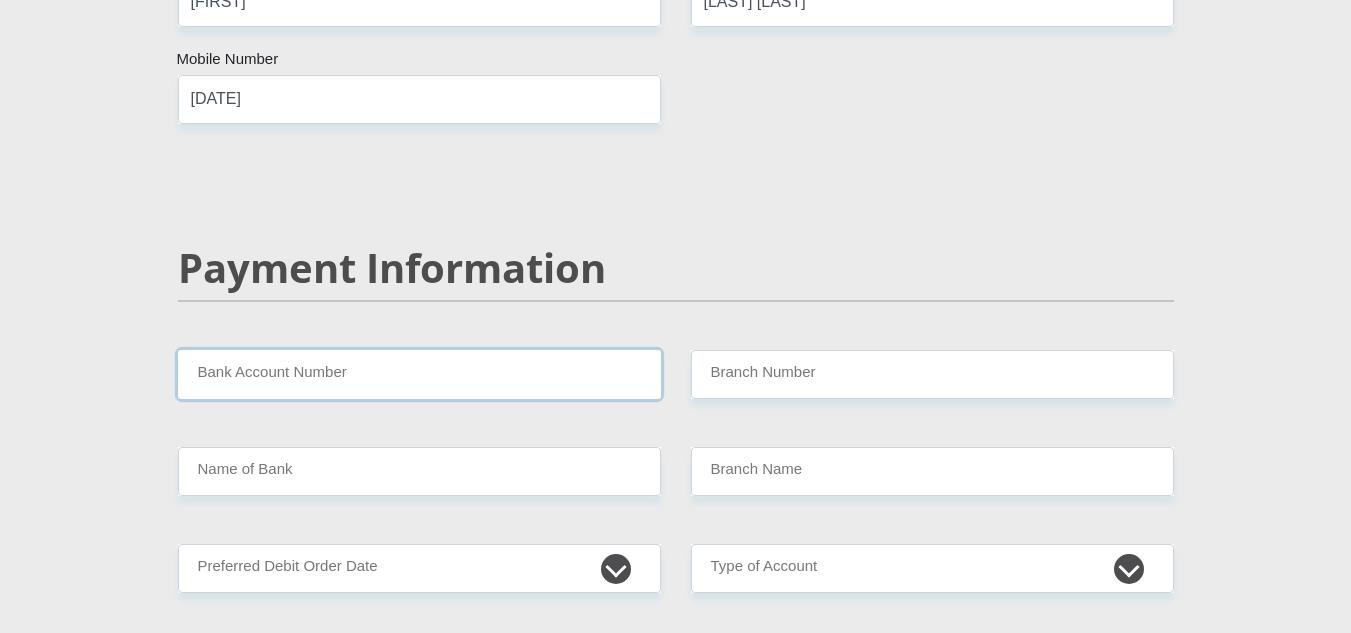 paste on "[ID NUMBER]" 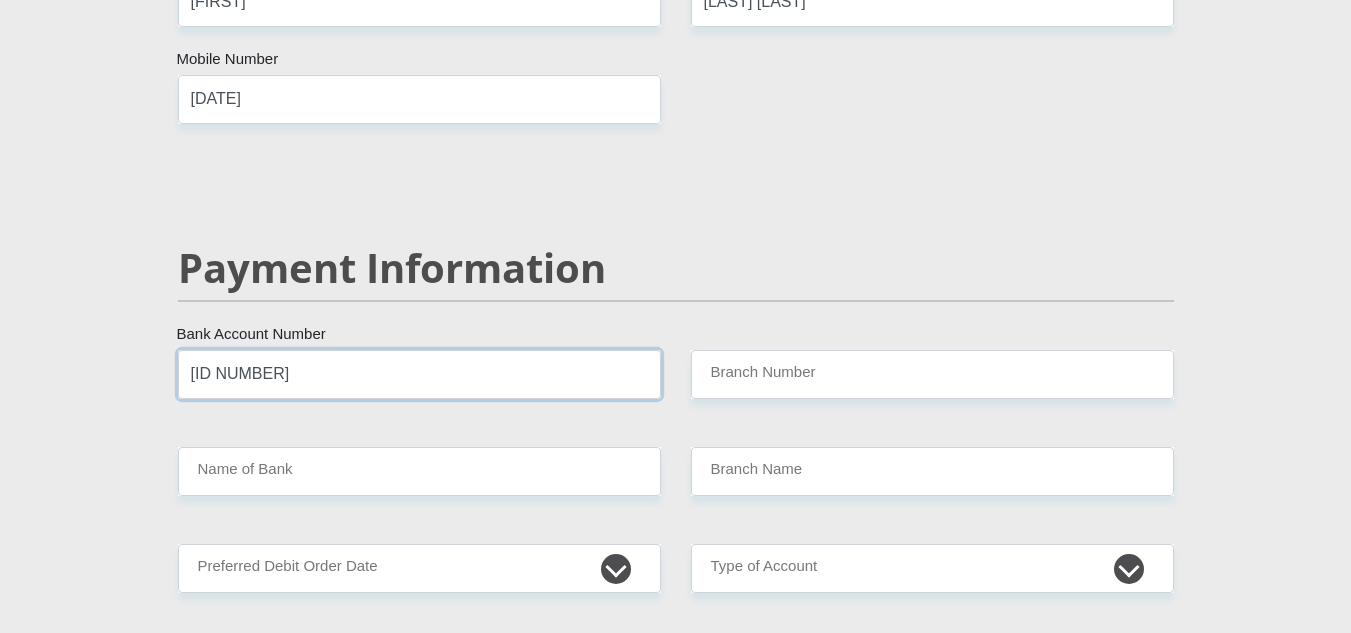 type on "[ID NUMBER]" 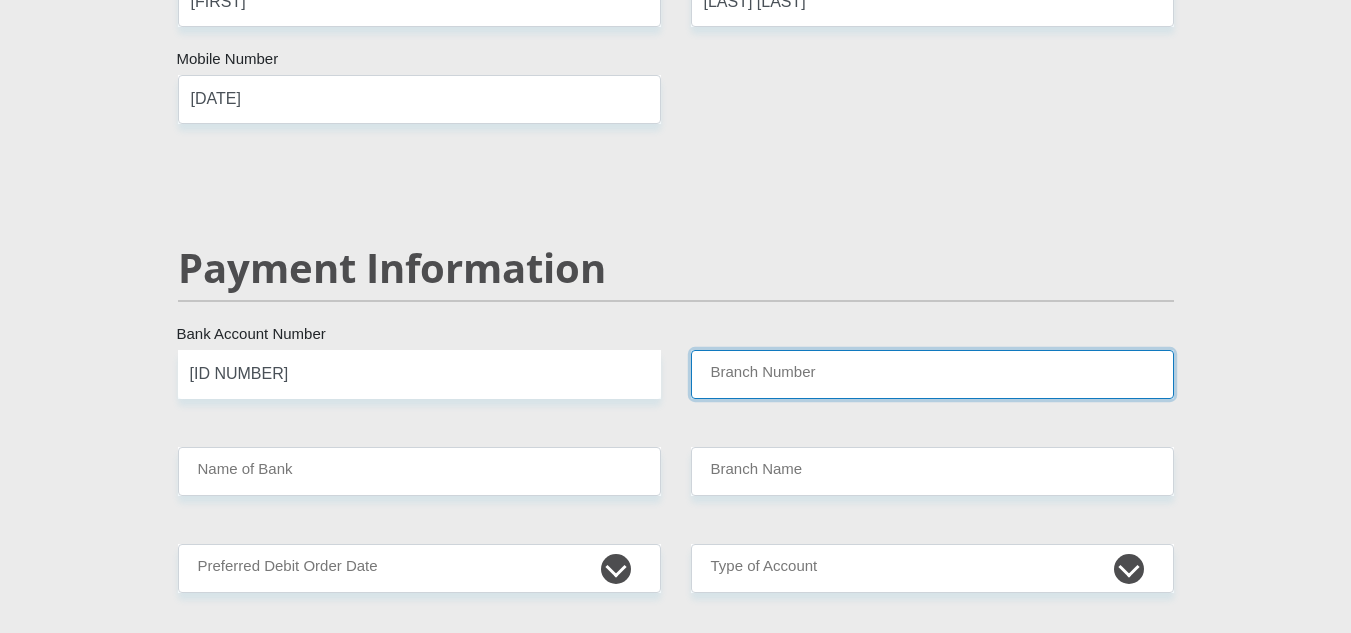 click on "Branch Number" at bounding box center (932, 374) 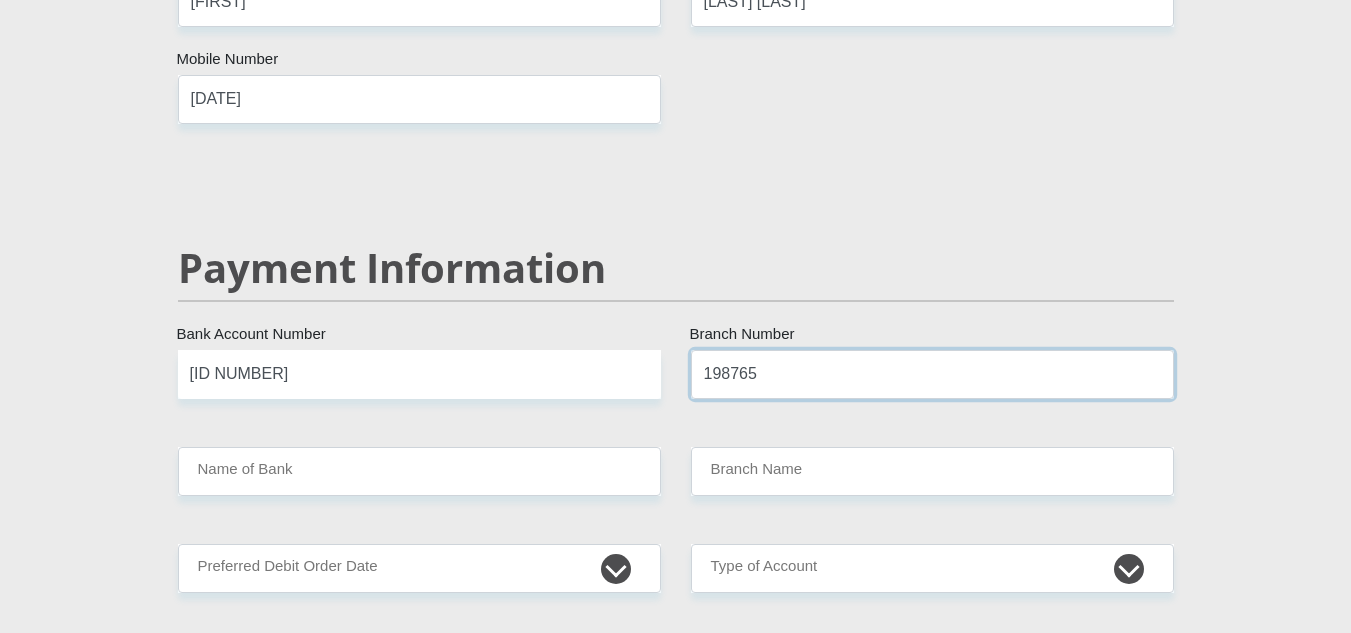 type on "198765" 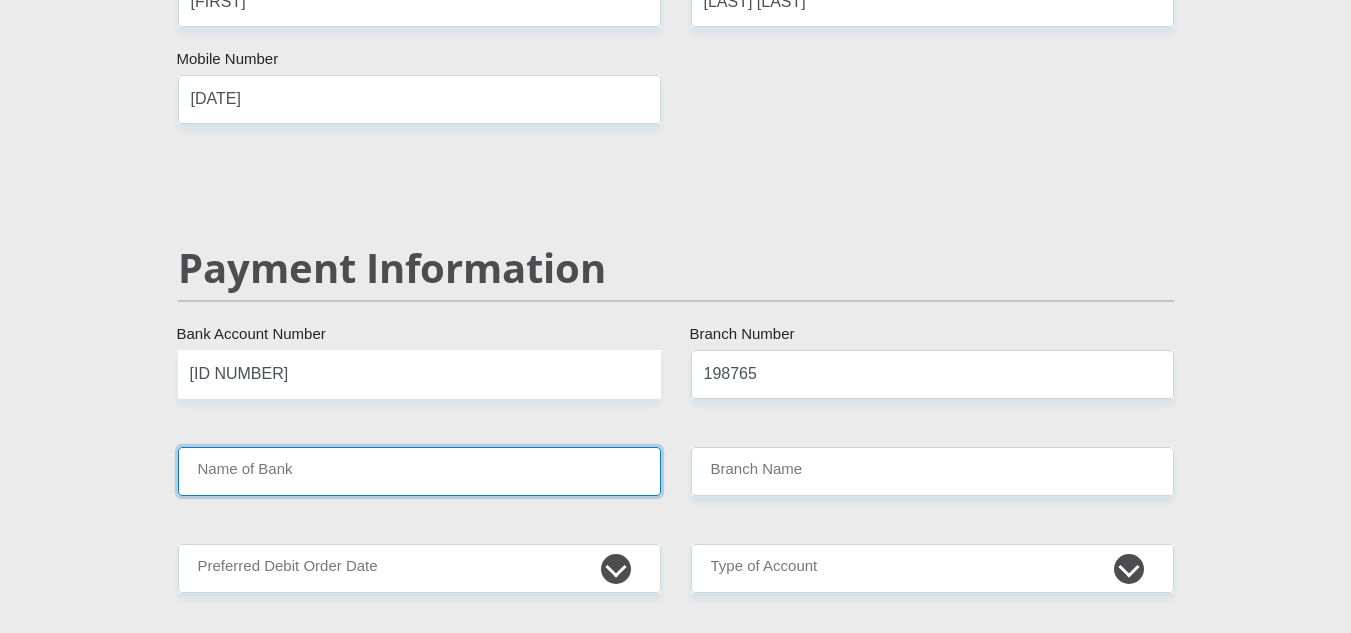 click on "Name of Bank" at bounding box center [419, 471] 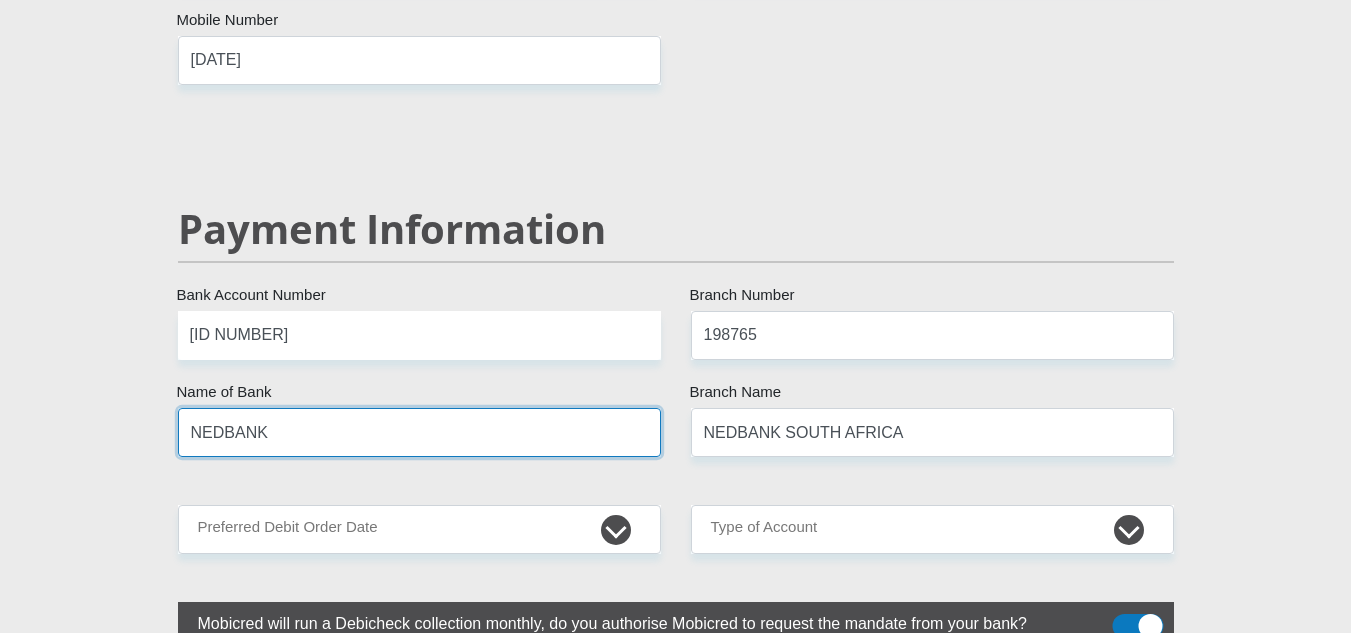 scroll, scrollTop: 3800, scrollLeft: 0, axis: vertical 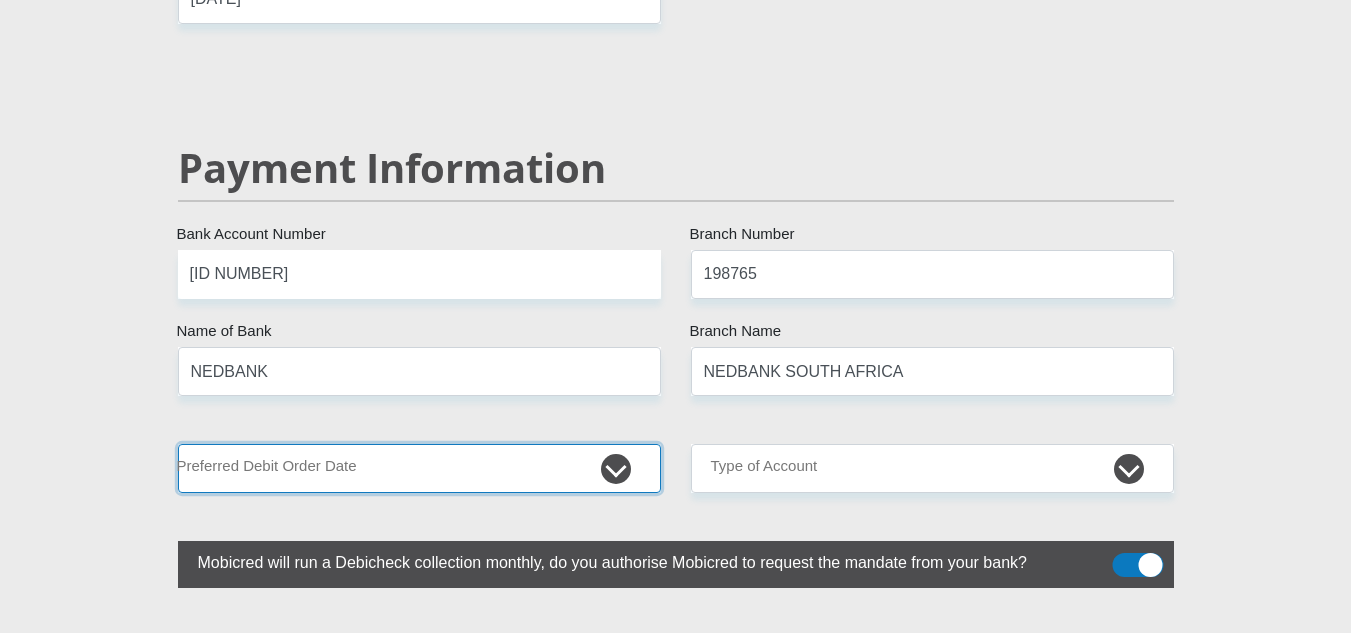 click on "1st
2nd
3rd
4th
5th
7th
18th
19th
20th
21st
22nd
23rd
24th
25th
26th
27th
28th
29th
30th" at bounding box center [419, 468] 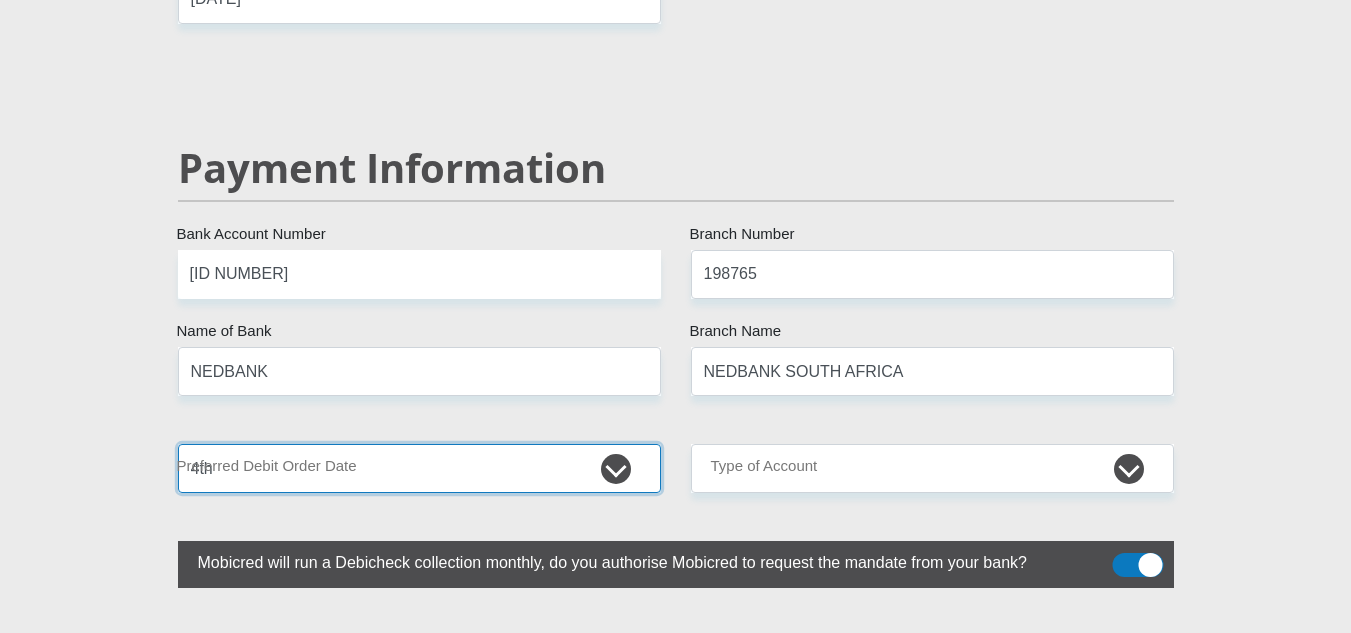 click on "1st
2nd
3rd
4th
5th
7th
18th
19th
20th
21st
22nd
23rd
24th
25th
26th
27th
28th
29th
30th" at bounding box center (419, 468) 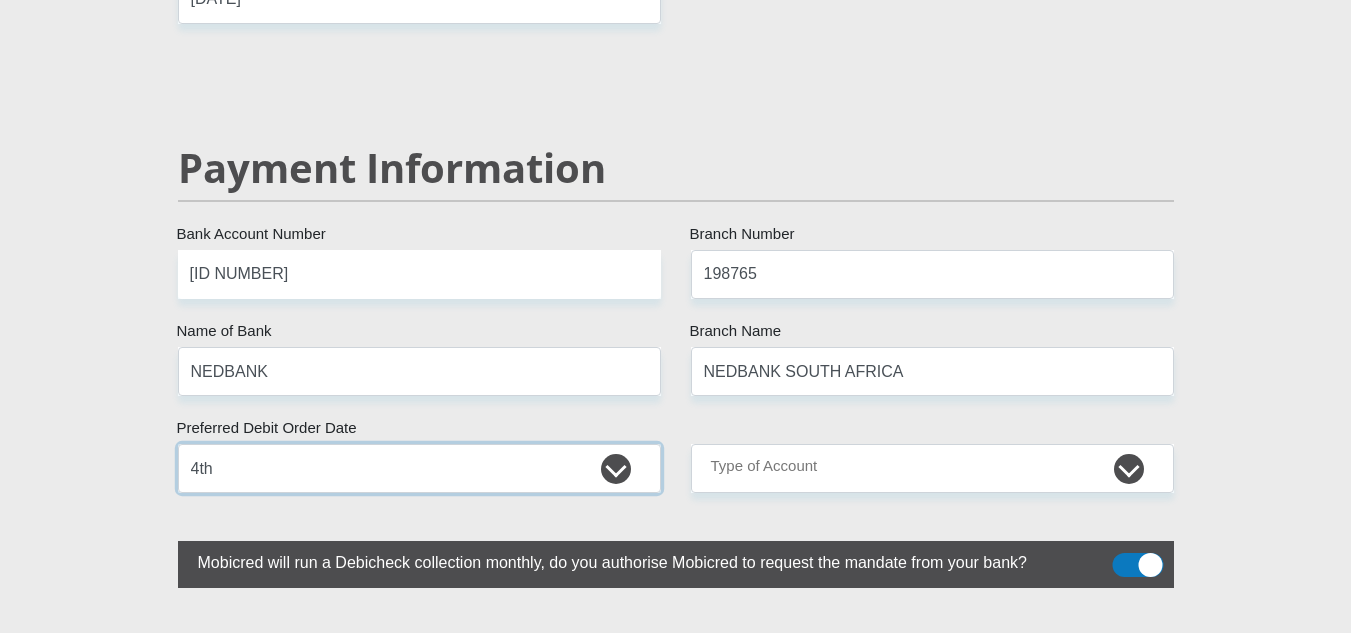 drag, startPoint x: 391, startPoint y: 447, endPoint x: 384, endPoint y: 427, distance: 21.189621 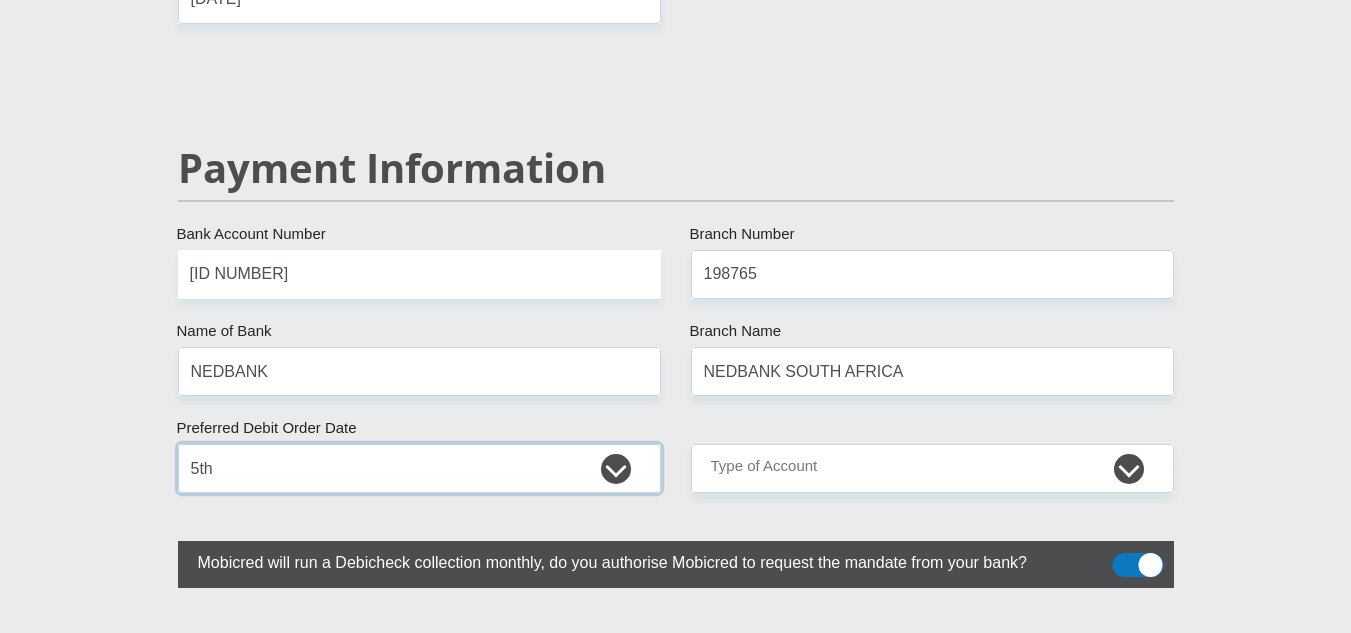 click on "1st
2nd
3rd
4th
5th
7th
18th
19th
20th
21st
22nd
23rd
24th
25th
26th
27th
28th
29th
30th" at bounding box center [419, 468] 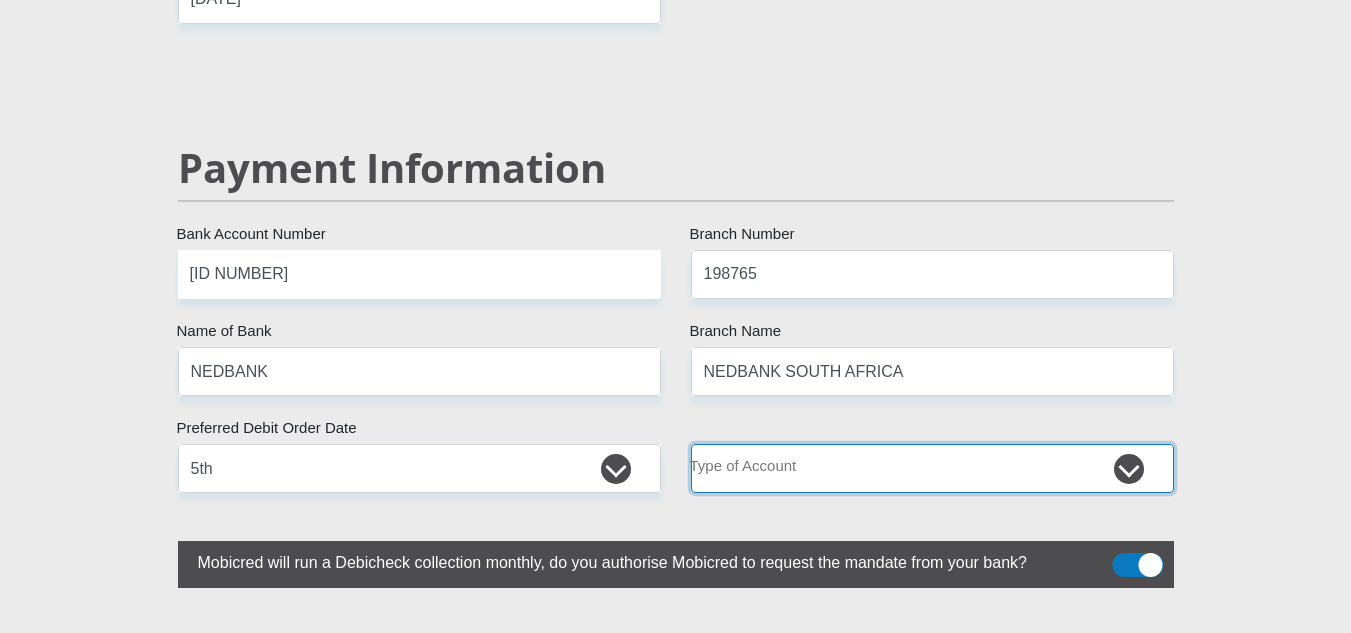 click on "Cheque
Savings" at bounding box center (932, 468) 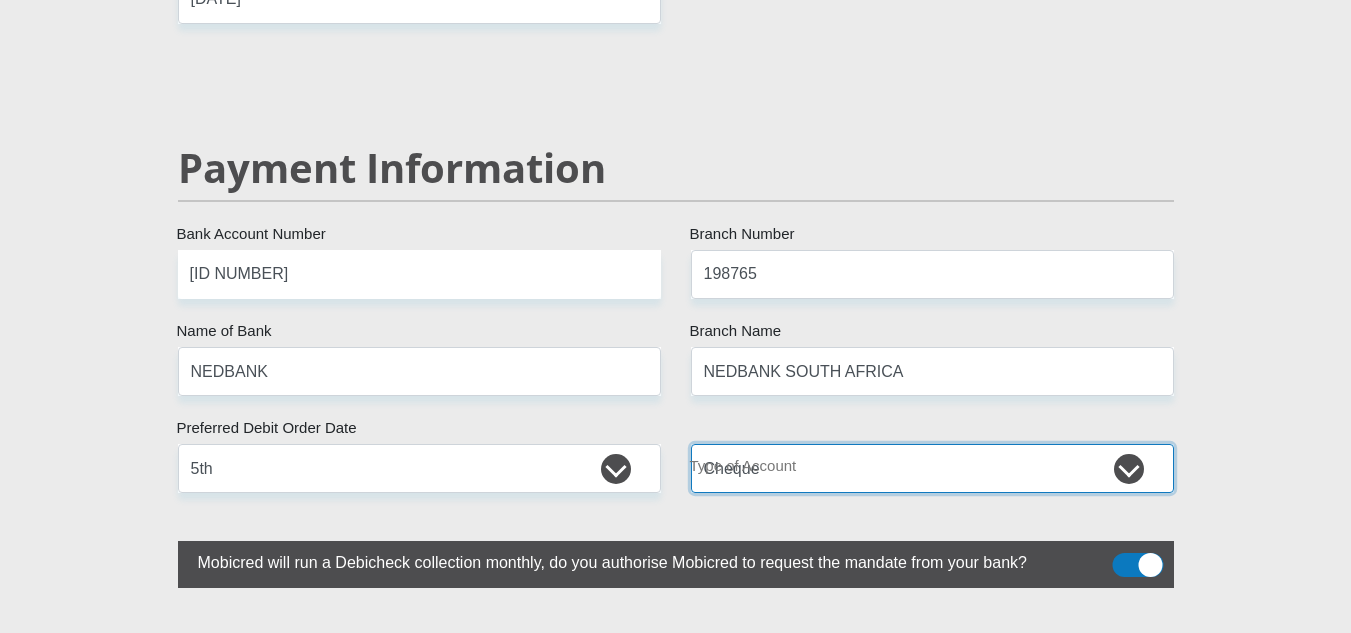 click on "Cheque
Savings" at bounding box center (932, 468) 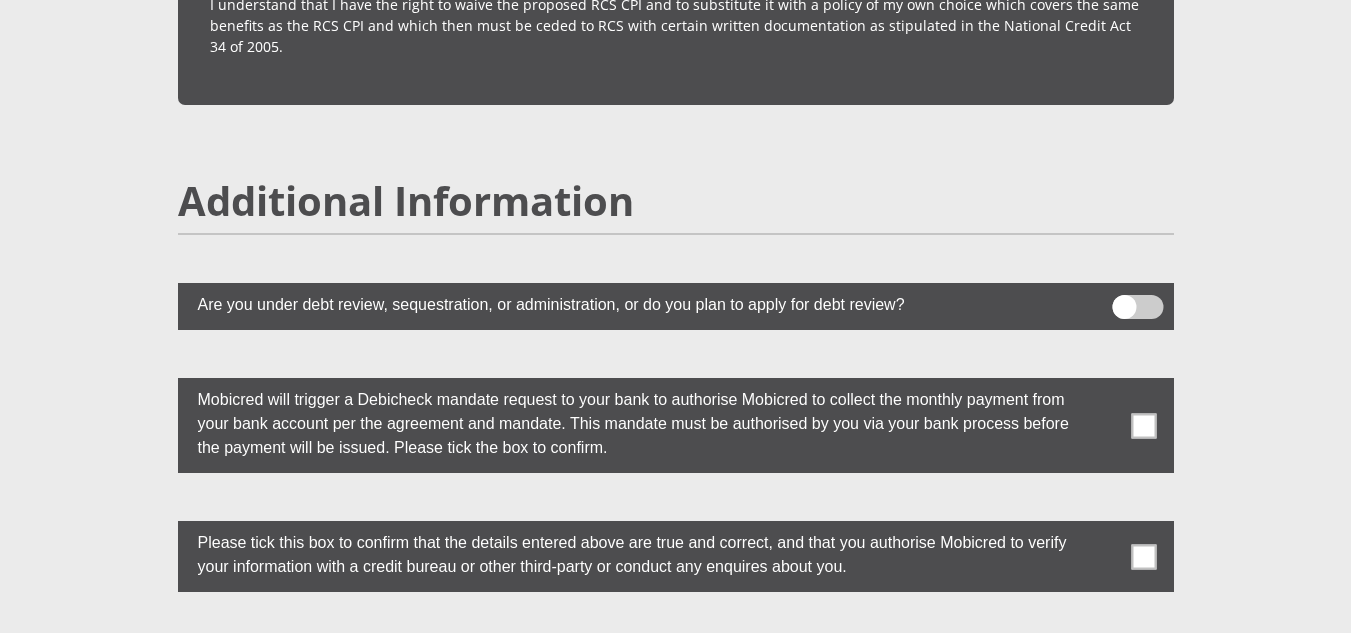 scroll, scrollTop: 5400, scrollLeft: 0, axis: vertical 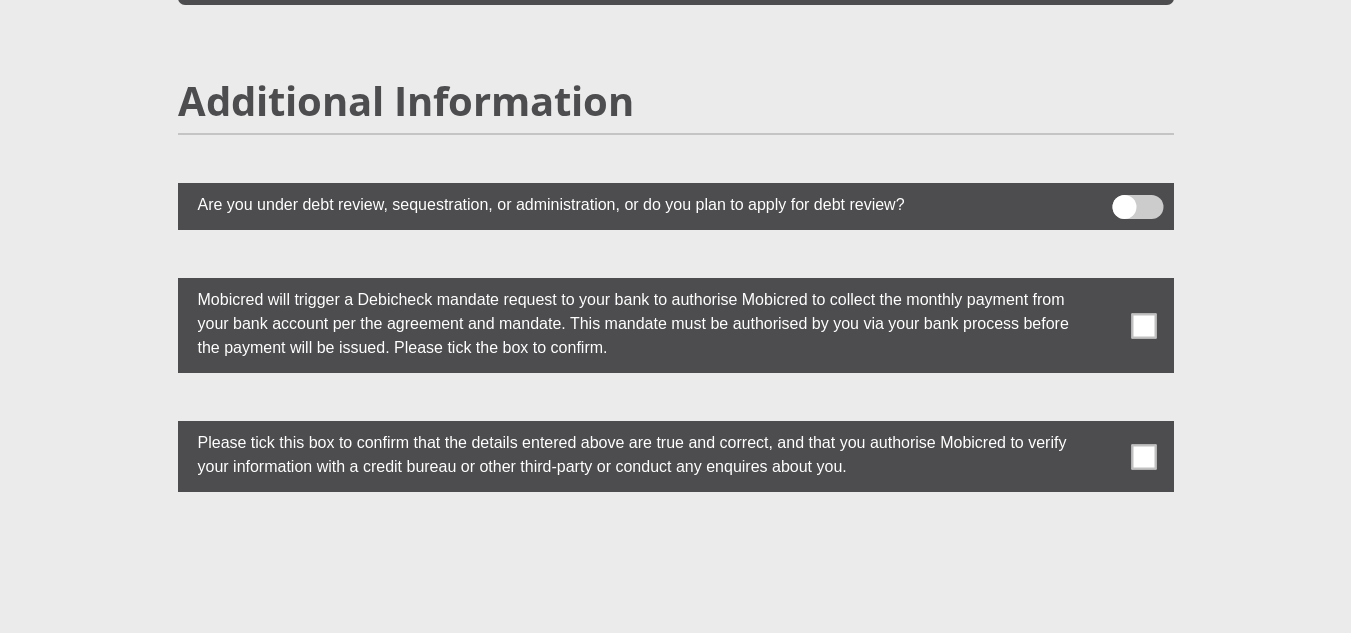 click at bounding box center [1137, 207] 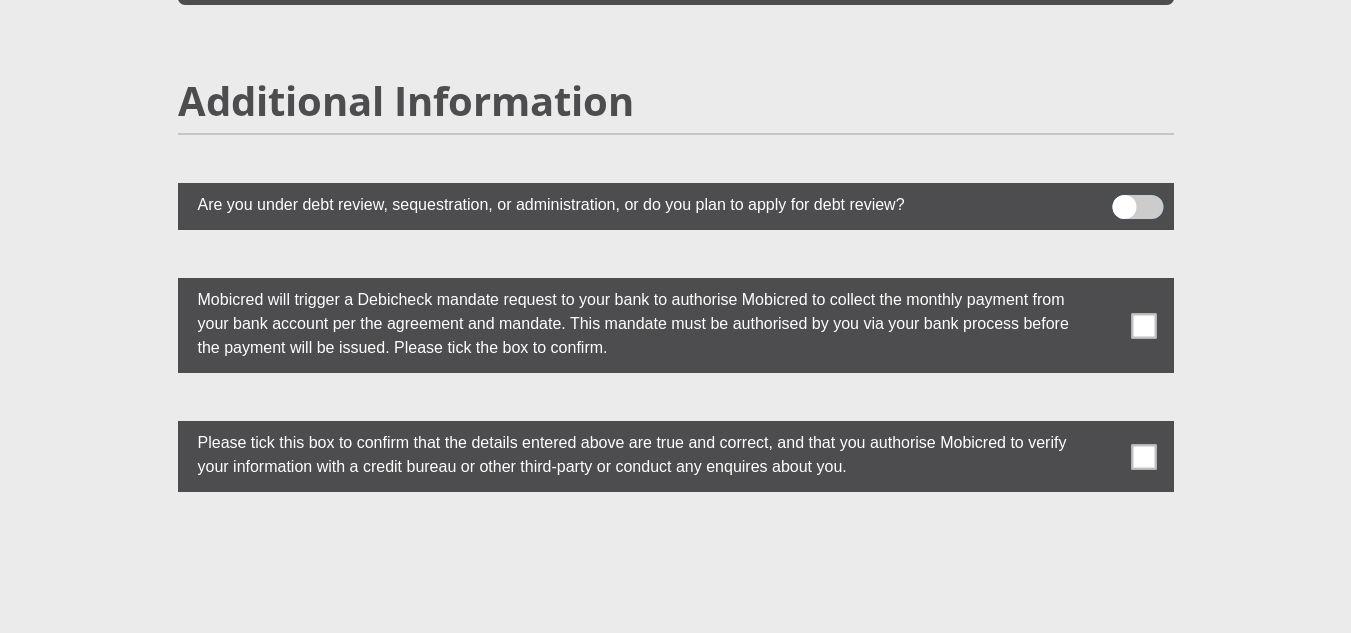 click at bounding box center [1124, 200] 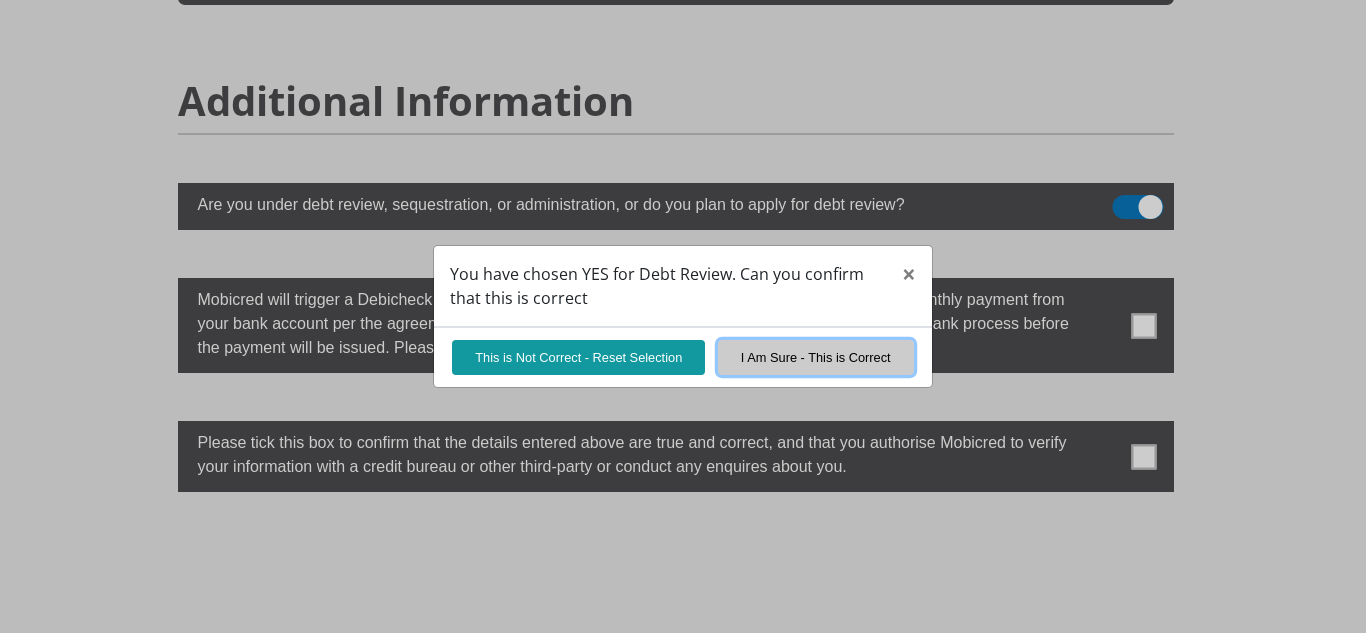 click on "I Am Sure - This is Correct" at bounding box center (816, 357) 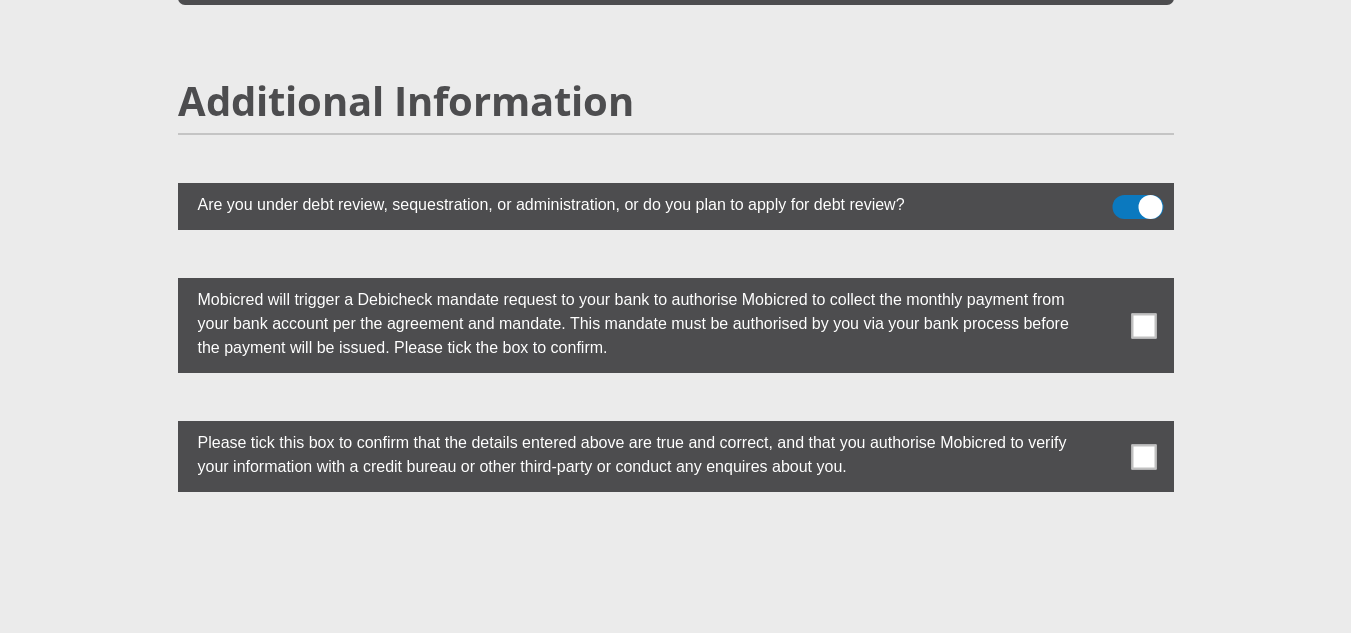 click at bounding box center (1143, 325) 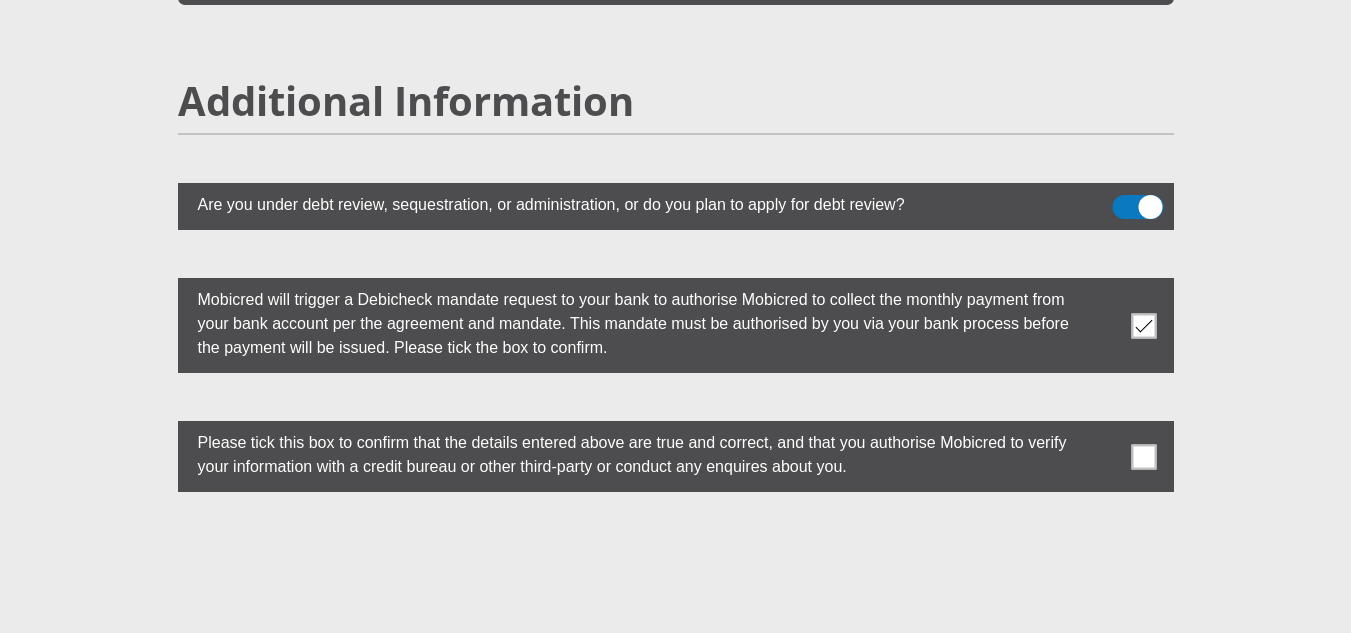 click at bounding box center [1143, 456] 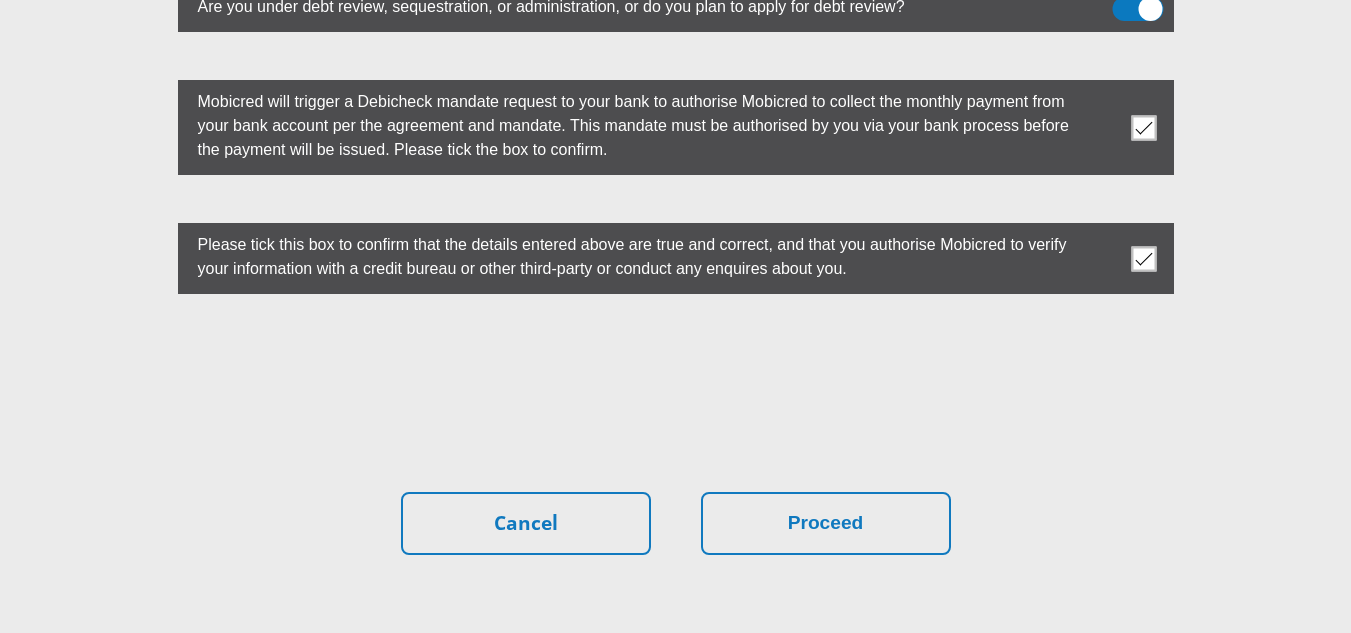 scroll, scrollTop: 5600, scrollLeft: 0, axis: vertical 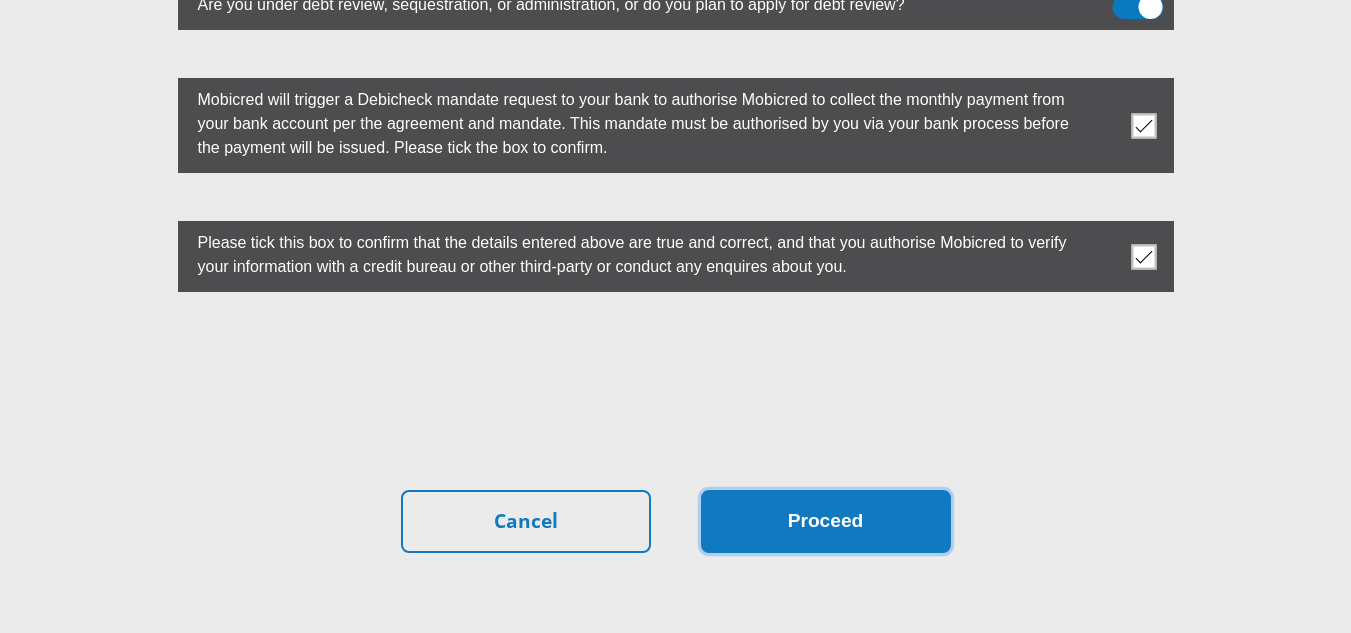 click on "Proceed" at bounding box center (826, 521) 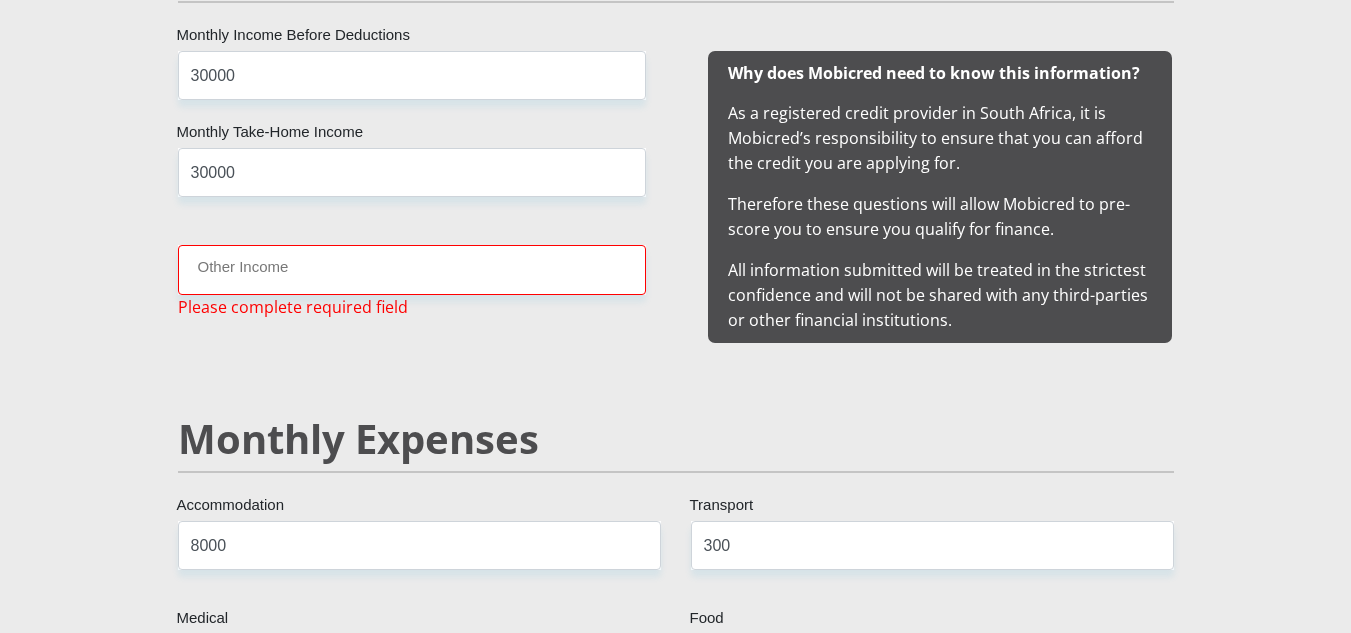 scroll, scrollTop: 1984, scrollLeft: 0, axis: vertical 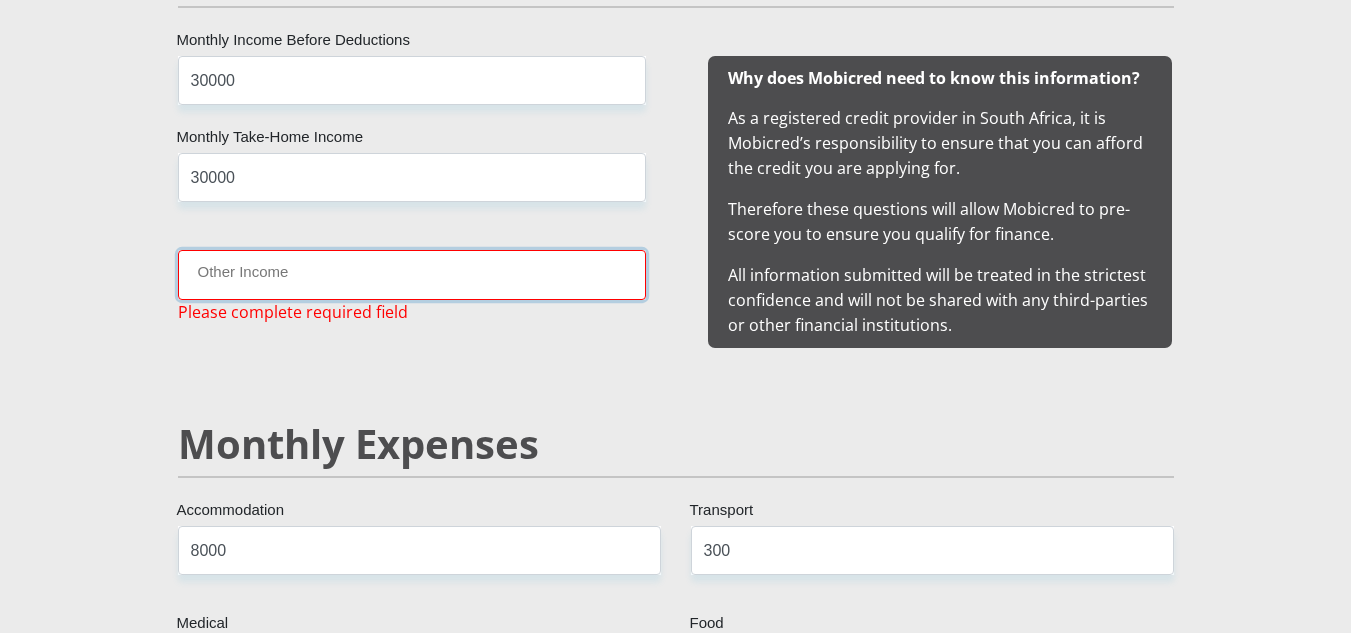 click on "Other Income" at bounding box center (412, 274) 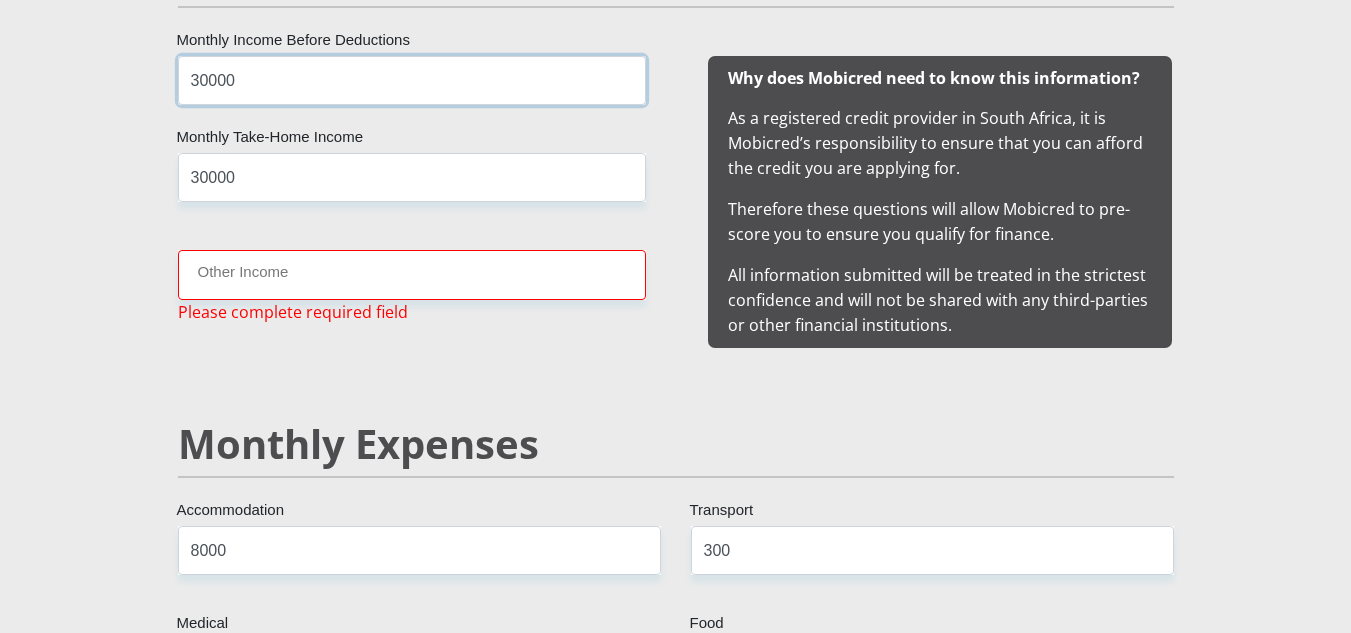 drag, startPoint x: 238, startPoint y: 69, endPoint x: 151, endPoint y: 65, distance: 87.0919 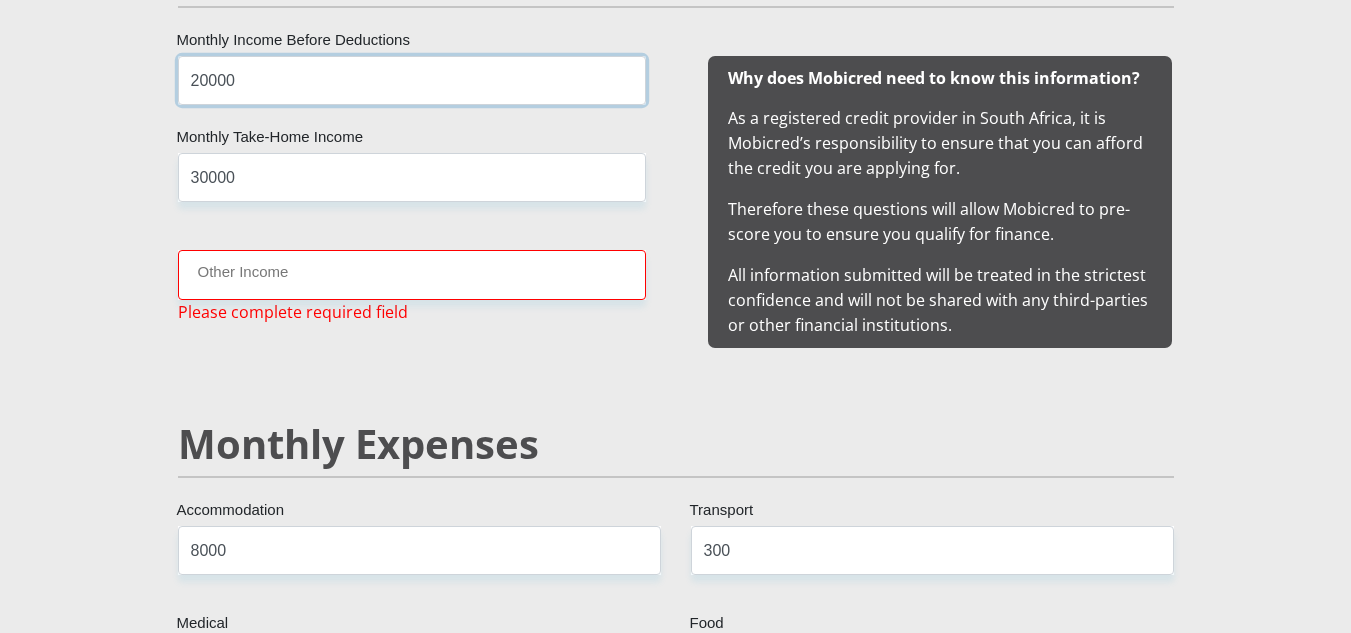 type on "20000" 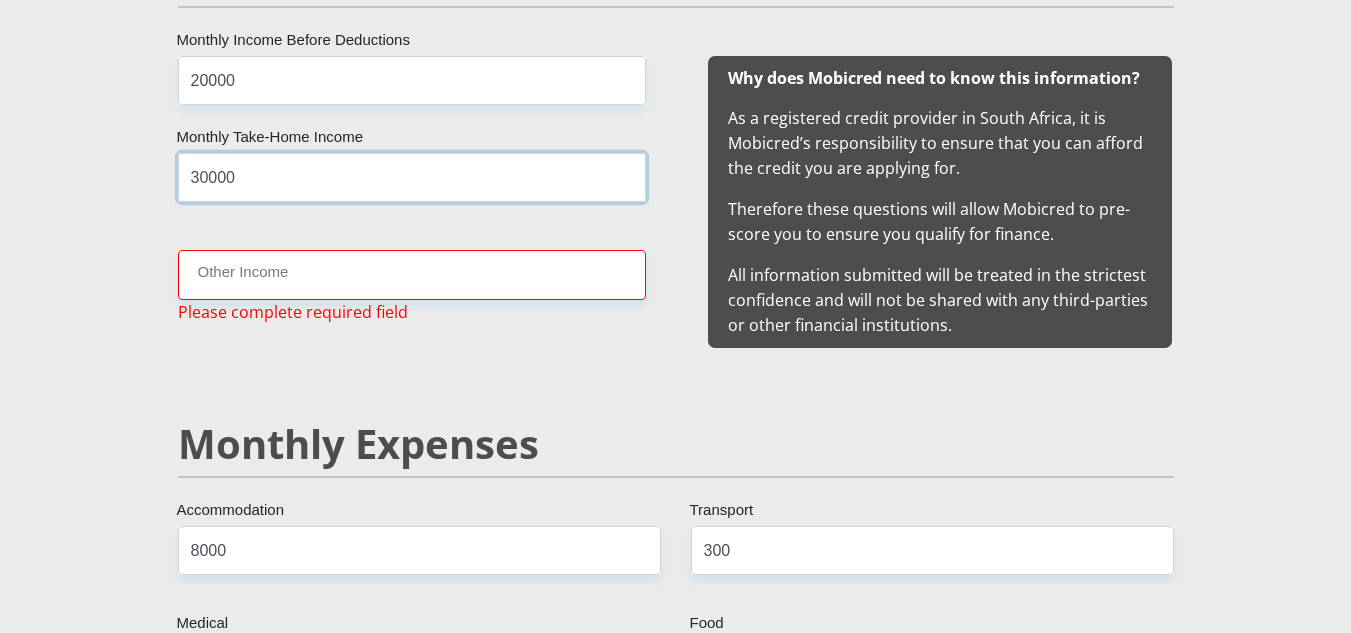 drag, startPoint x: 179, startPoint y: 182, endPoint x: 155, endPoint y: 180, distance: 24.083189 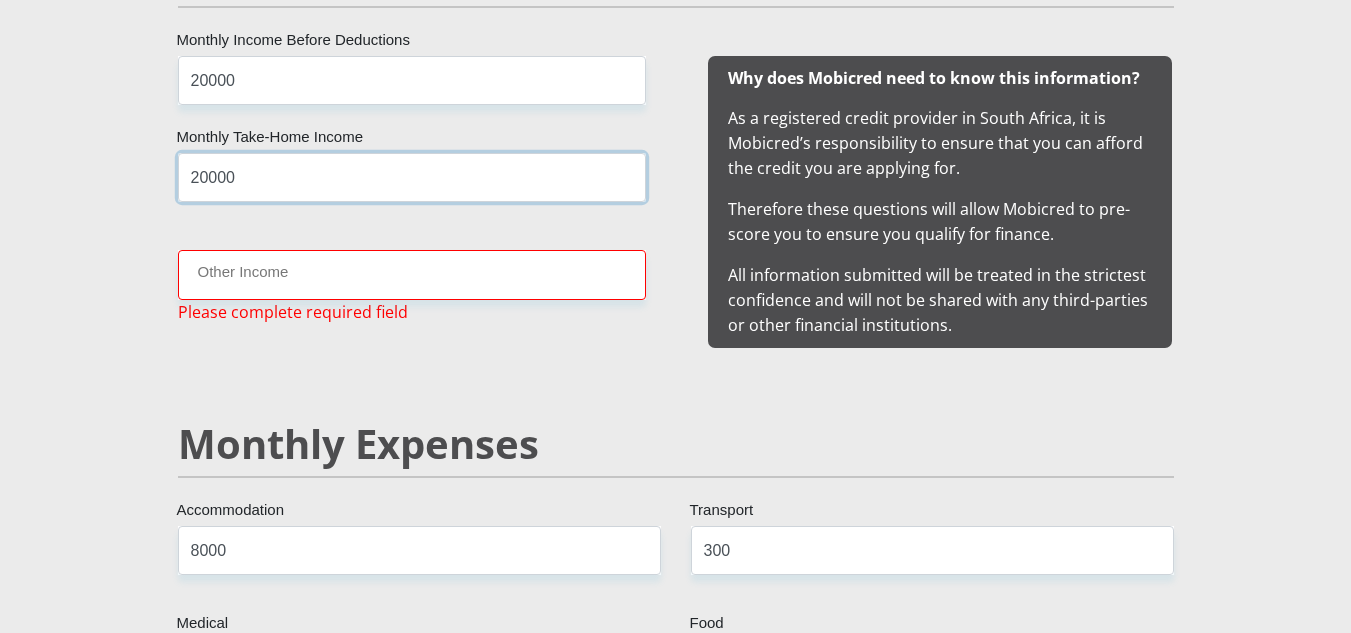 type on "20000" 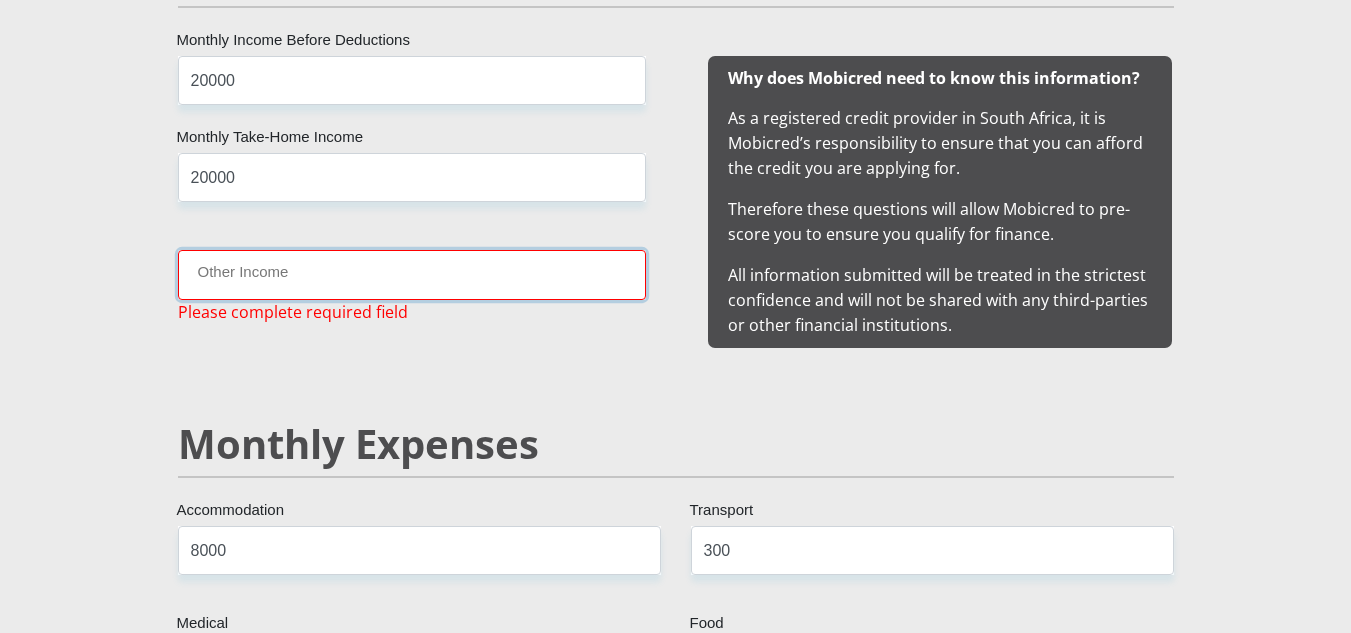 click on "Other Income" at bounding box center (412, 274) 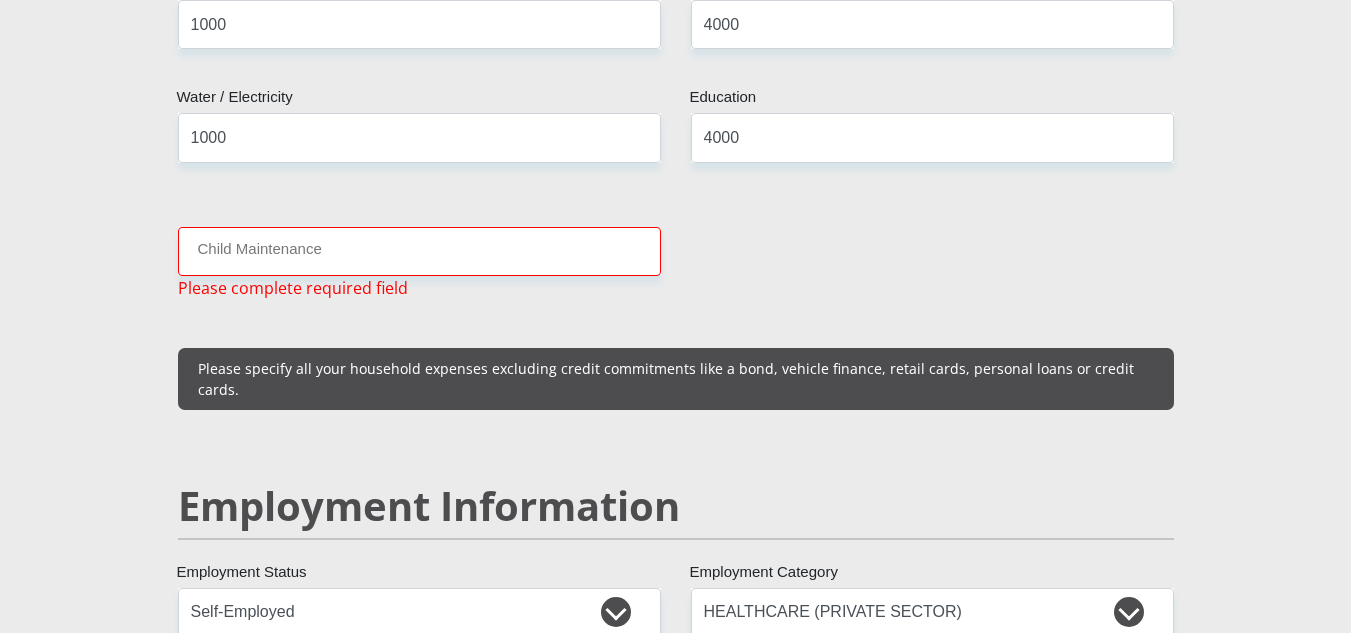scroll, scrollTop: 2584, scrollLeft: 0, axis: vertical 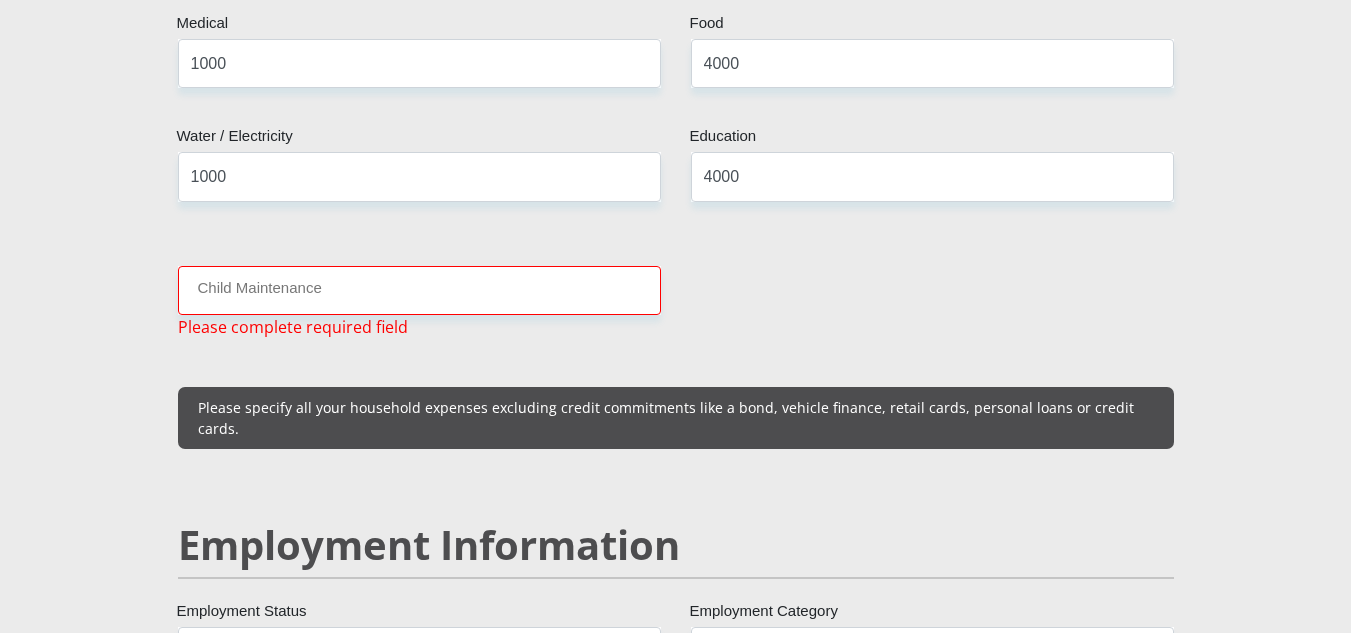 type on "14000" 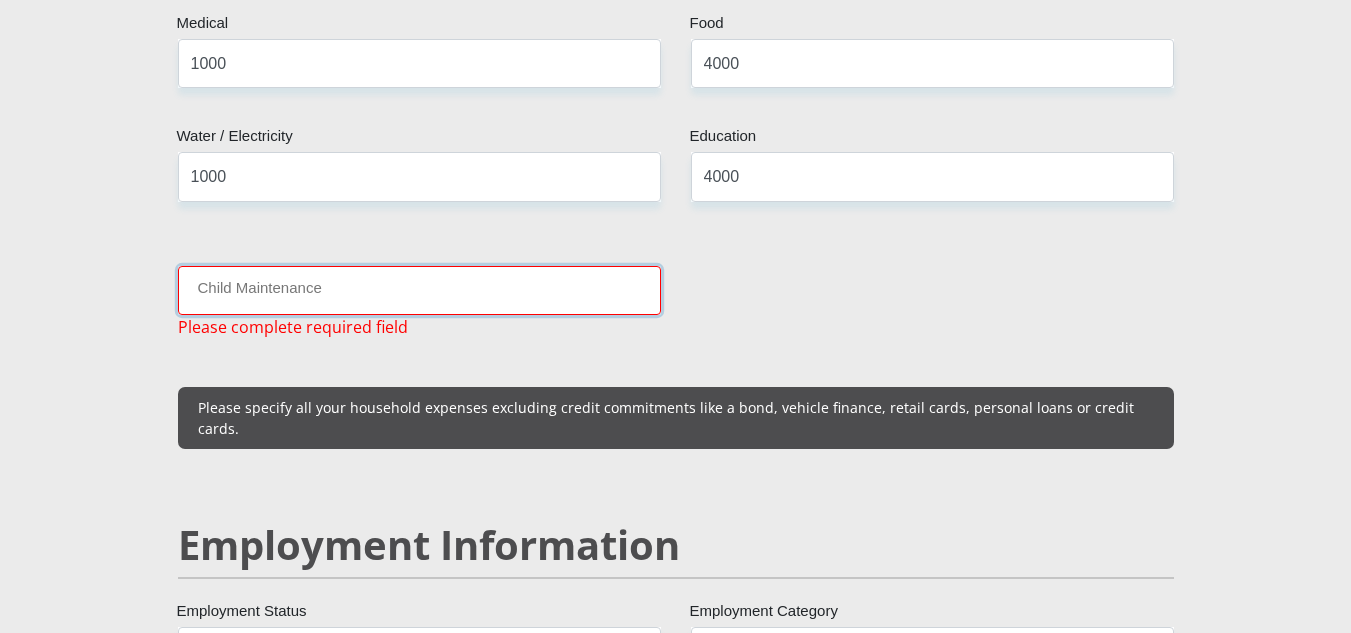 click on "Child Maintenance" at bounding box center [419, 290] 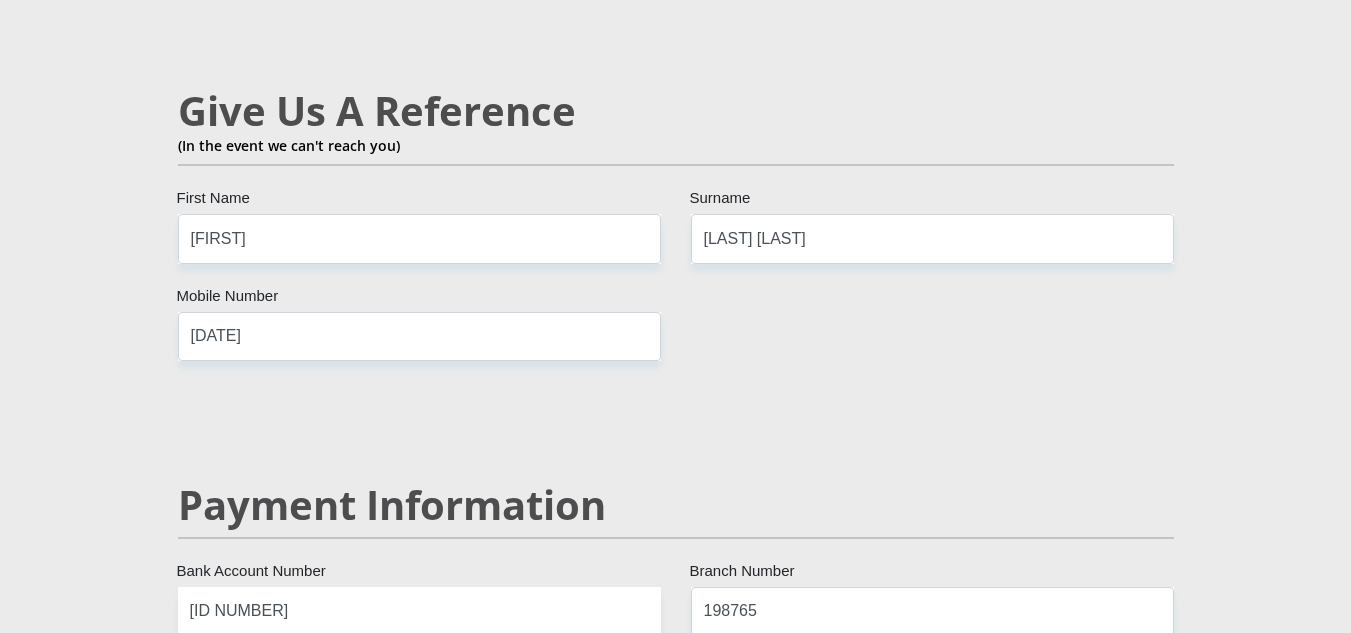 scroll, scrollTop: 3084, scrollLeft: 0, axis: vertical 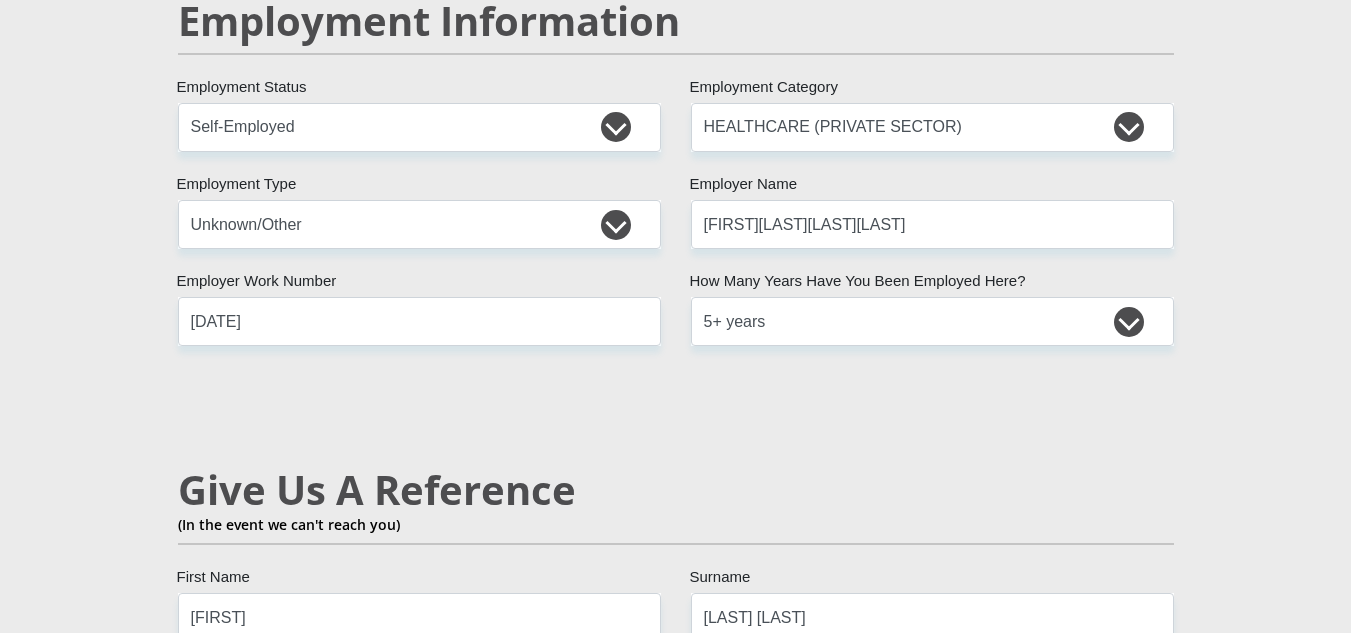 type on "0" 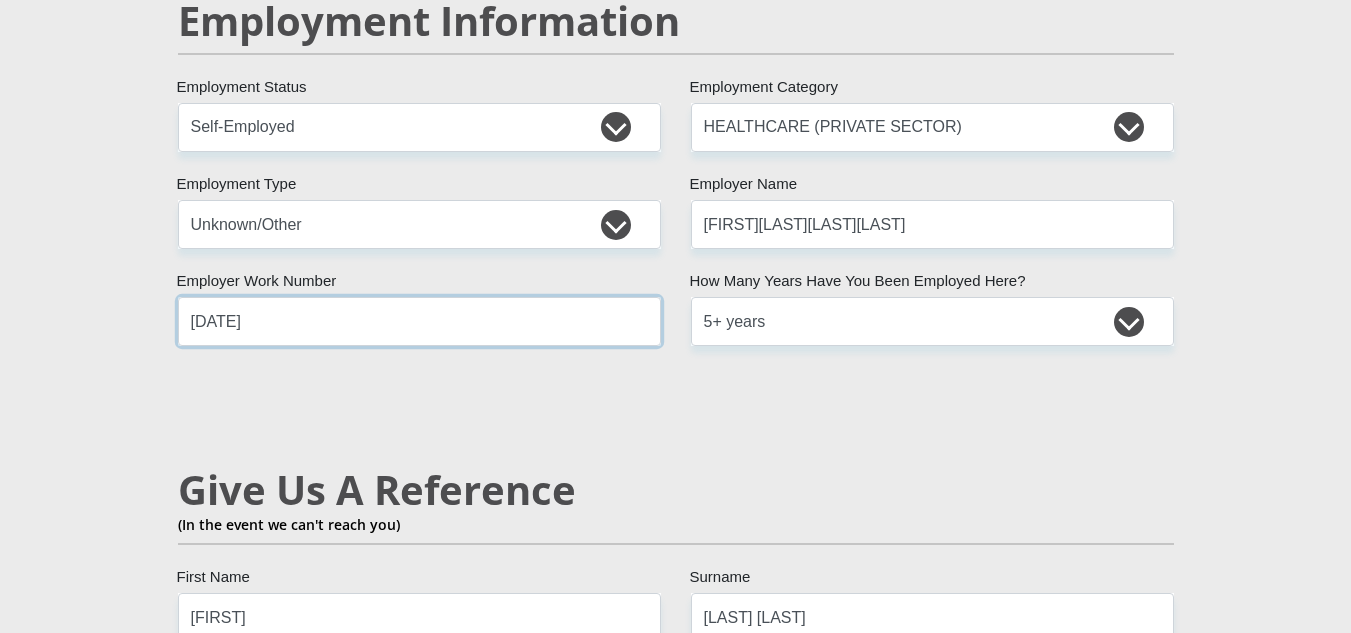 drag, startPoint x: 294, startPoint y: 303, endPoint x: 108, endPoint y: 290, distance: 186.45375 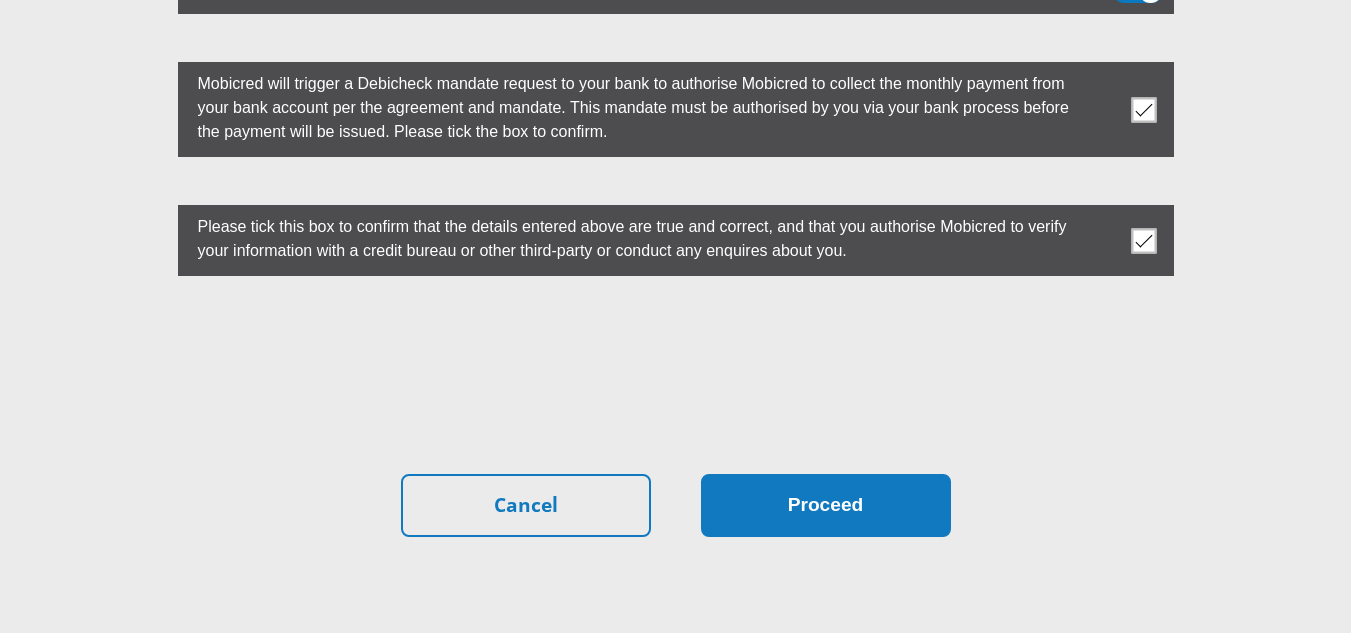 scroll, scrollTop: 5733, scrollLeft: 0, axis: vertical 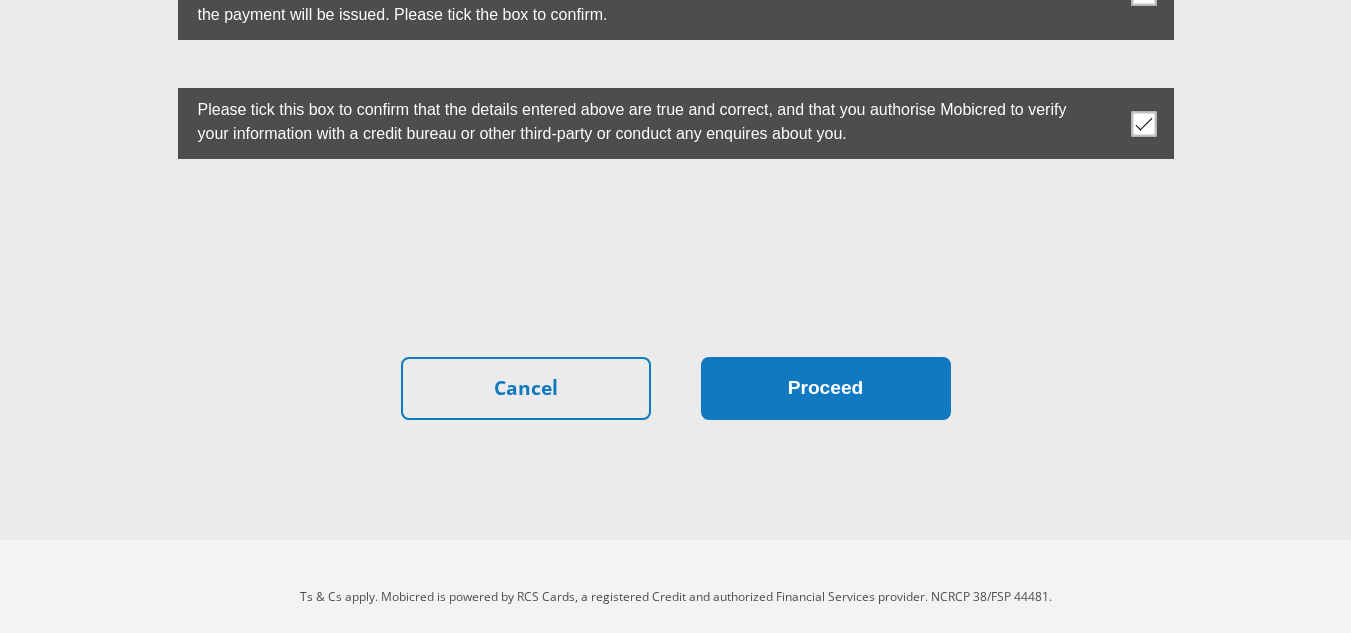 type on "[DATE]" 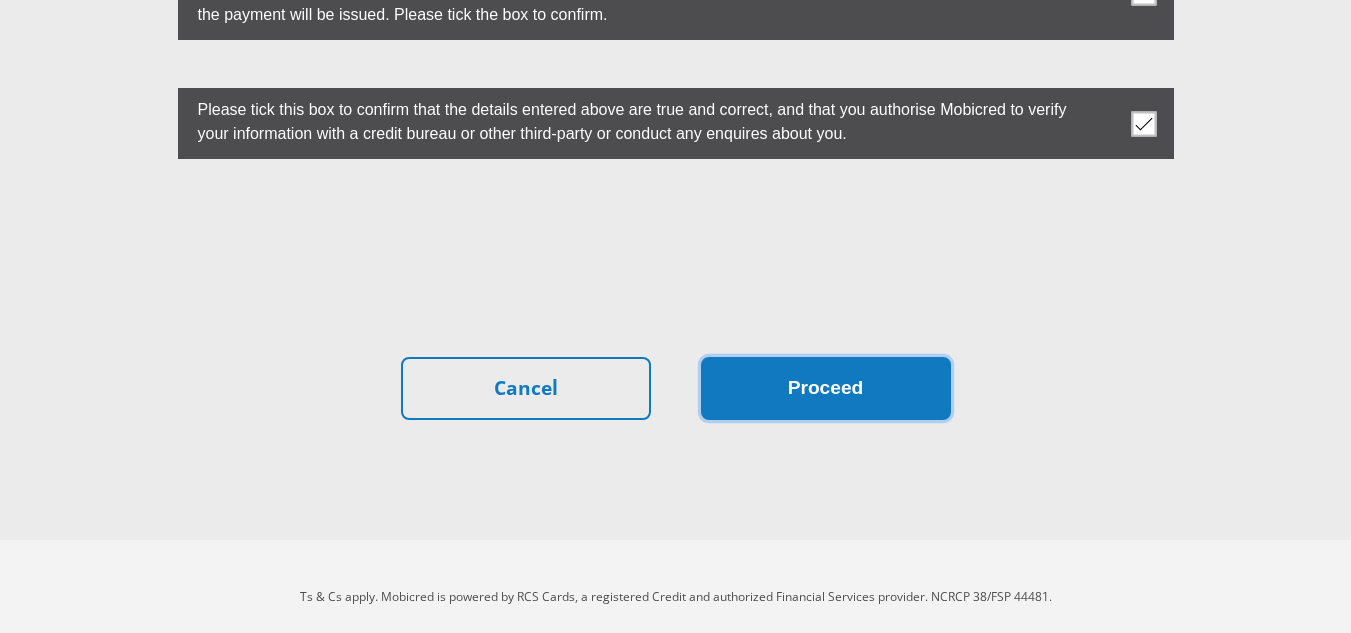 click on "Proceed" at bounding box center (826, 388) 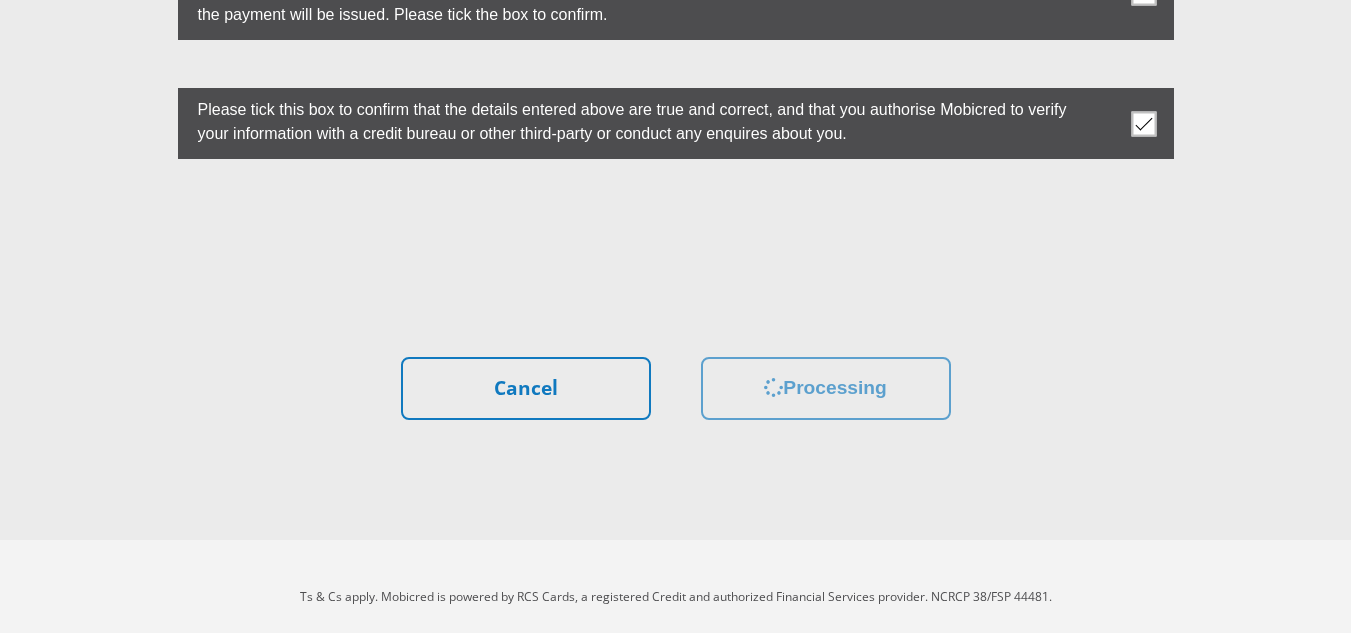 scroll, scrollTop: 0, scrollLeft: 0, axis: both 